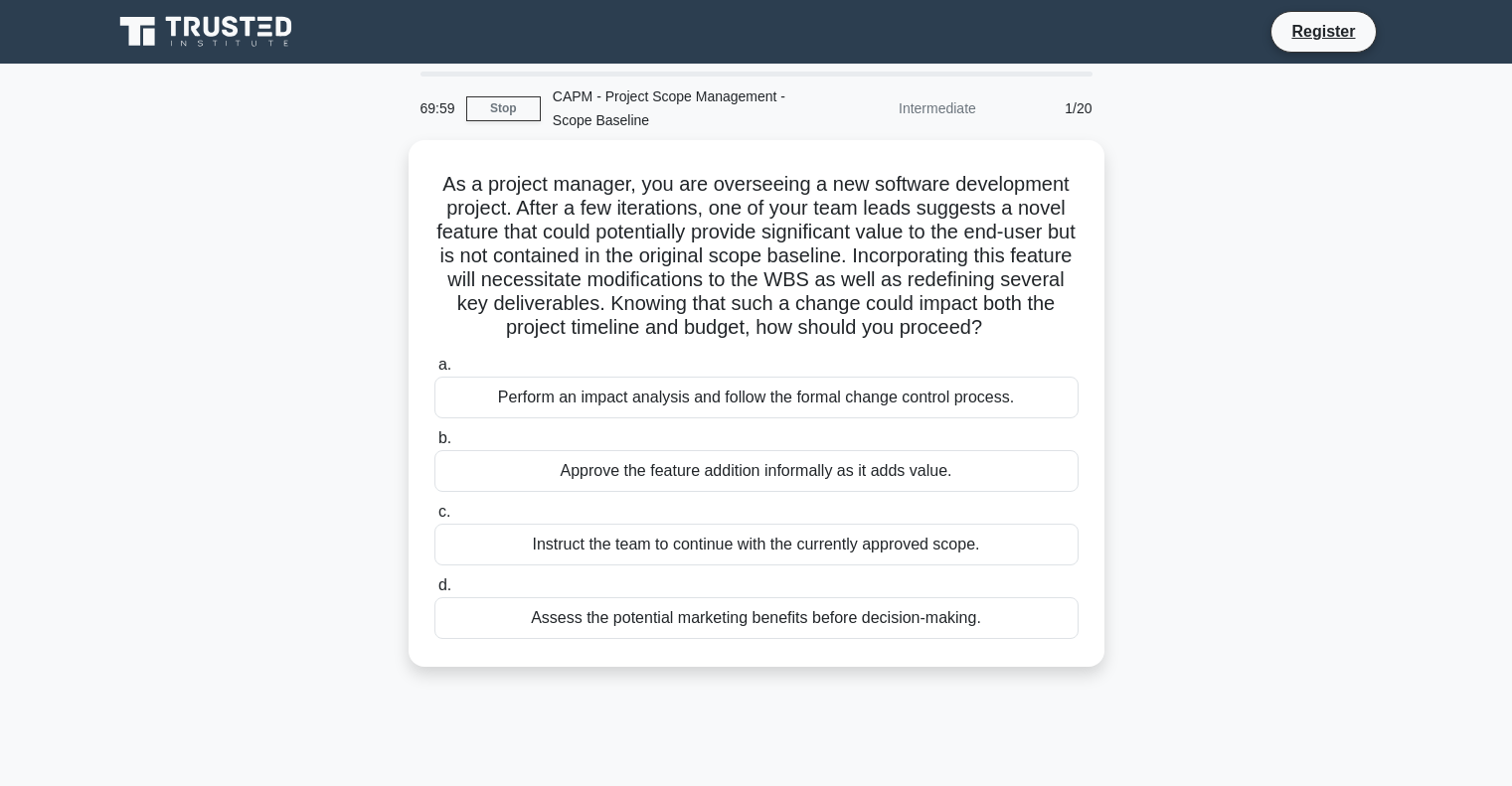 scroll, scrollTop: 0, scrollLeft: 0, axis: both 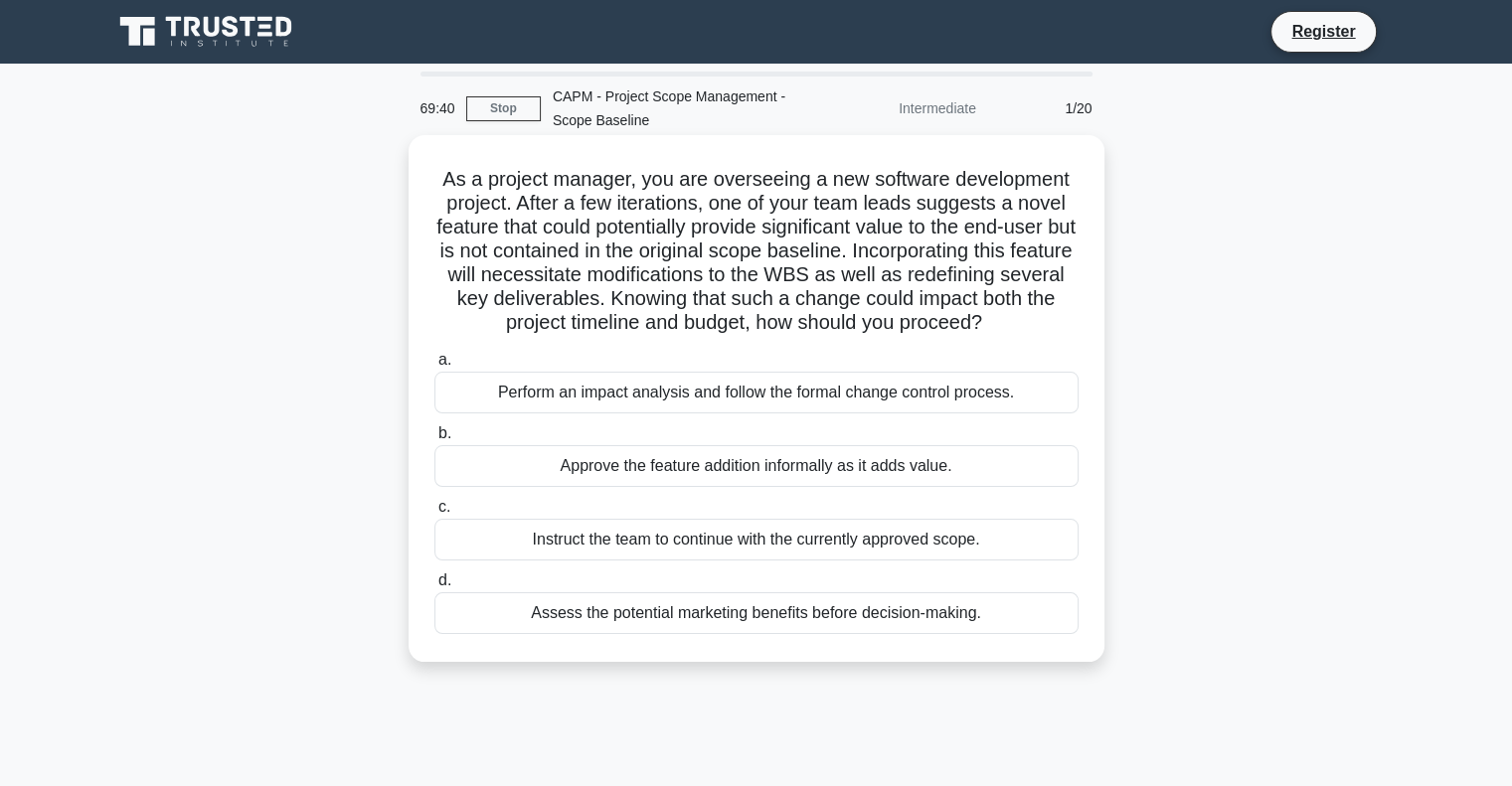 click on "Perform an impact analysis and follow the formal change control process." at bounding box center [756, 393] 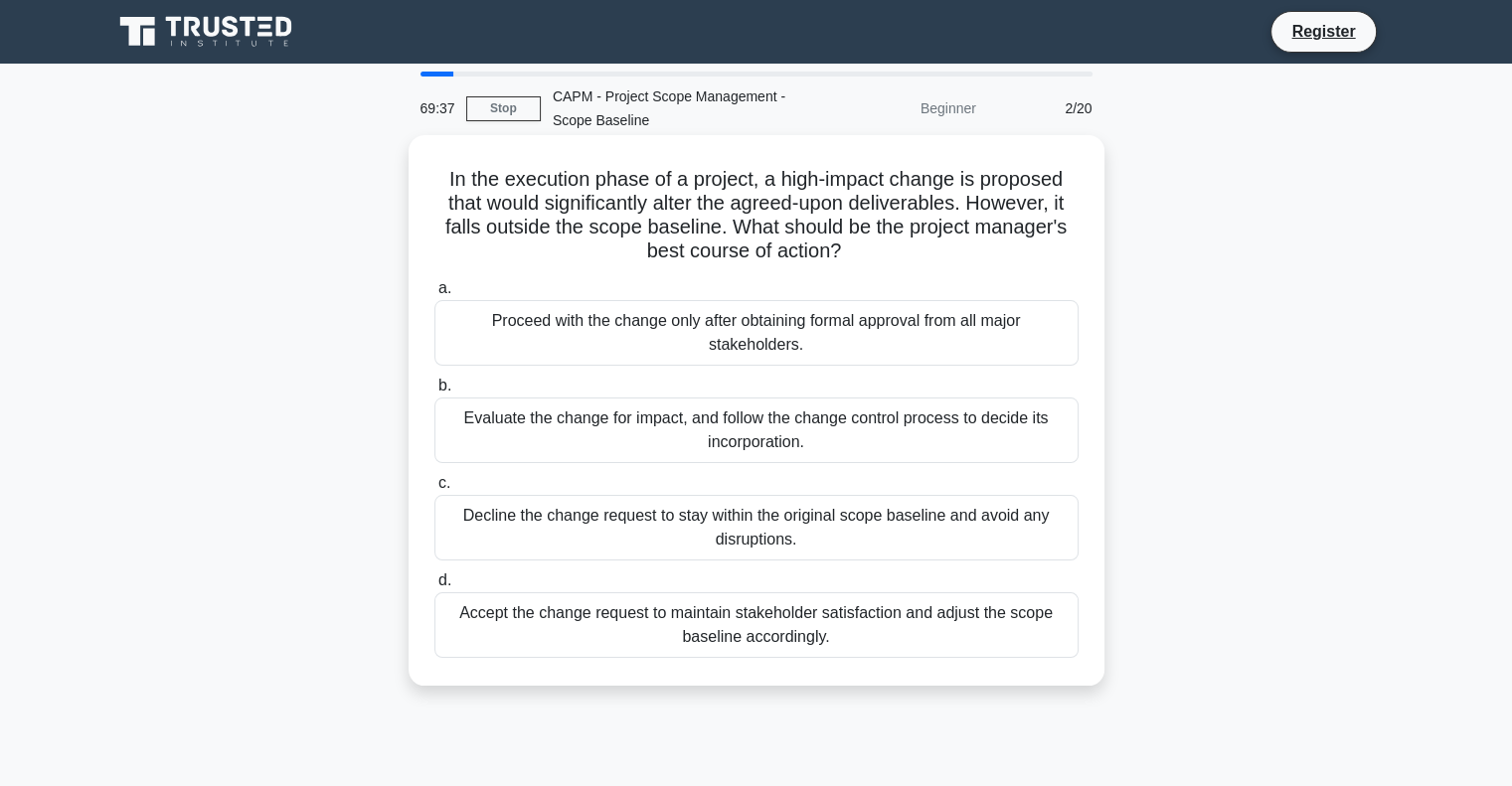click on "Evaluate the change for impact, and follow the change control process to decide its incorporation." at bounding box center (756, 430) 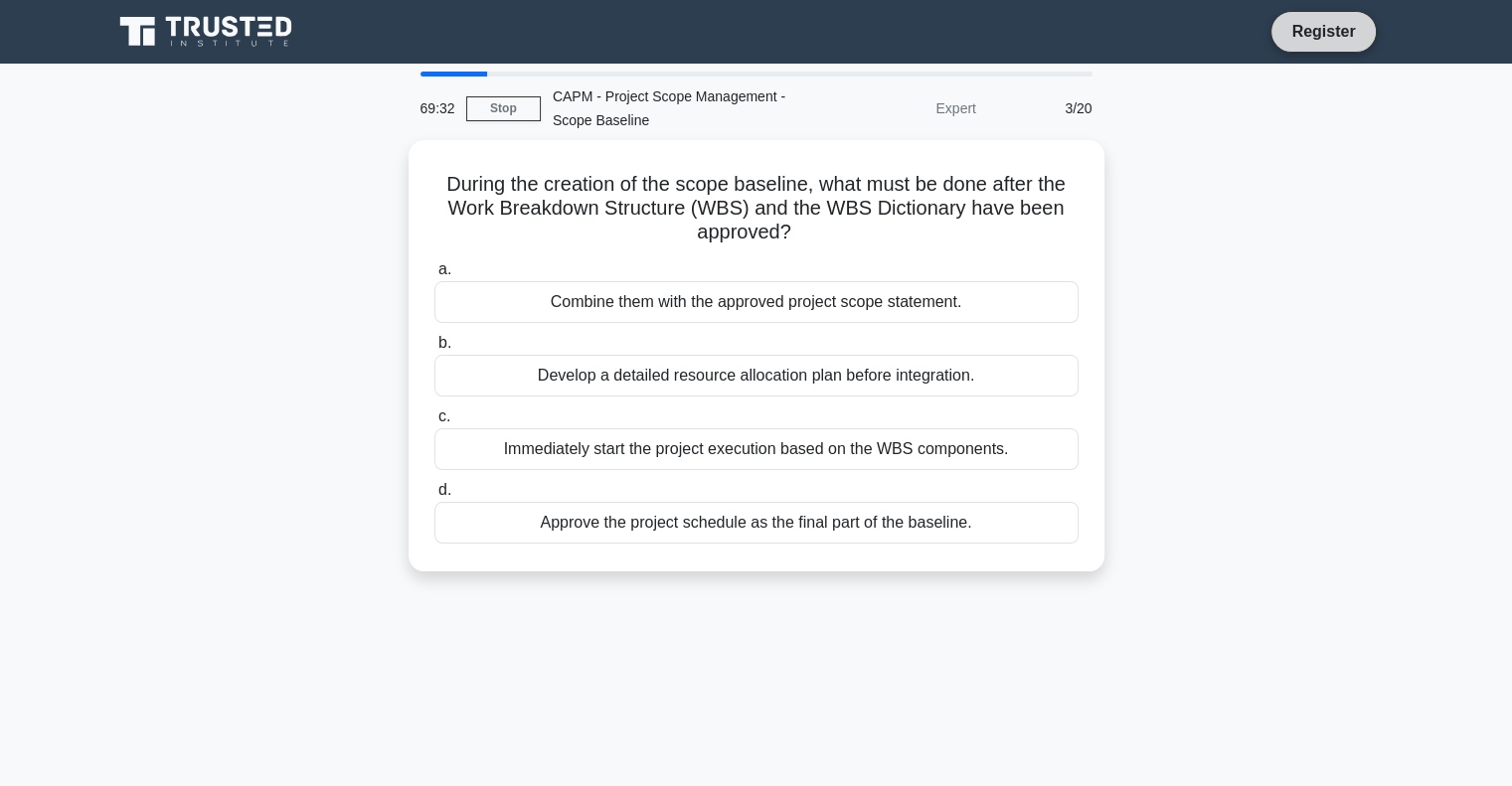 click on "Register" at bounding box center (1323, 31) 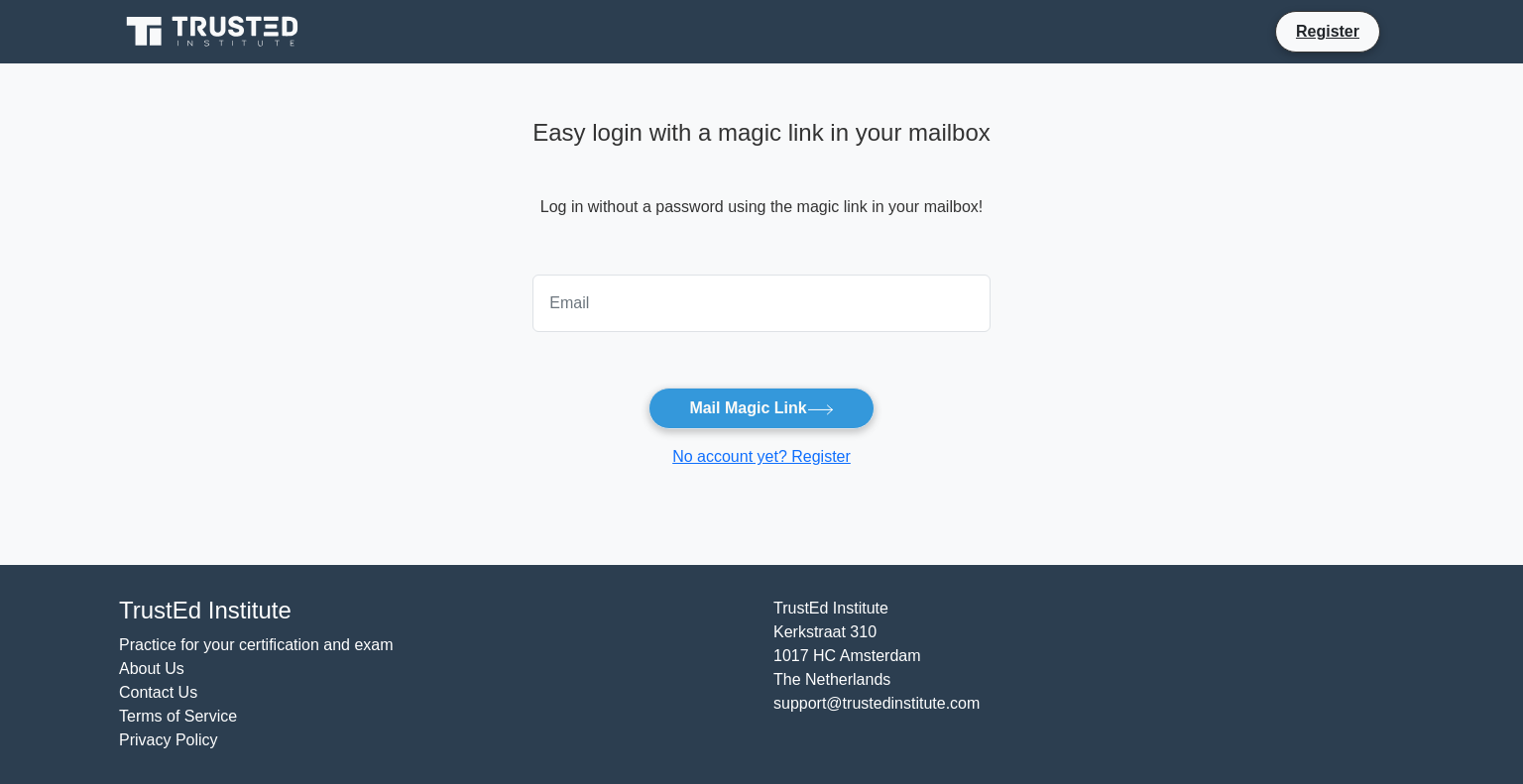 scroll, scrollTop: 0, scrollLeft: 0, axis: both 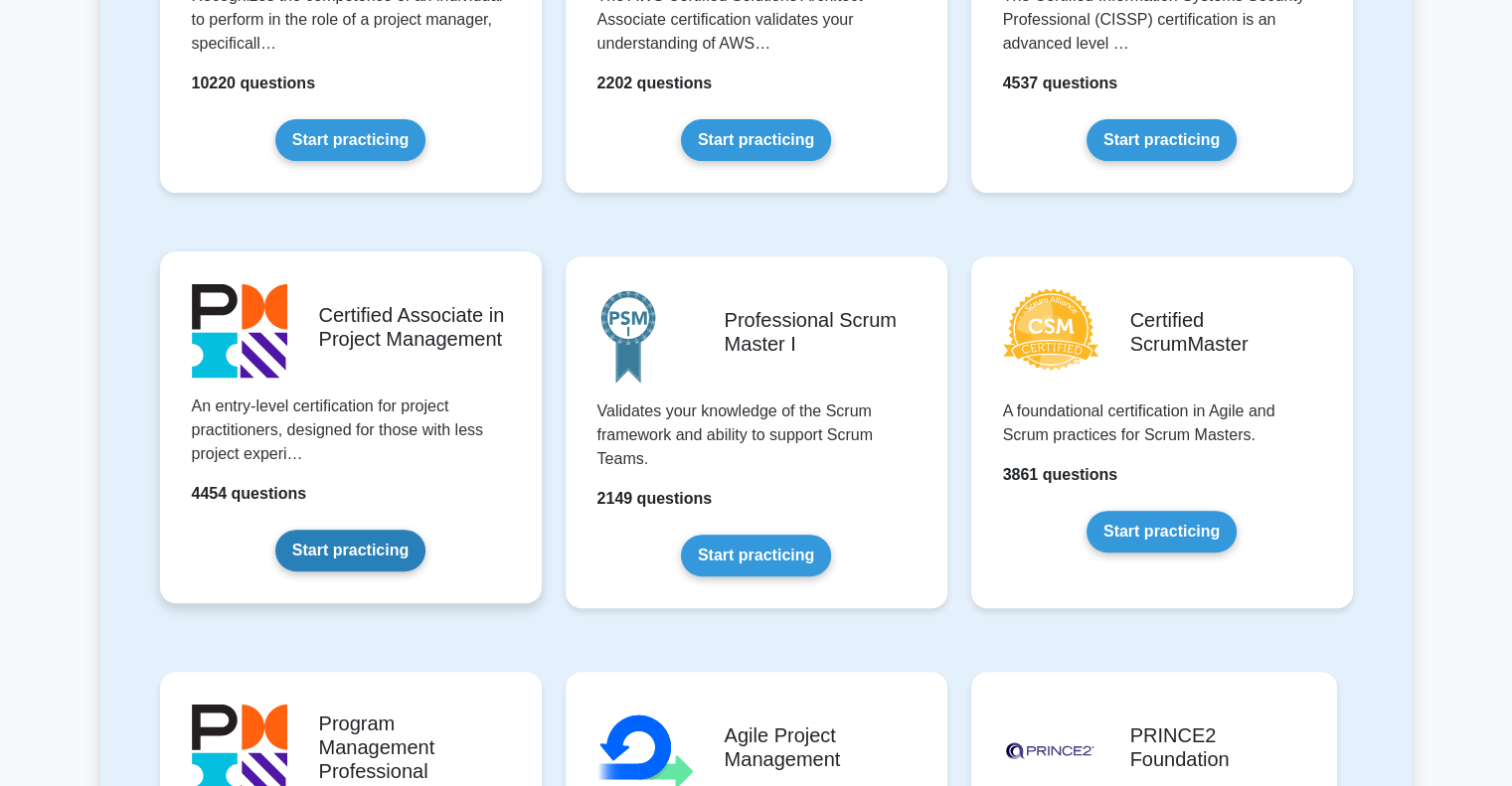 click on "Start practicing" at bounding box center [350, 550] 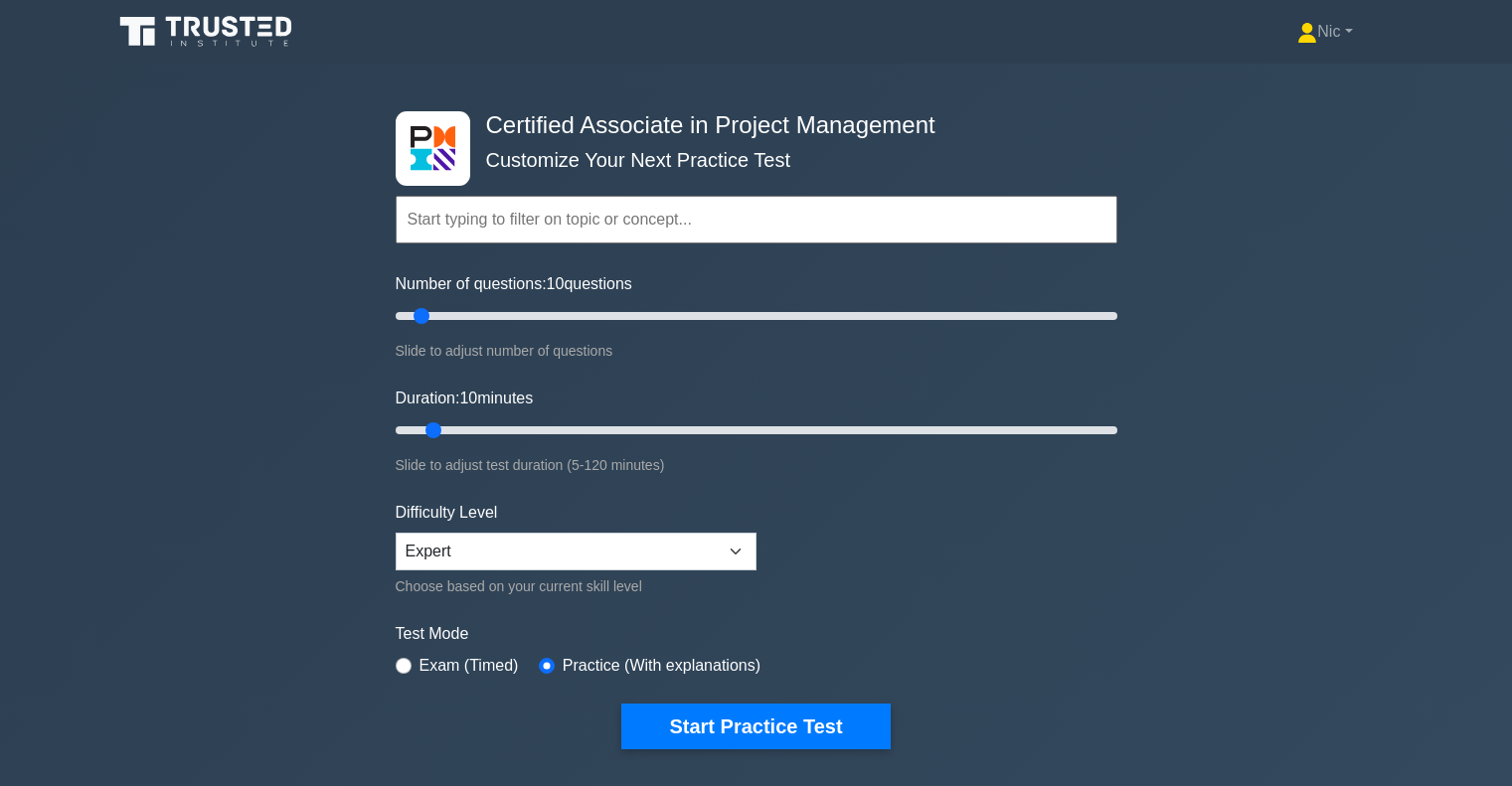 scroll, scrollTop: 0, scrollLeft: 0, axis: both 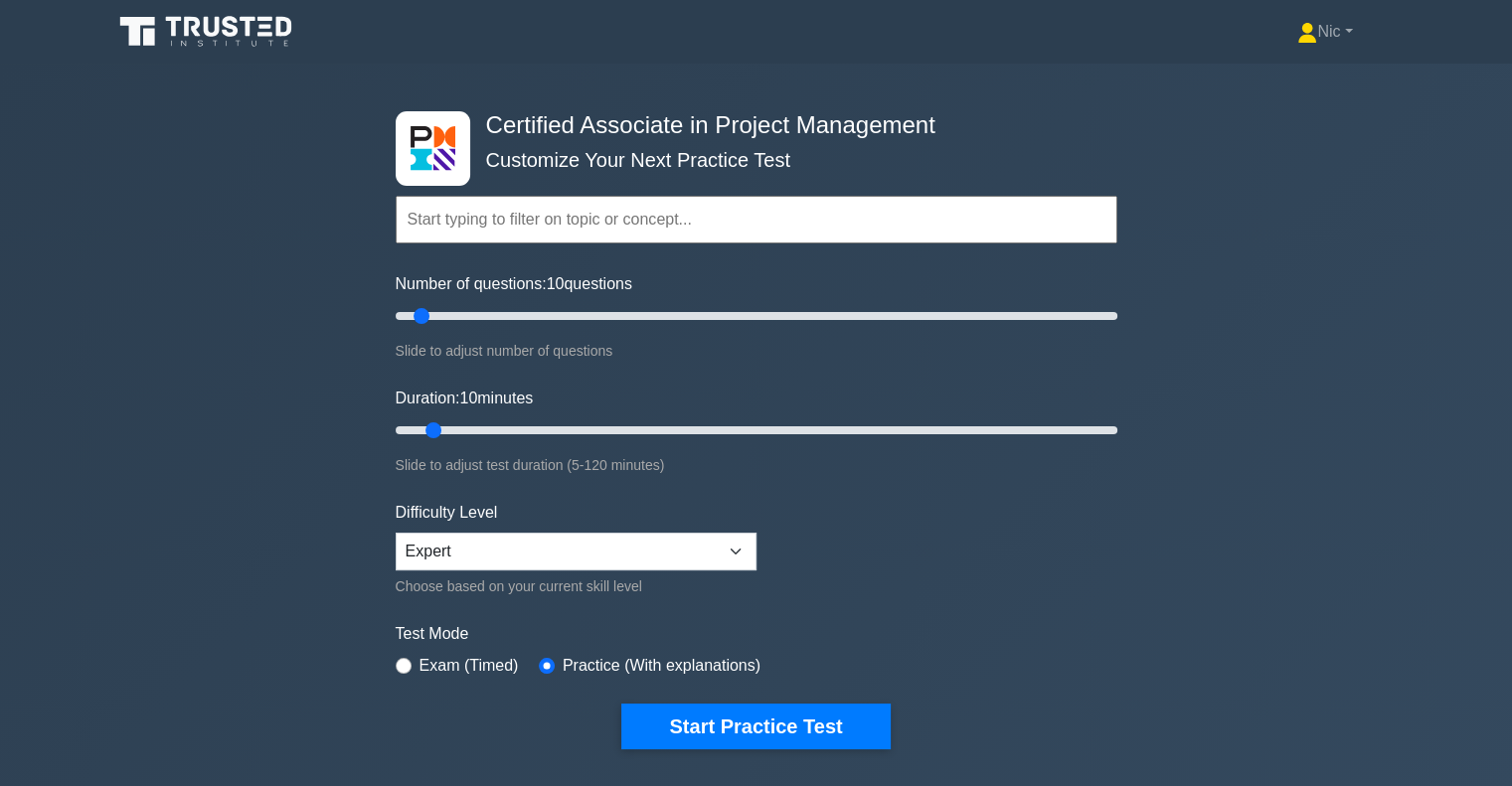 click at bounding box center (756, 220) 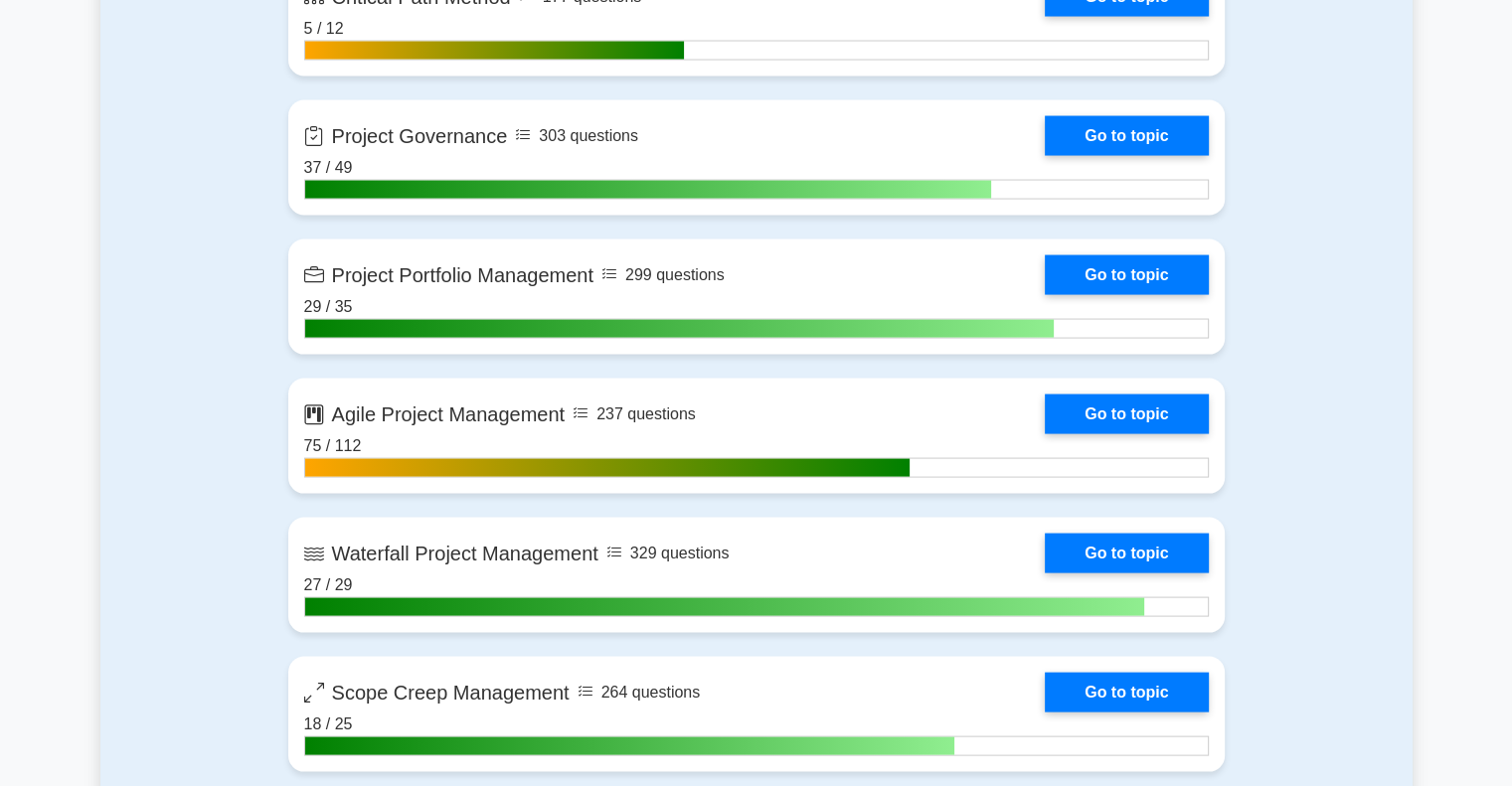 scroll, scrollTop: 3776, scrollLeft: 0, axis: vertical 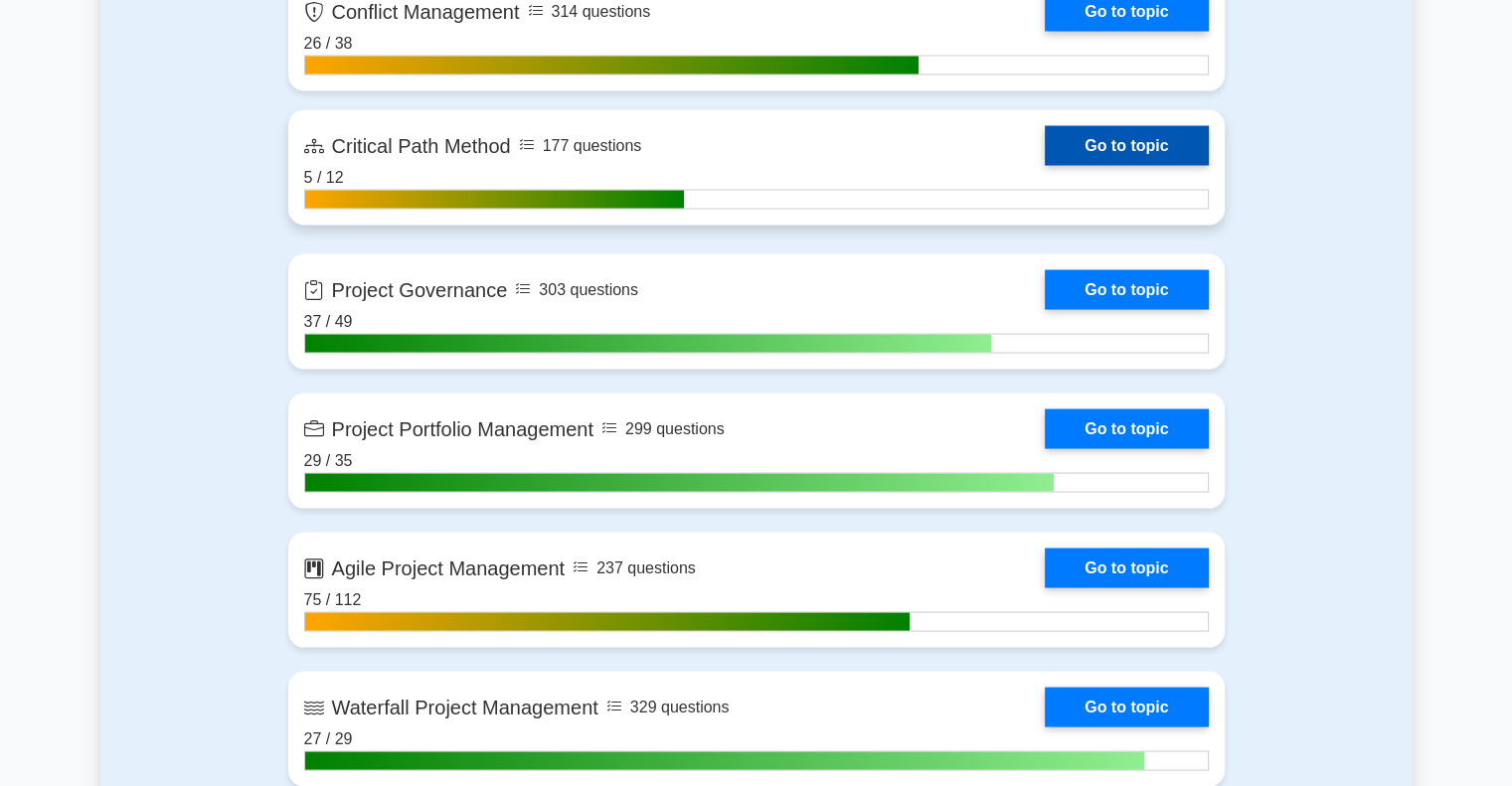 click on "Go to topic" at bounding box center (1126, 145) 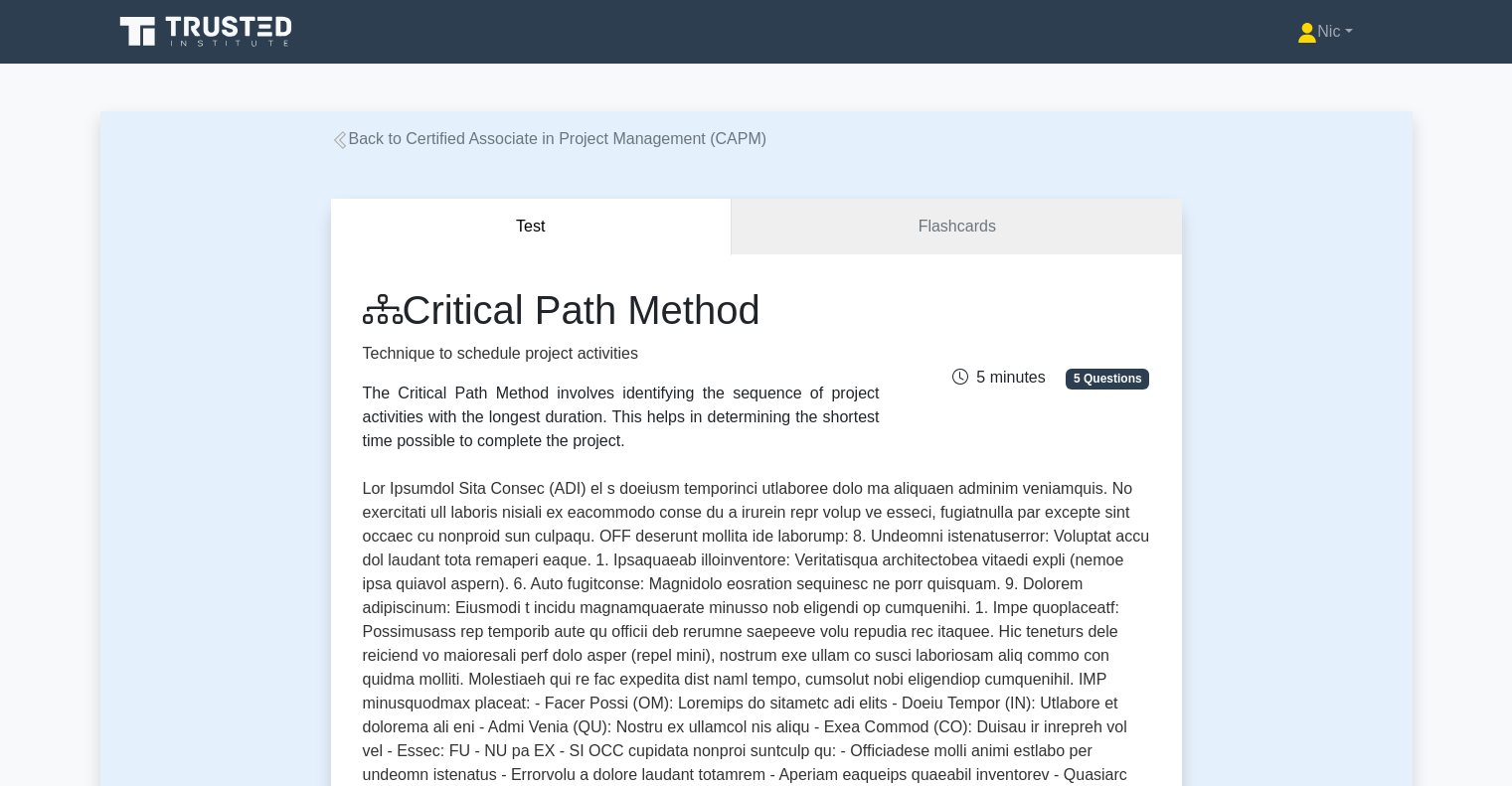 scroll, scrollTop: 0, scrollLeft: 0, axis: both 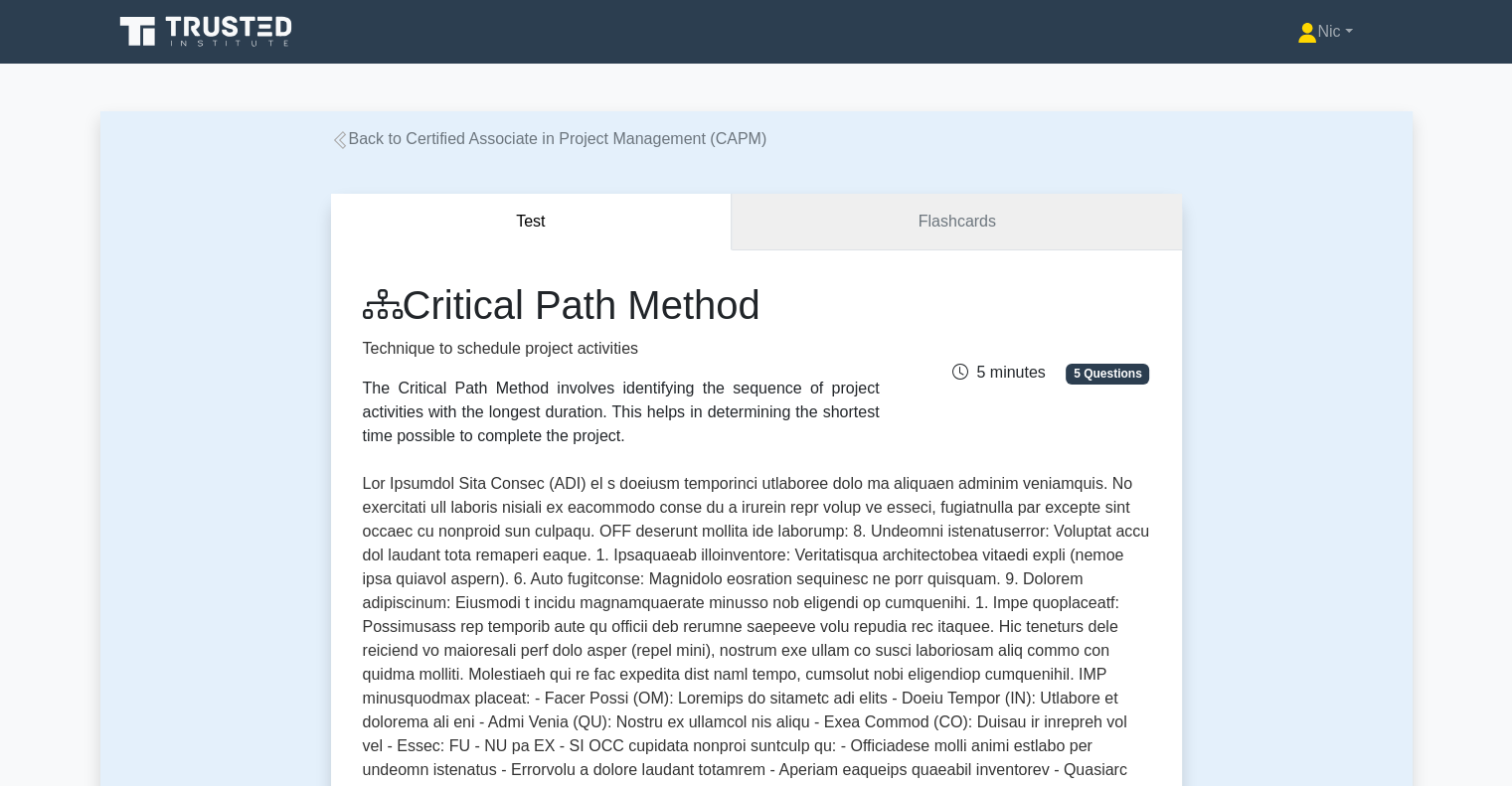 click on "Flashcards" at bounding box center (956, 222) 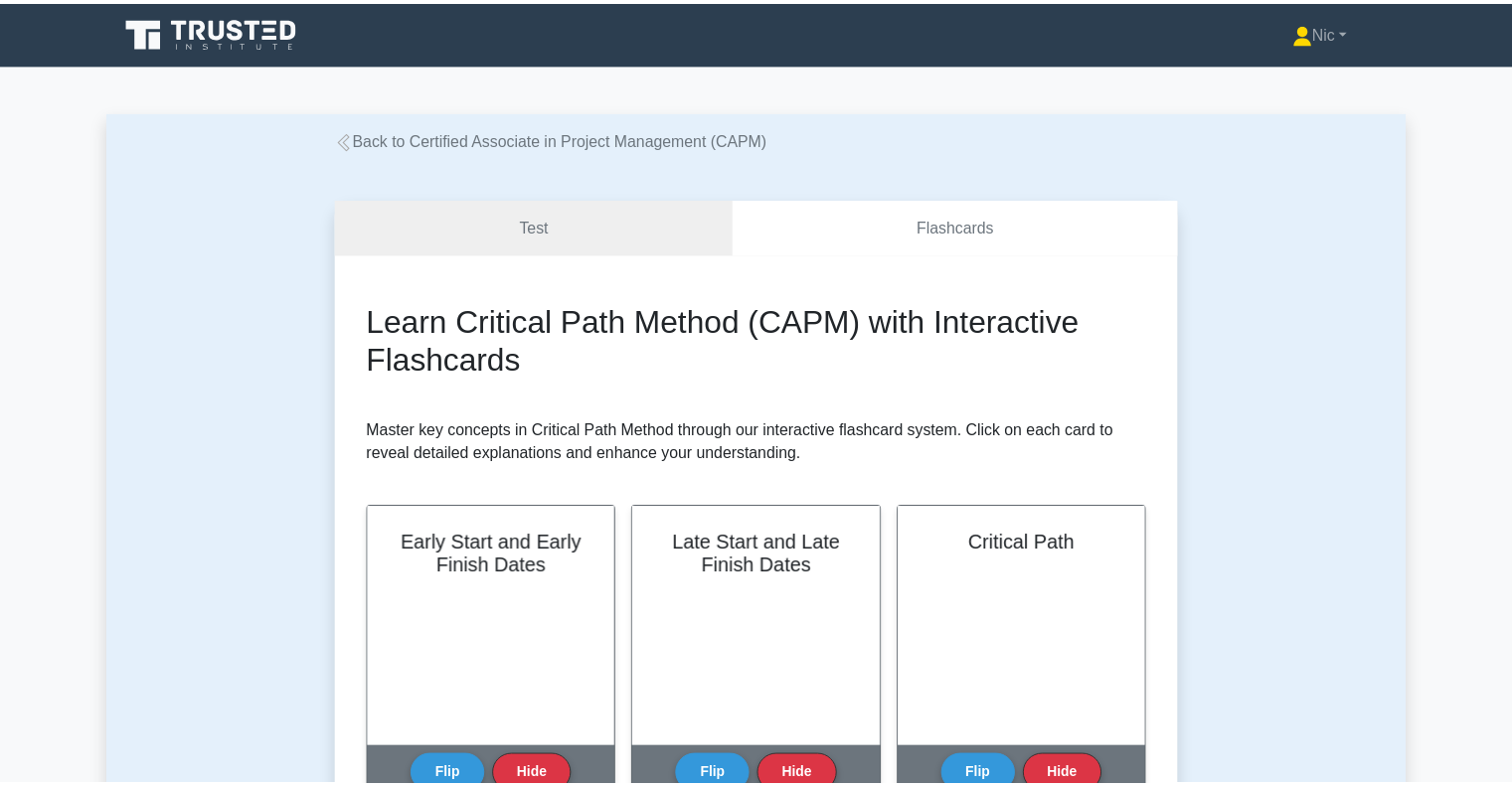 scroll, scrollTop: 0, scrollLeft: 0, axis: both 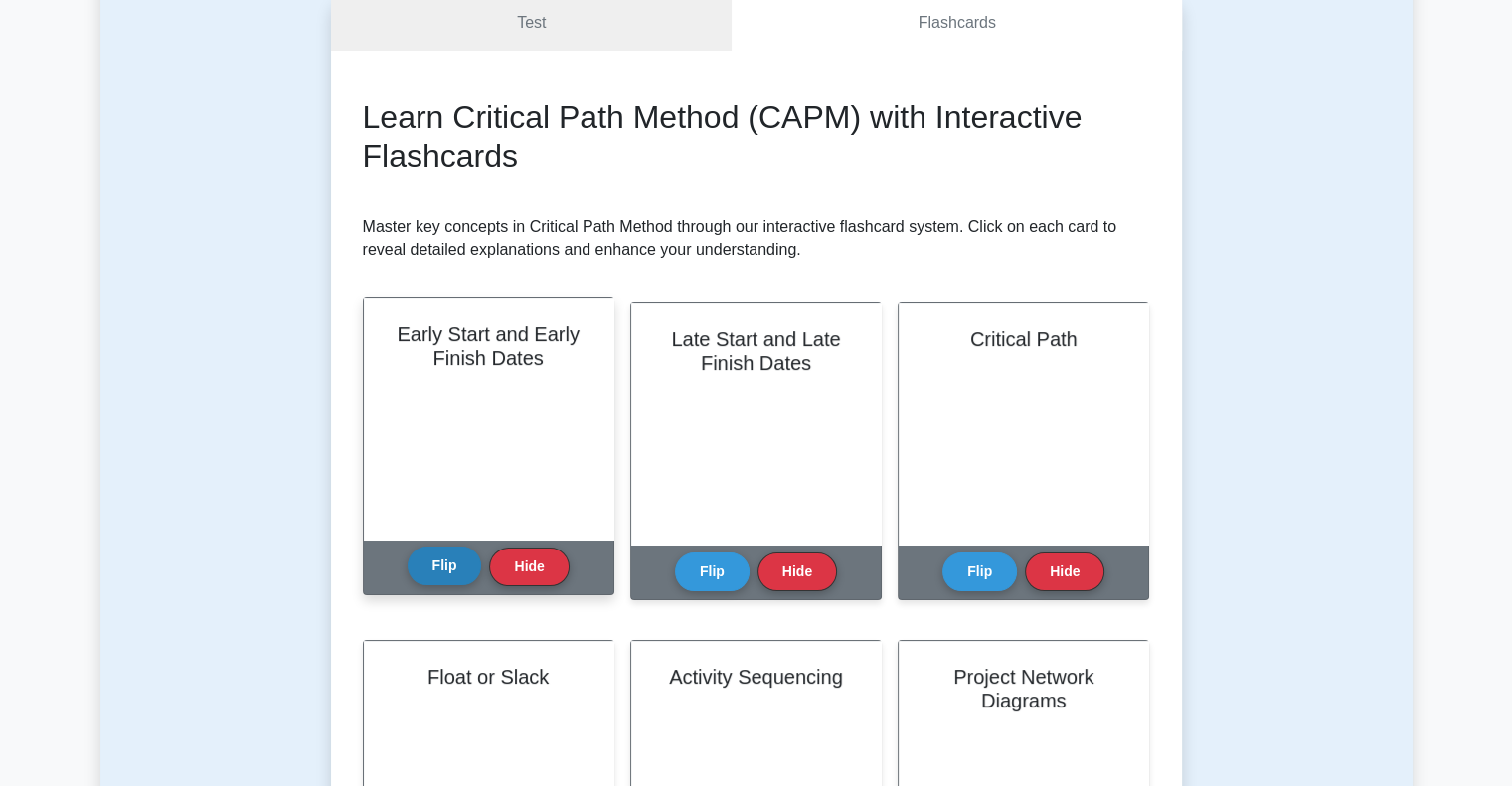 click on "Flip" at bounding box center (444, 565) 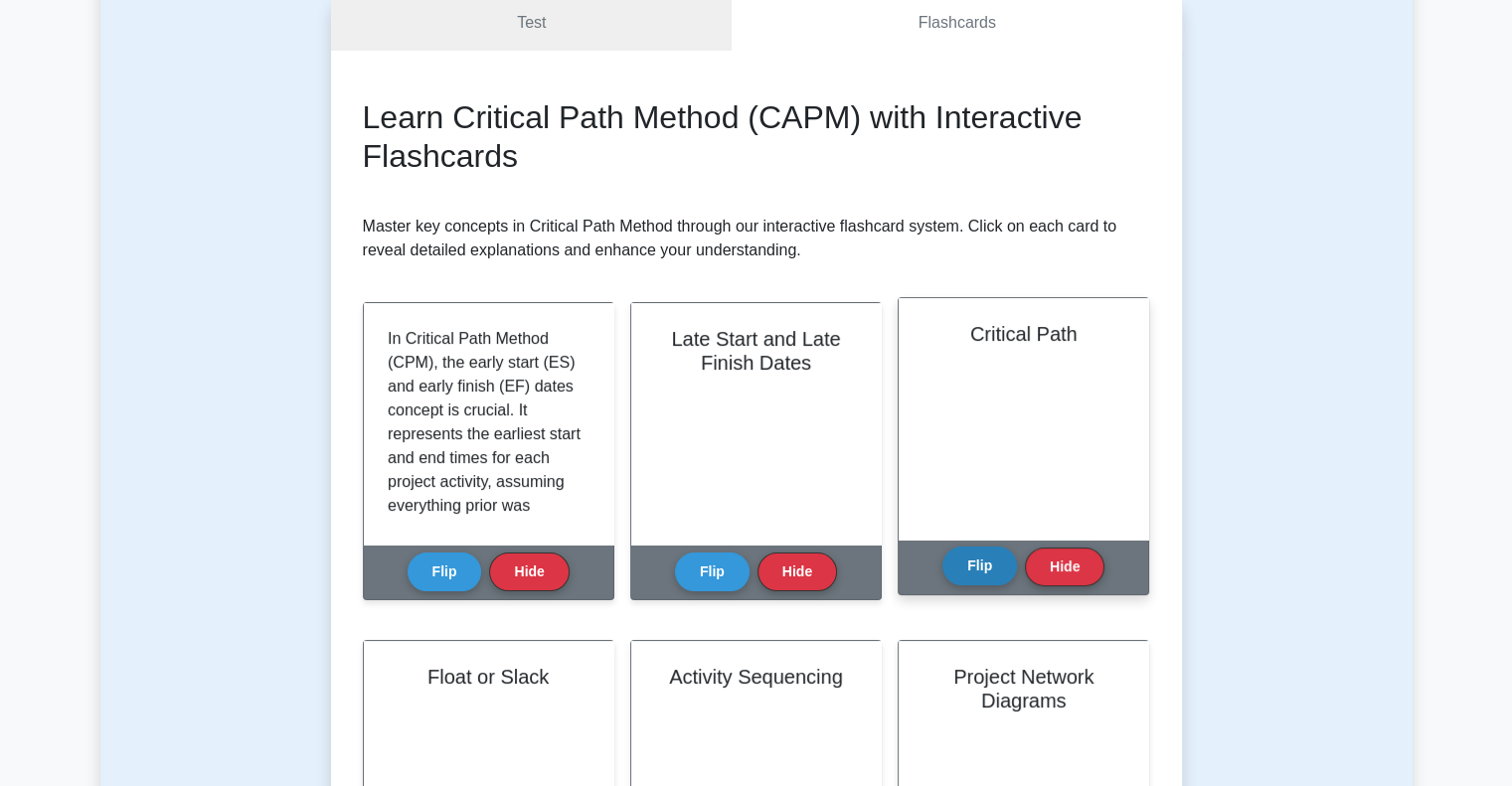 click on "Flip" at bounding box center (979, 565) 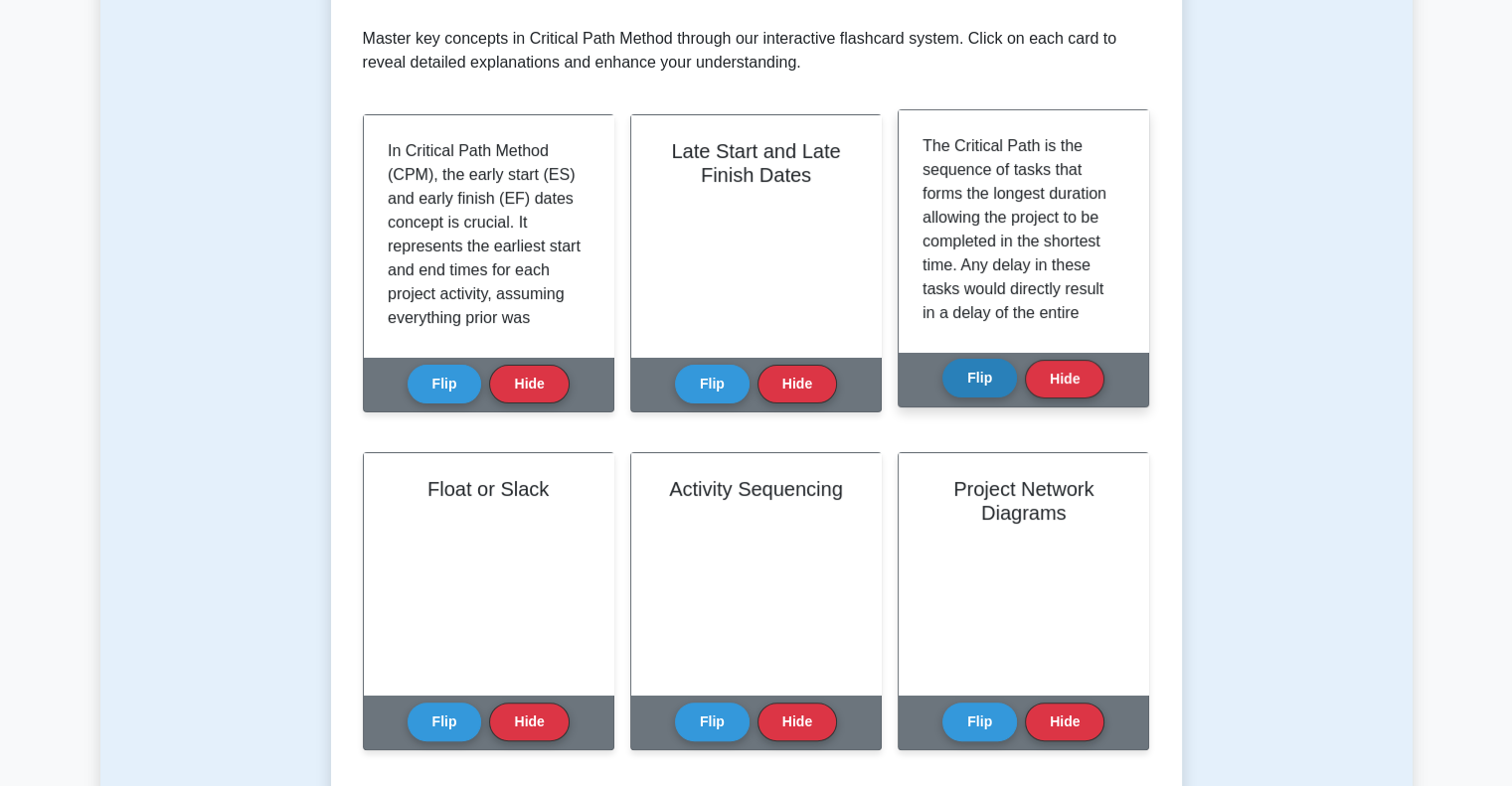 scroll, scrollTop: 497, scrollLeft: 0, axis: vertical 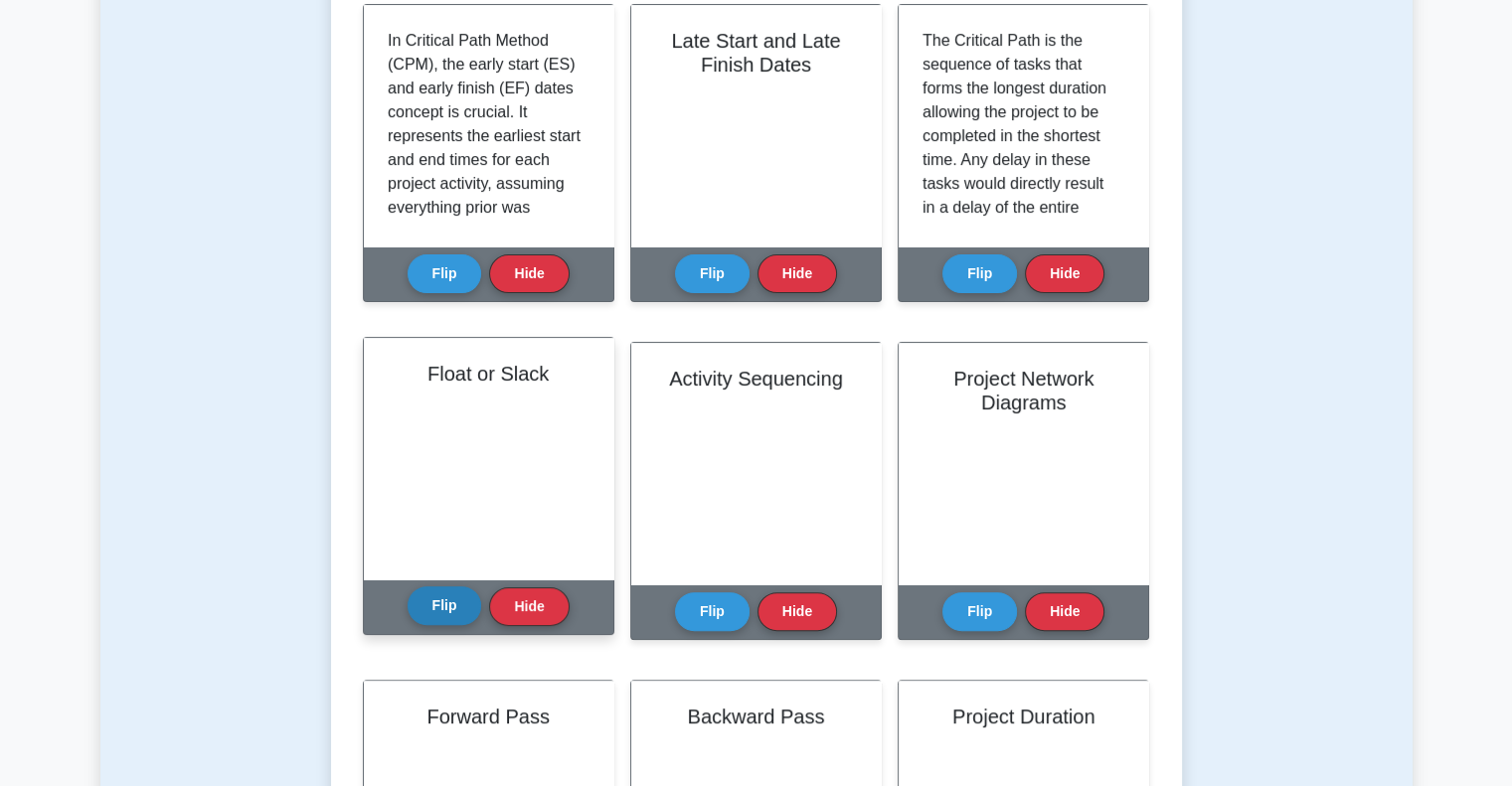 click on "Flip" at bounding box center [444, 605] 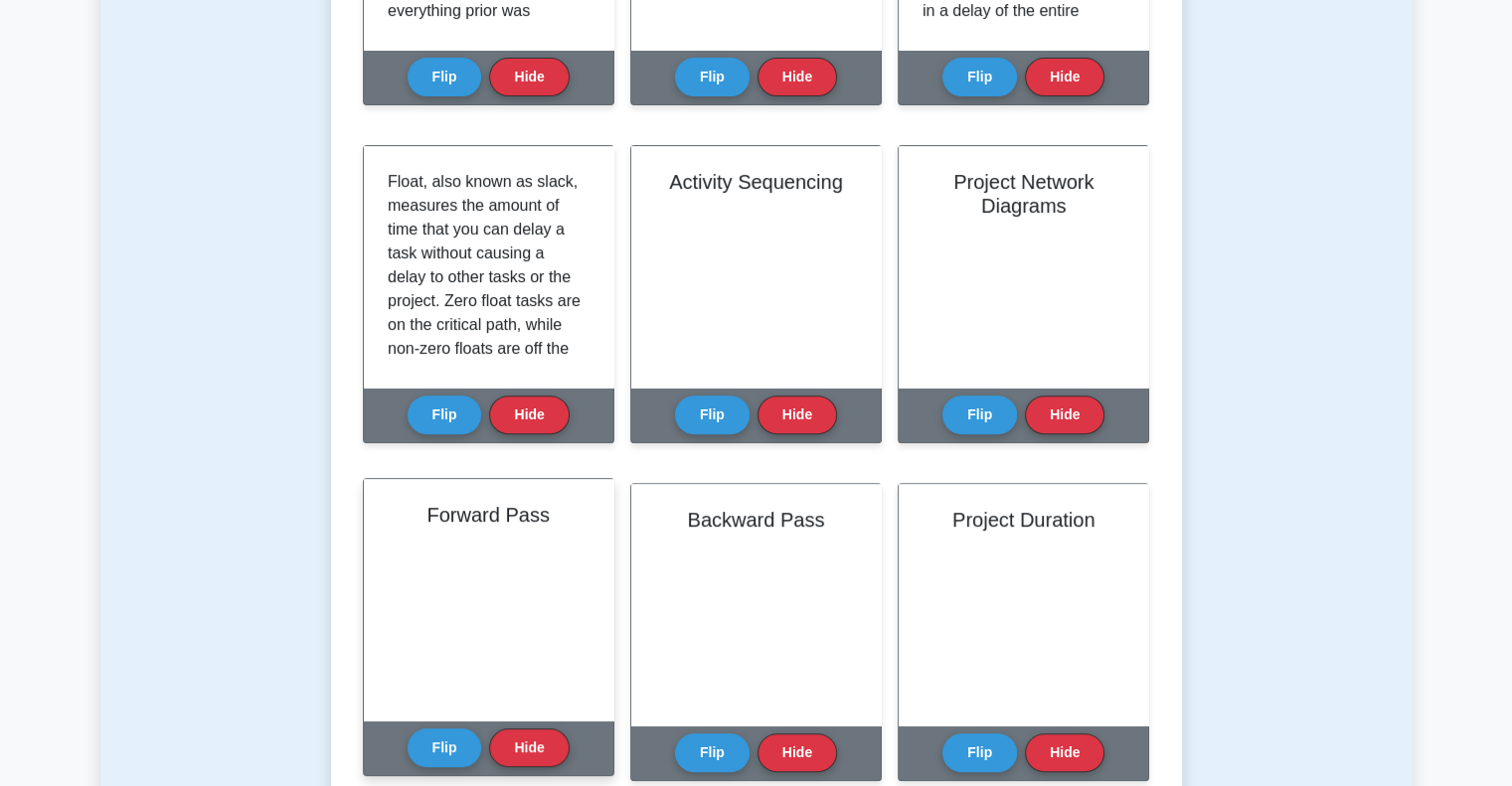 scroll, scrollTop: 795, scrollLeft: 0, axis: vertical 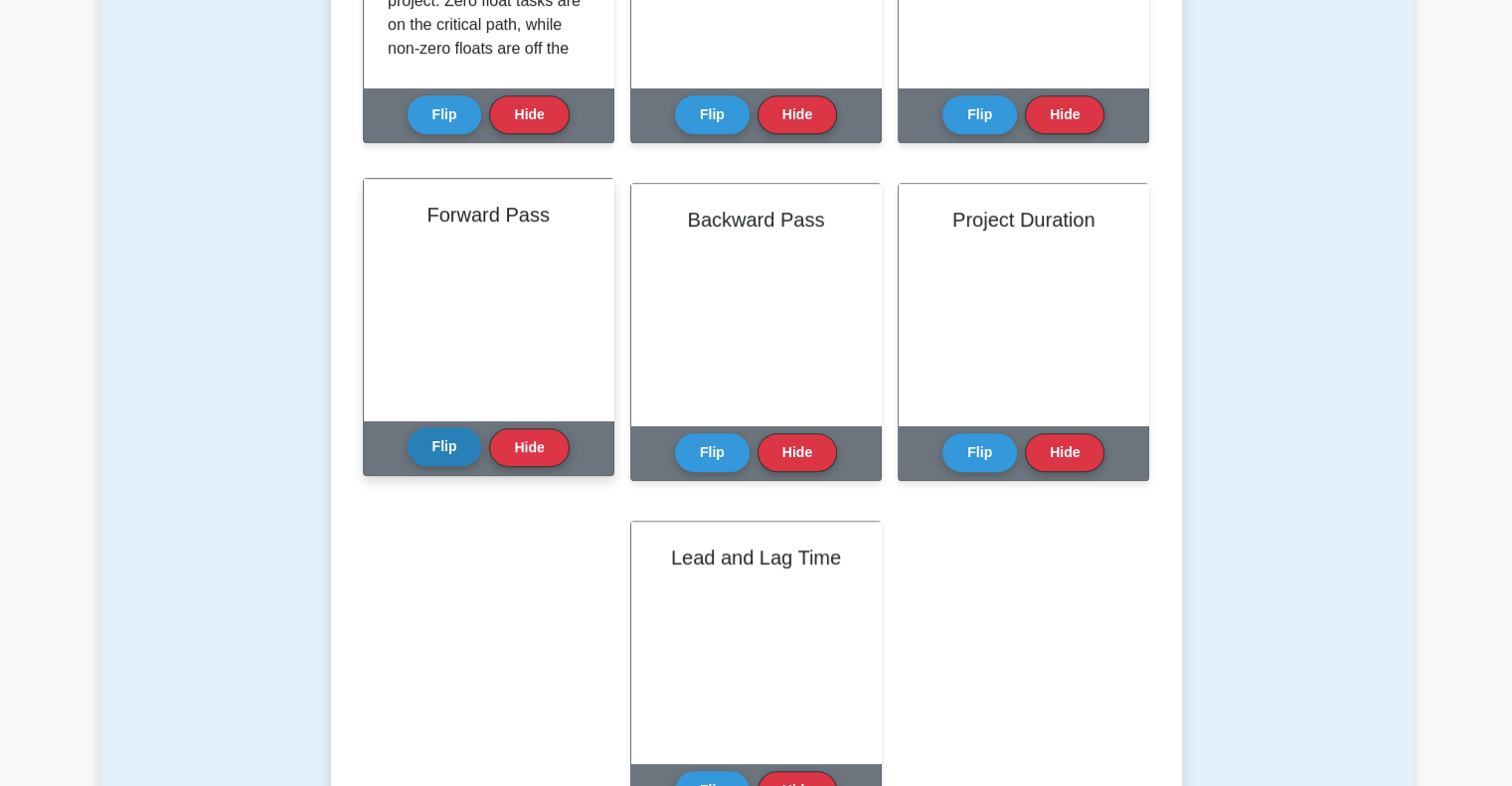click on "Flip" at bounding box center (444, 446) 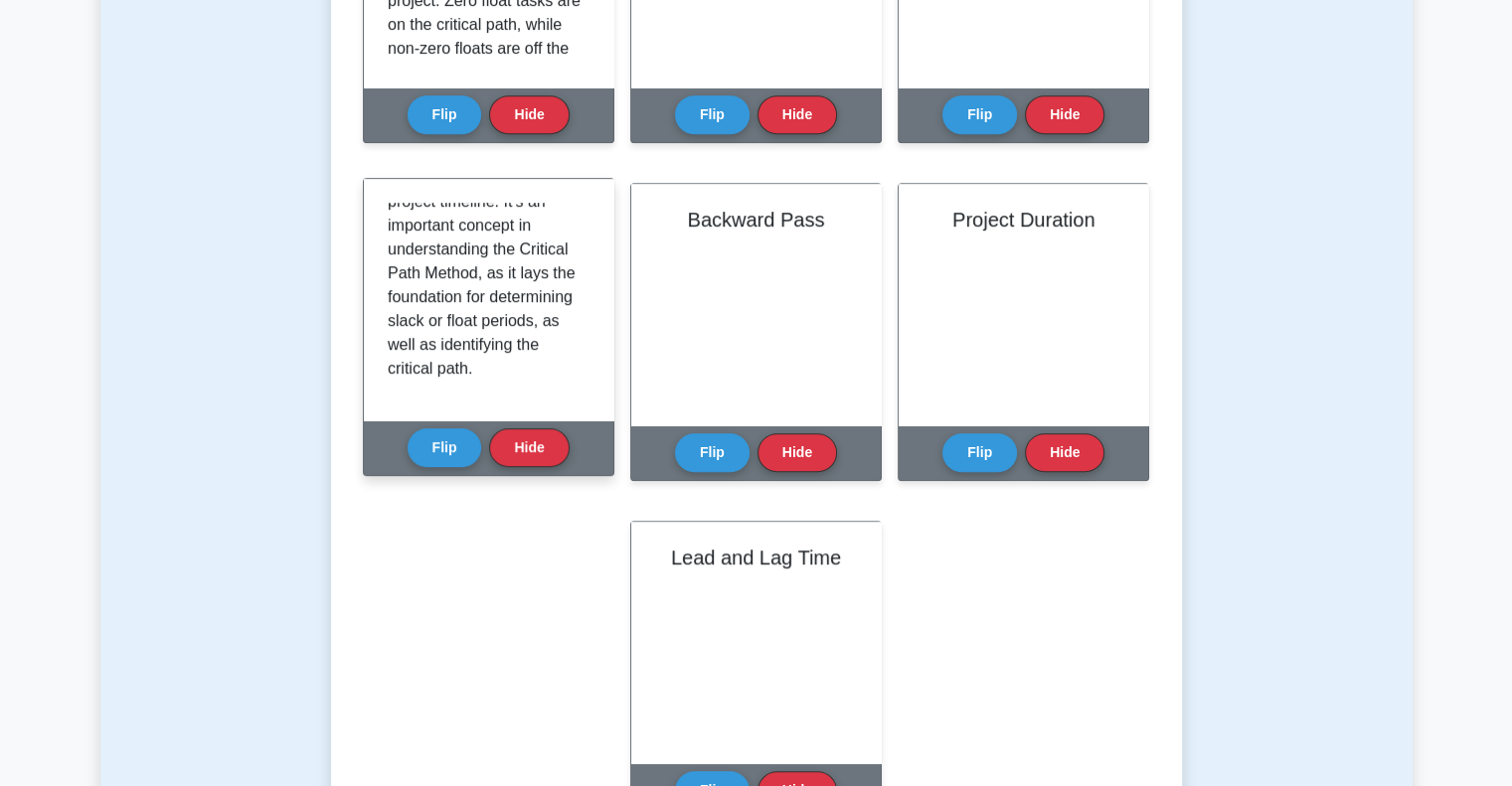 scroll, scrollTop: 298, scrollLeft: 0, axis: vertical 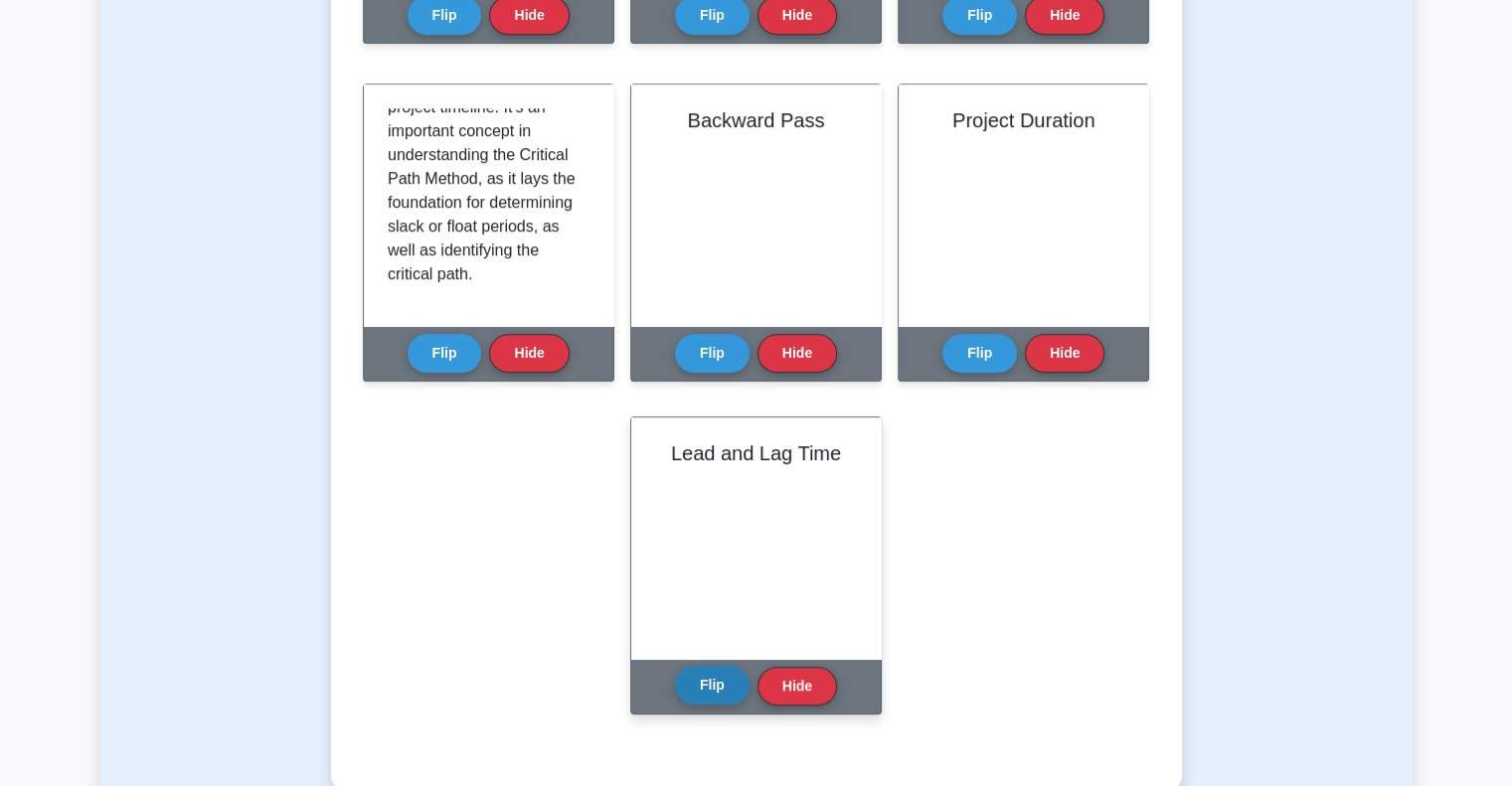 click on "Flip" at bounding box center [712, 685] 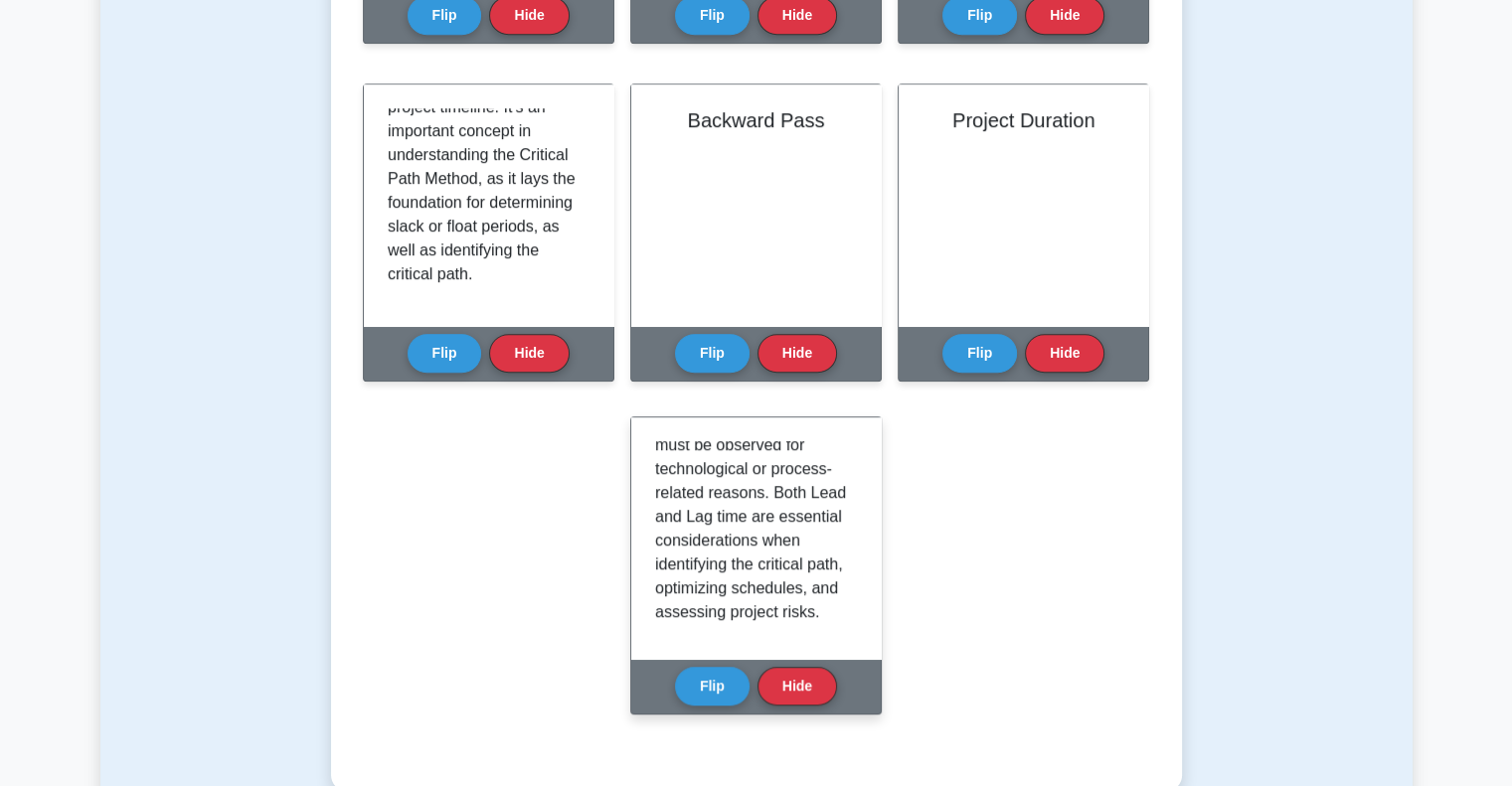 scroll, scrollTop: 227, scrollLeft: 0, axis: vertical 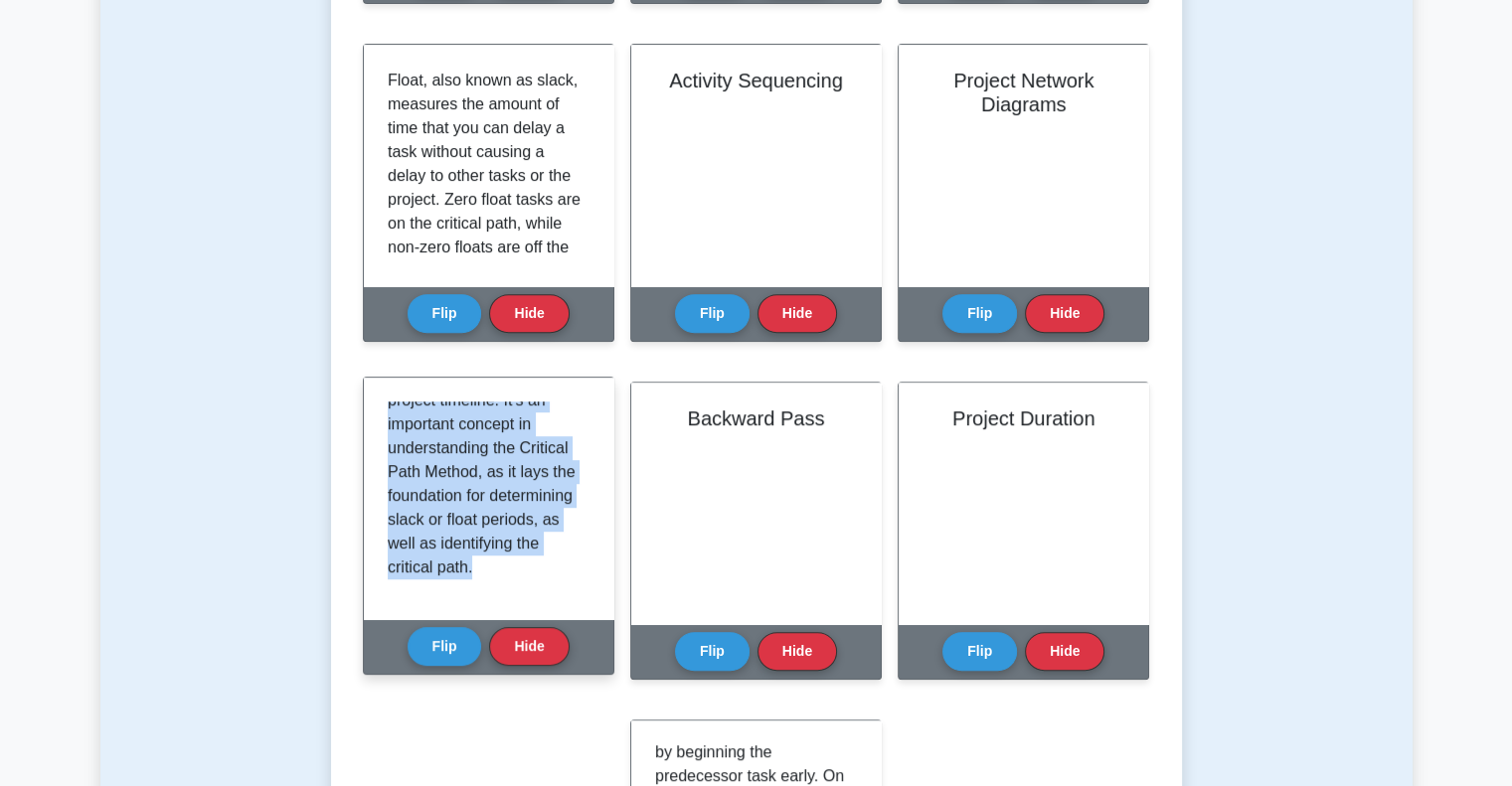 drag, startPoint x: 375, startPoint y: 413, endPoint x: 530, endPoint y: 557, distance: 211.56796 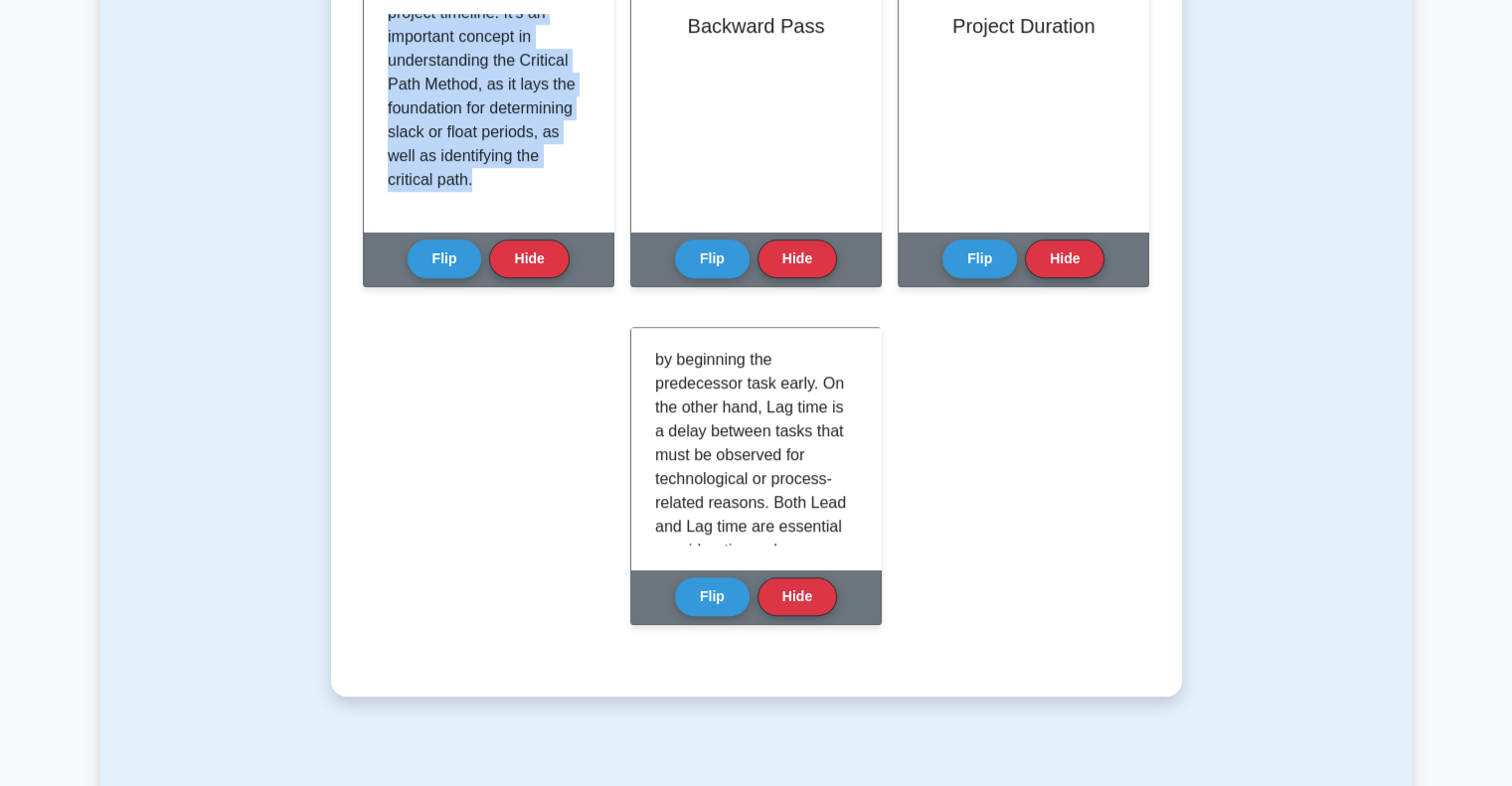 scroll, scrollTop: 1491, scrollLeft: 0, axis: vertical 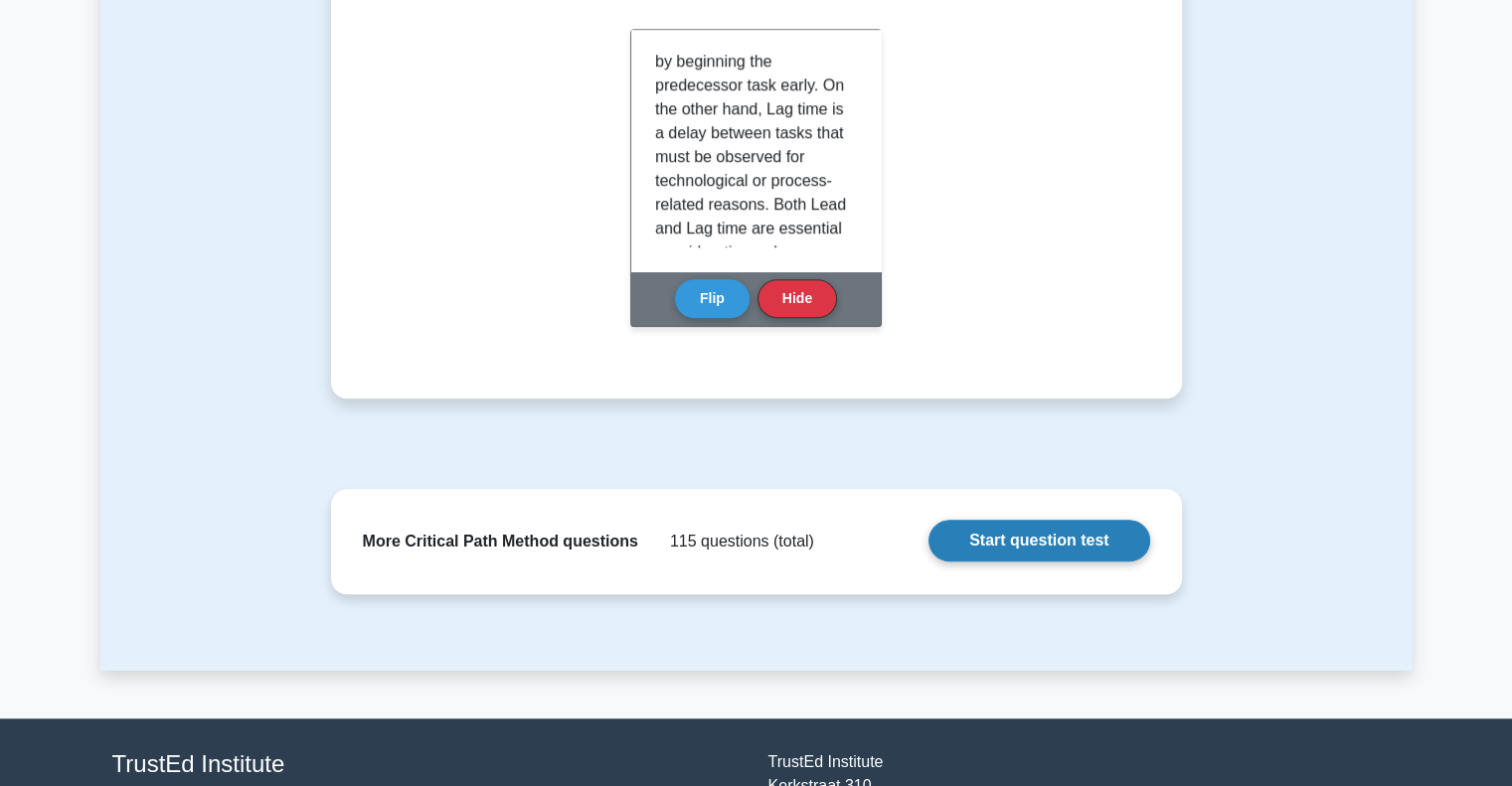 click on "Start  question test" at bounding box center [1039, 541] 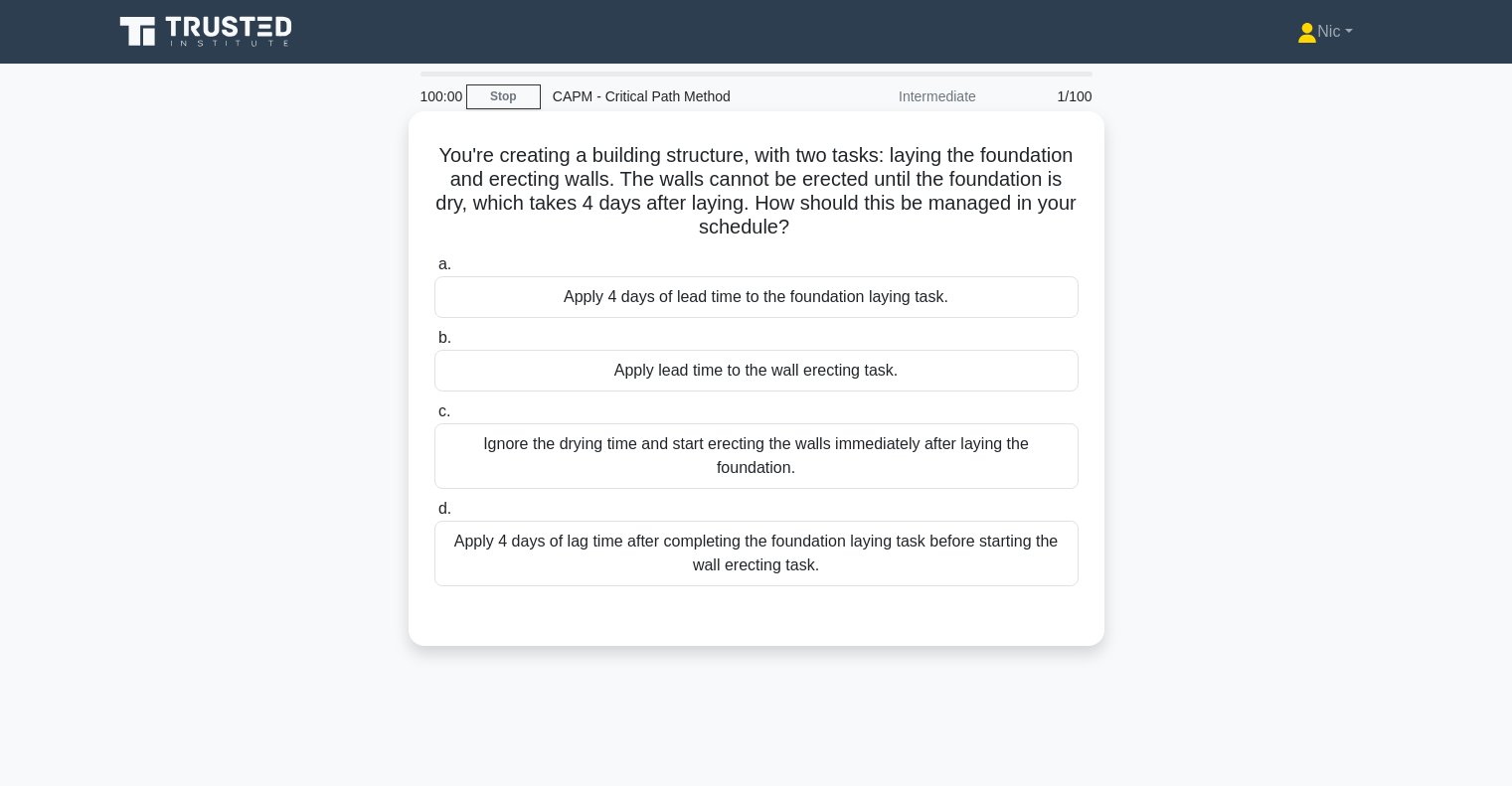 scroll, scrollTop: 0, scrollLeft: 0, axis: both 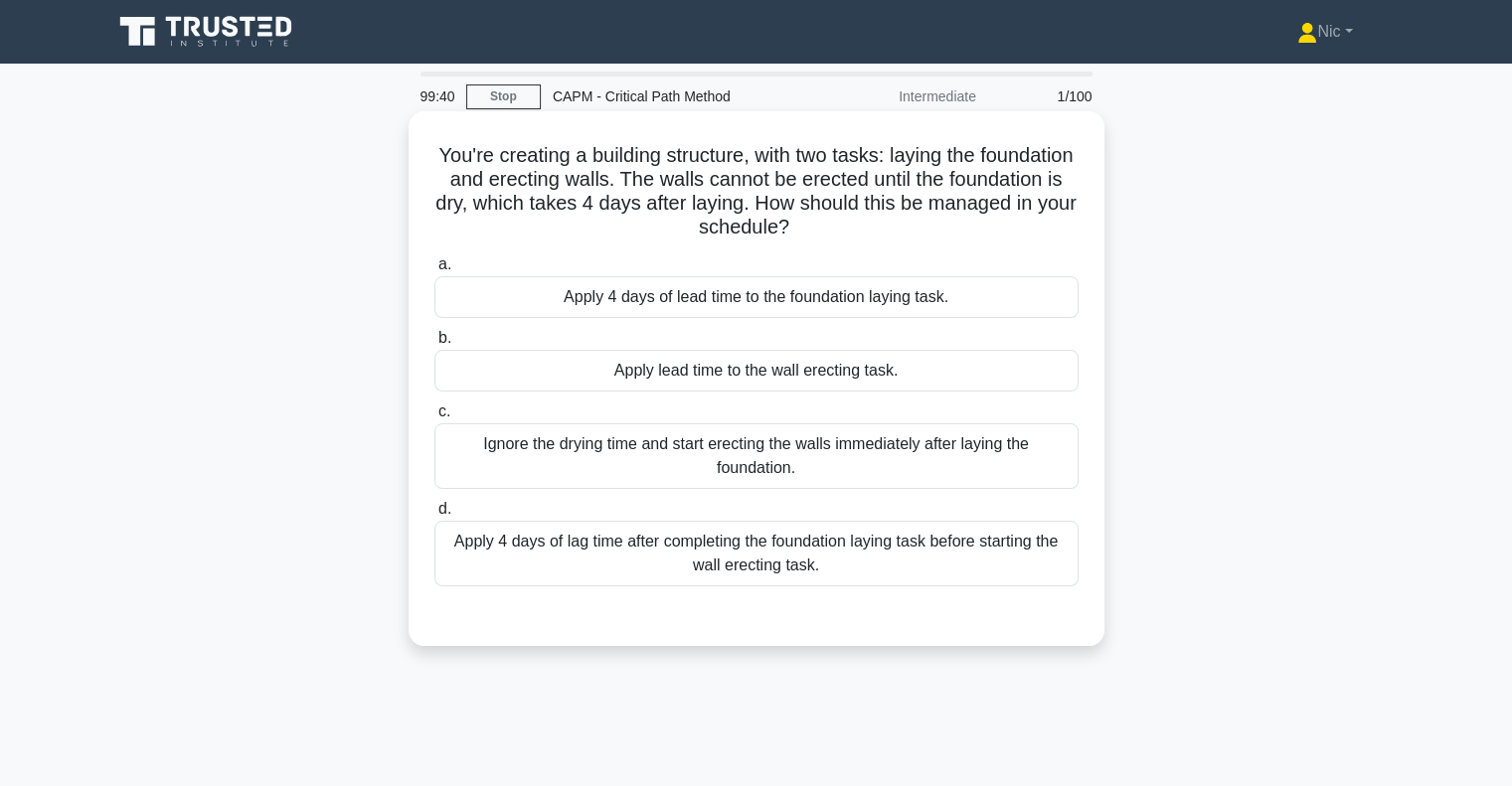 click on "Apply 4 days of lag time after completing the foundation laying task before starting the wall erecting task." at bounding box center (756, 553) 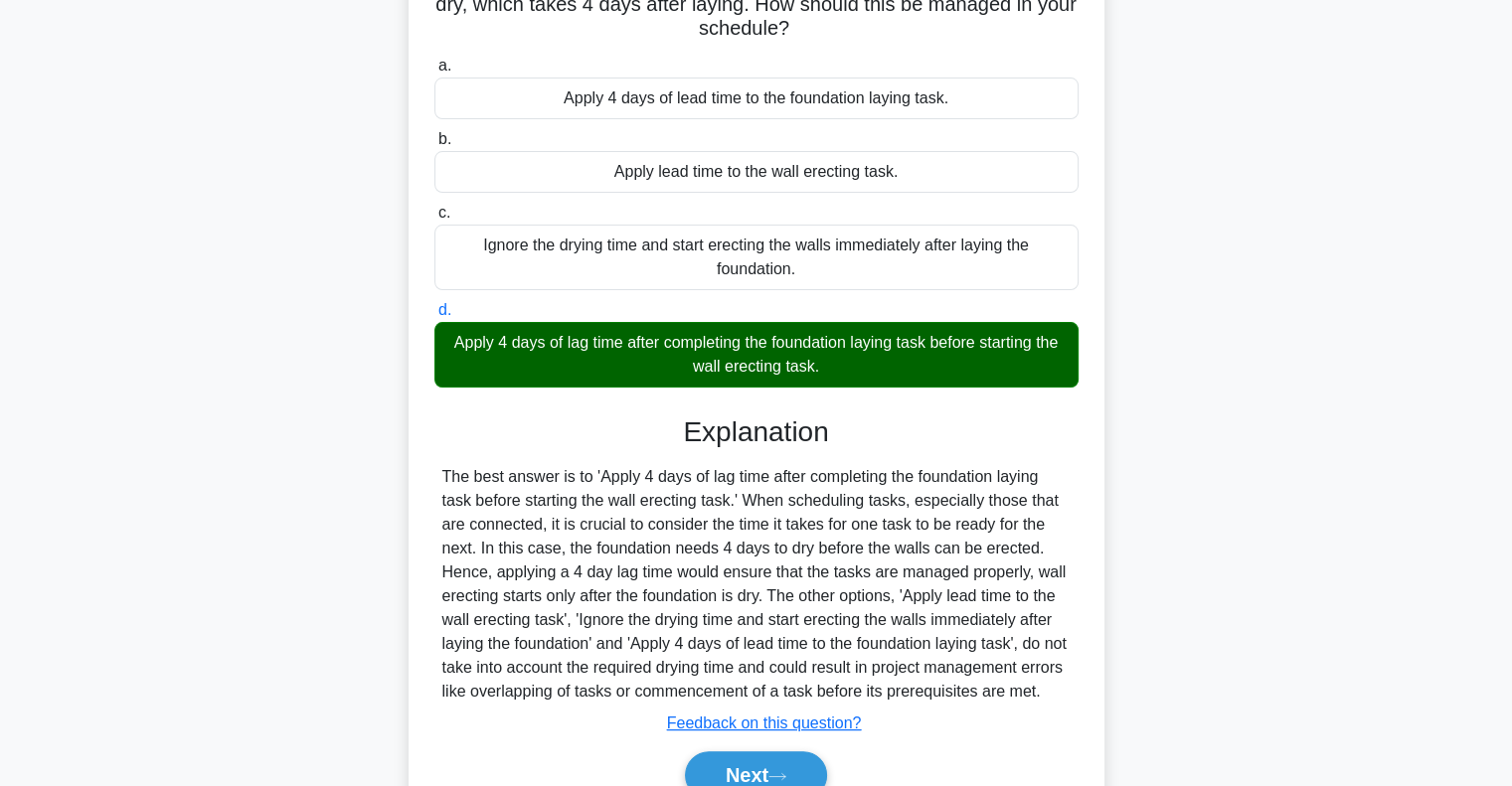 scroll, scrollTop: 318, scrollLeft: 0, axis: vertical 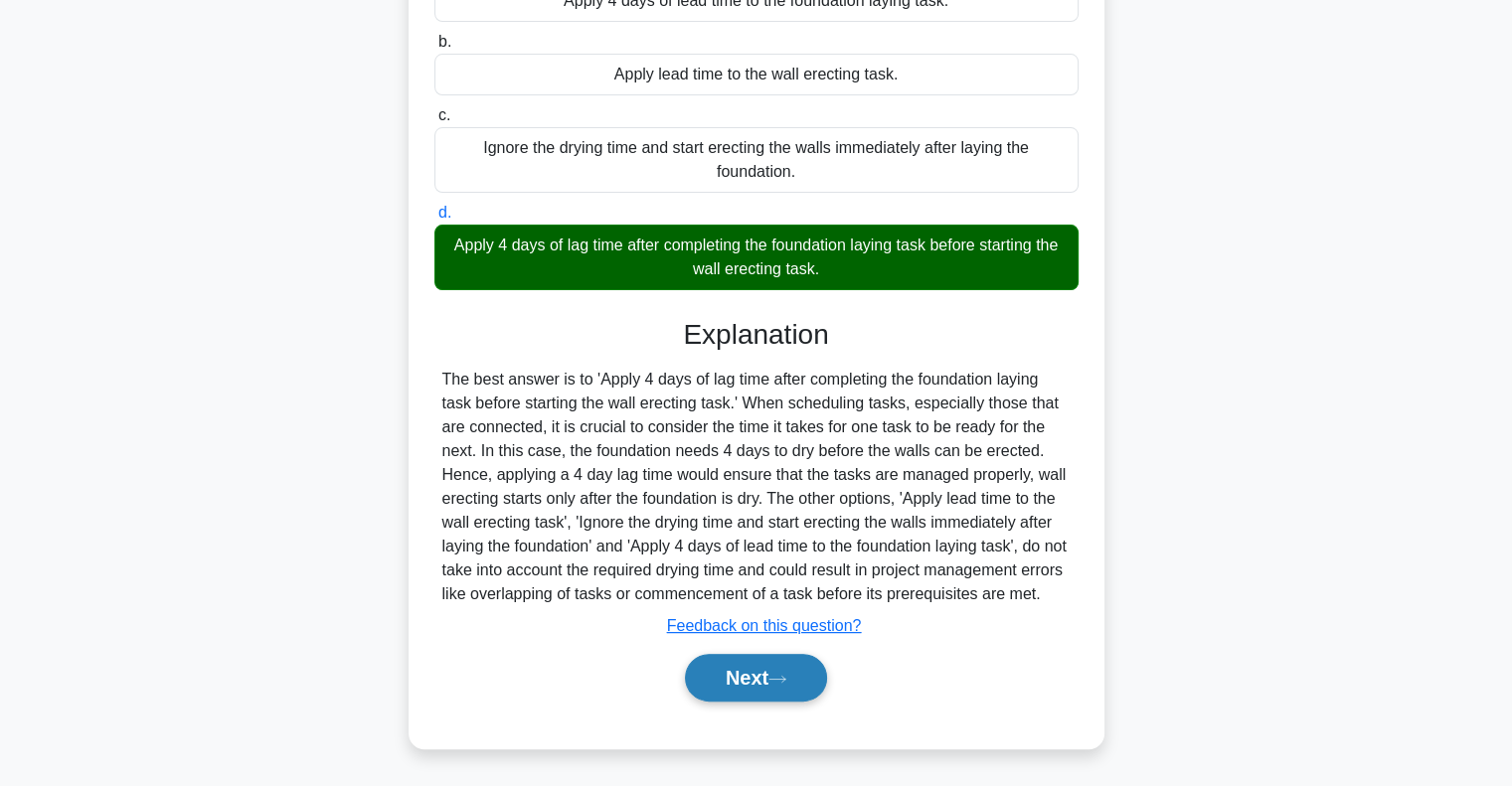 click on "Next" at bounding box center (756, 678) 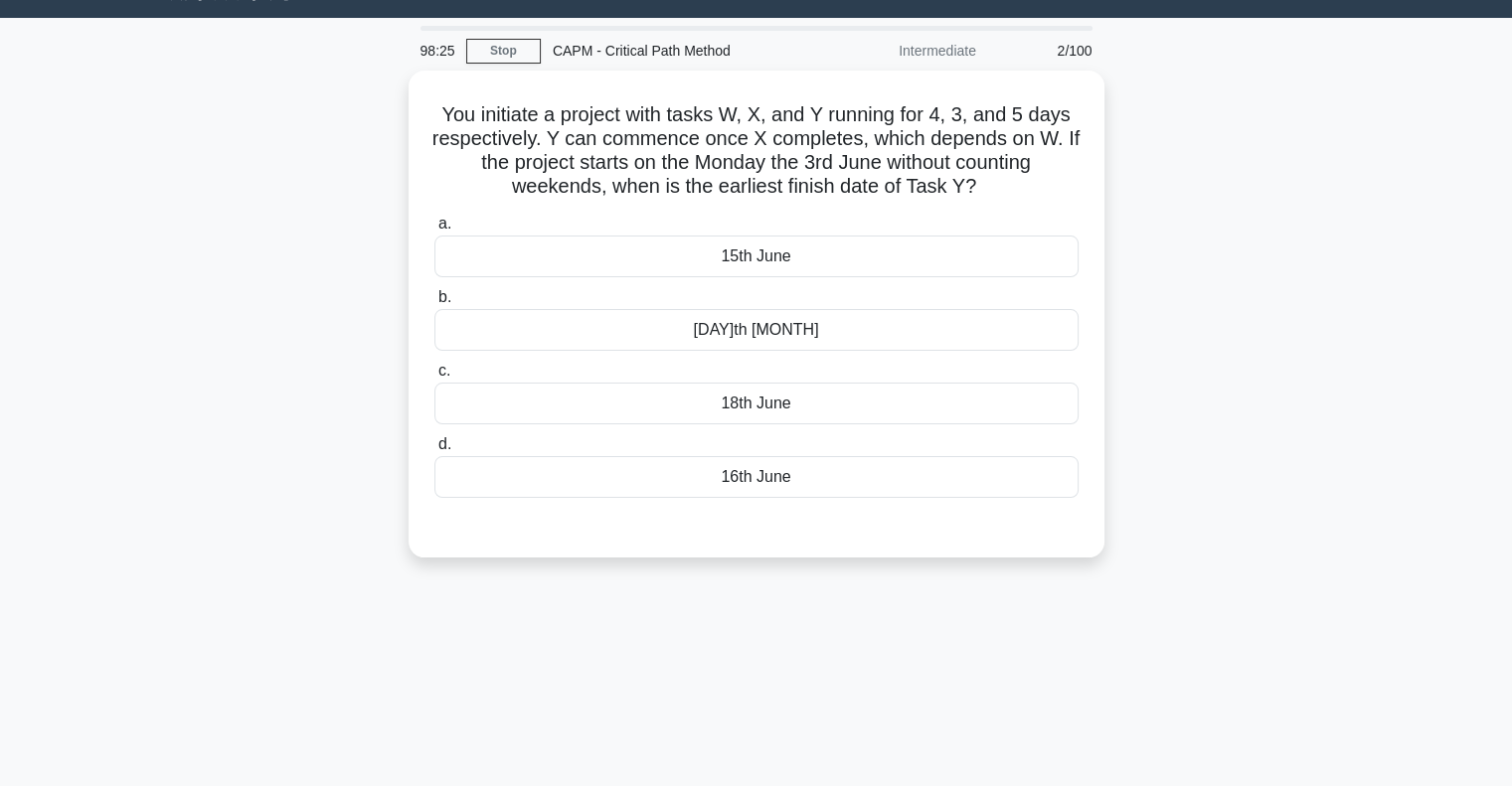 scroll, scrollTop: 0, scrollLeft: 0, axis: both 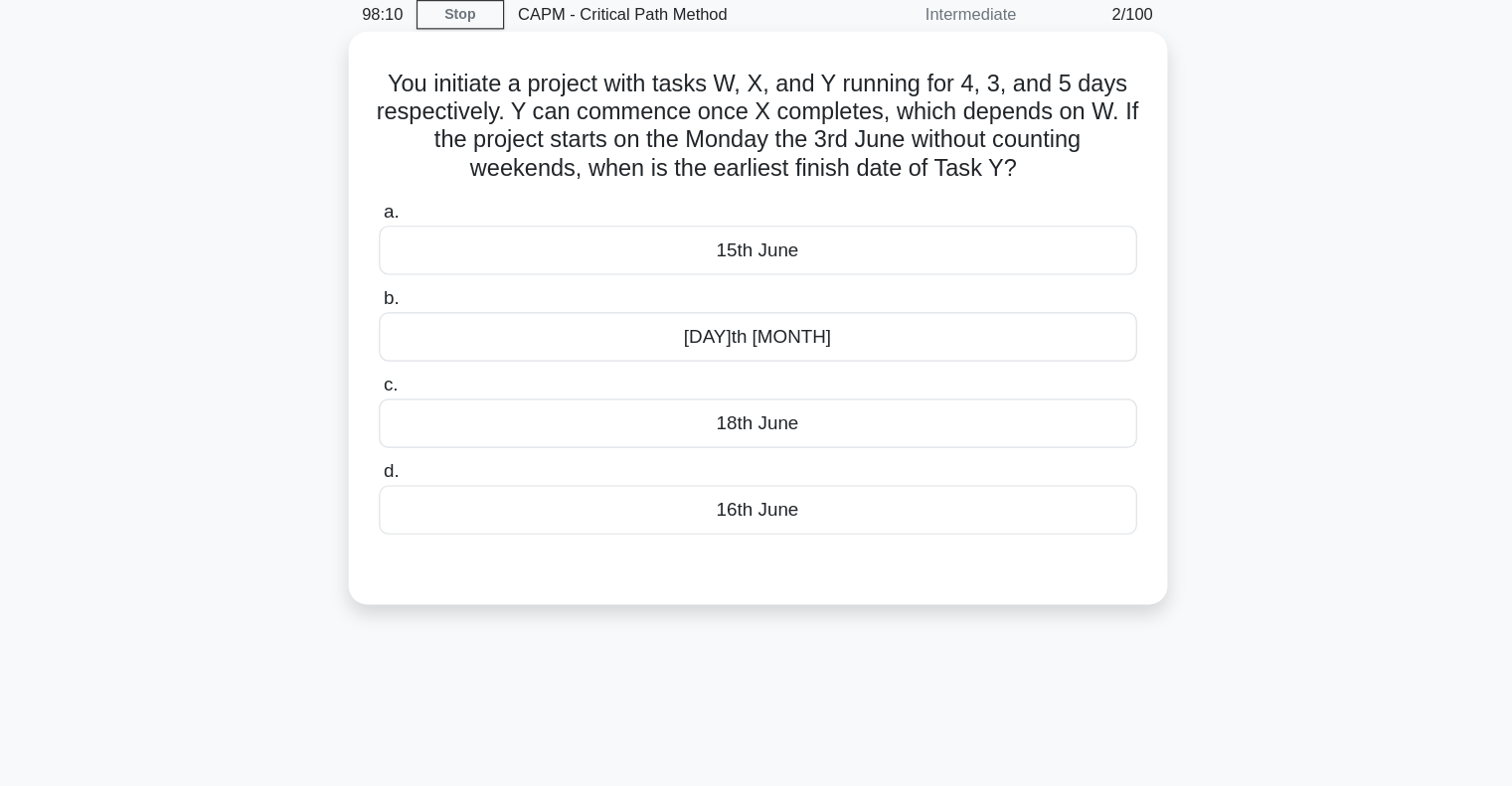click on "15th June" at bounding box center (756, 297) 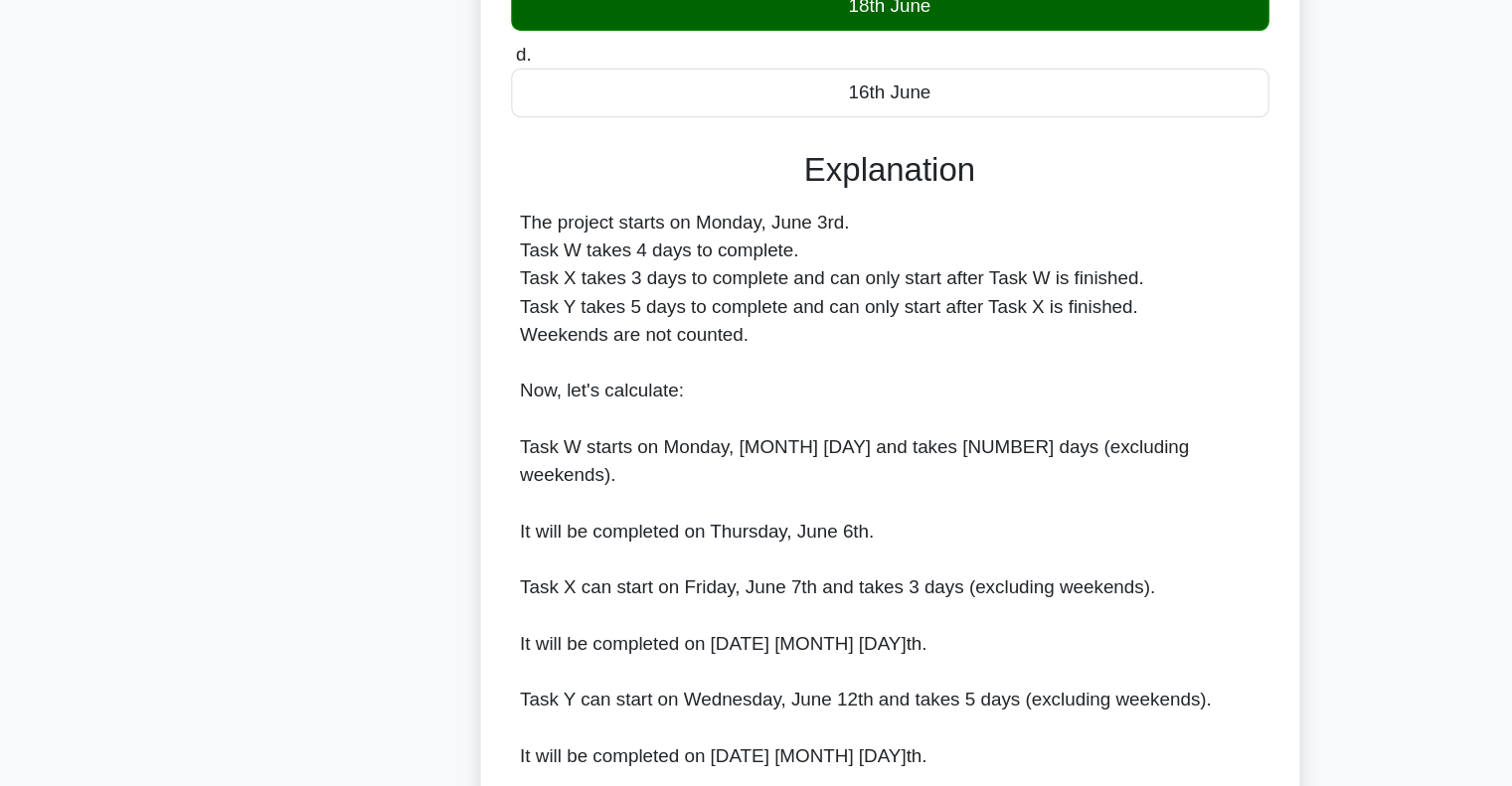 scroll, scrollTop: 512, scrollLeft: 0, axis: vertical 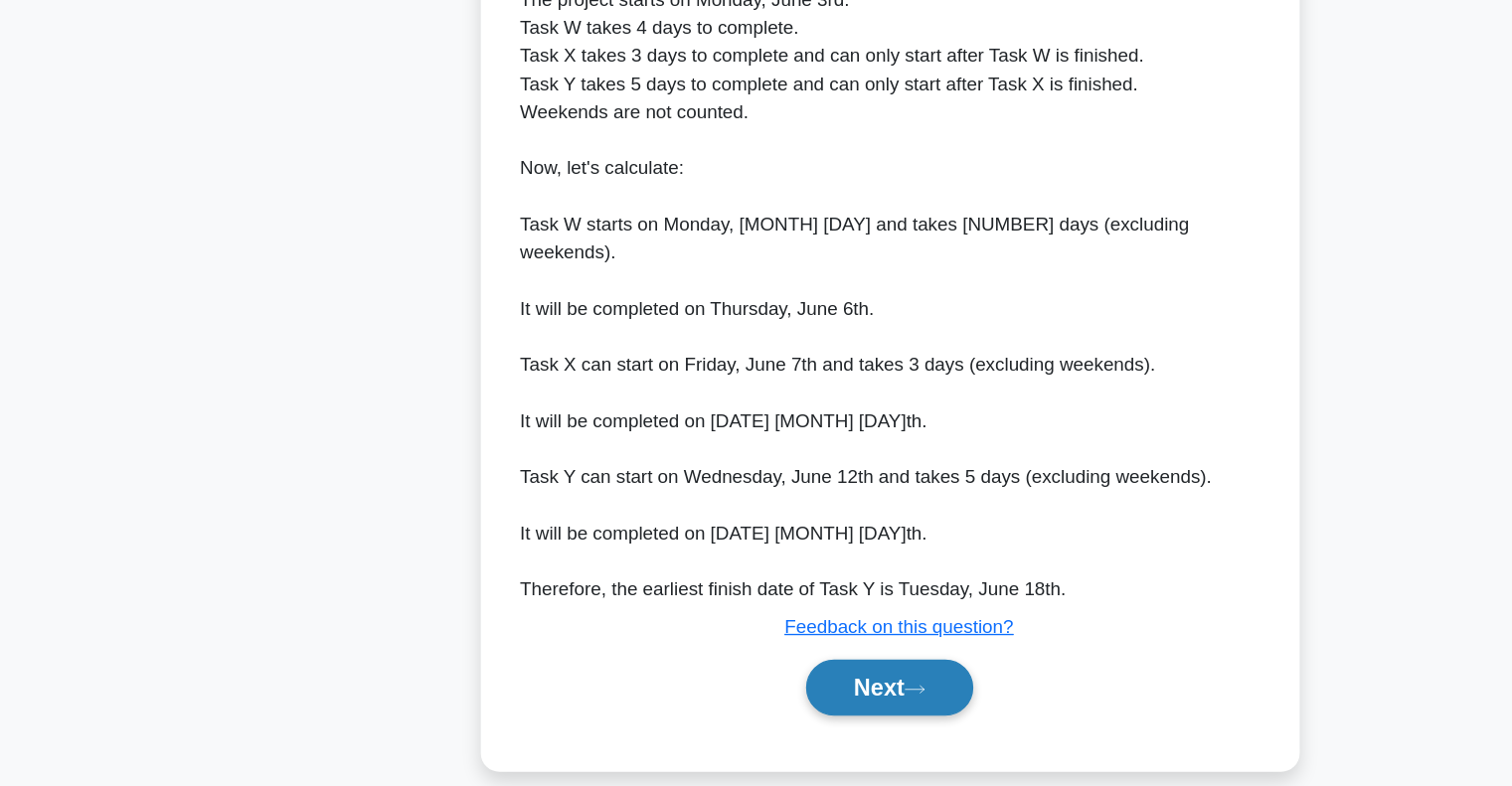 click on "Next" at bounding box center (756, 703) 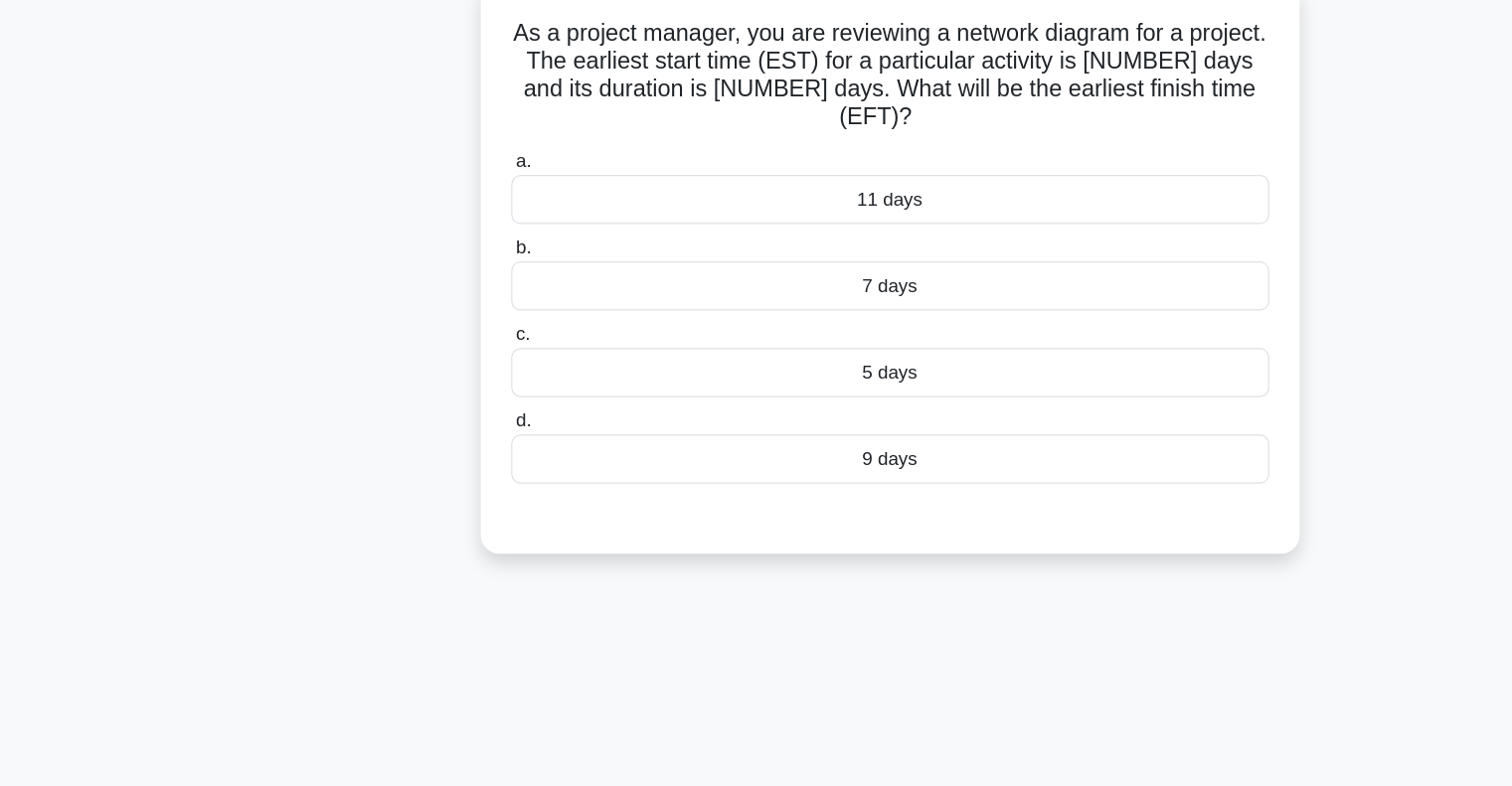 scroll, scrollTop: 0, scrollLeft: 0, axis: both 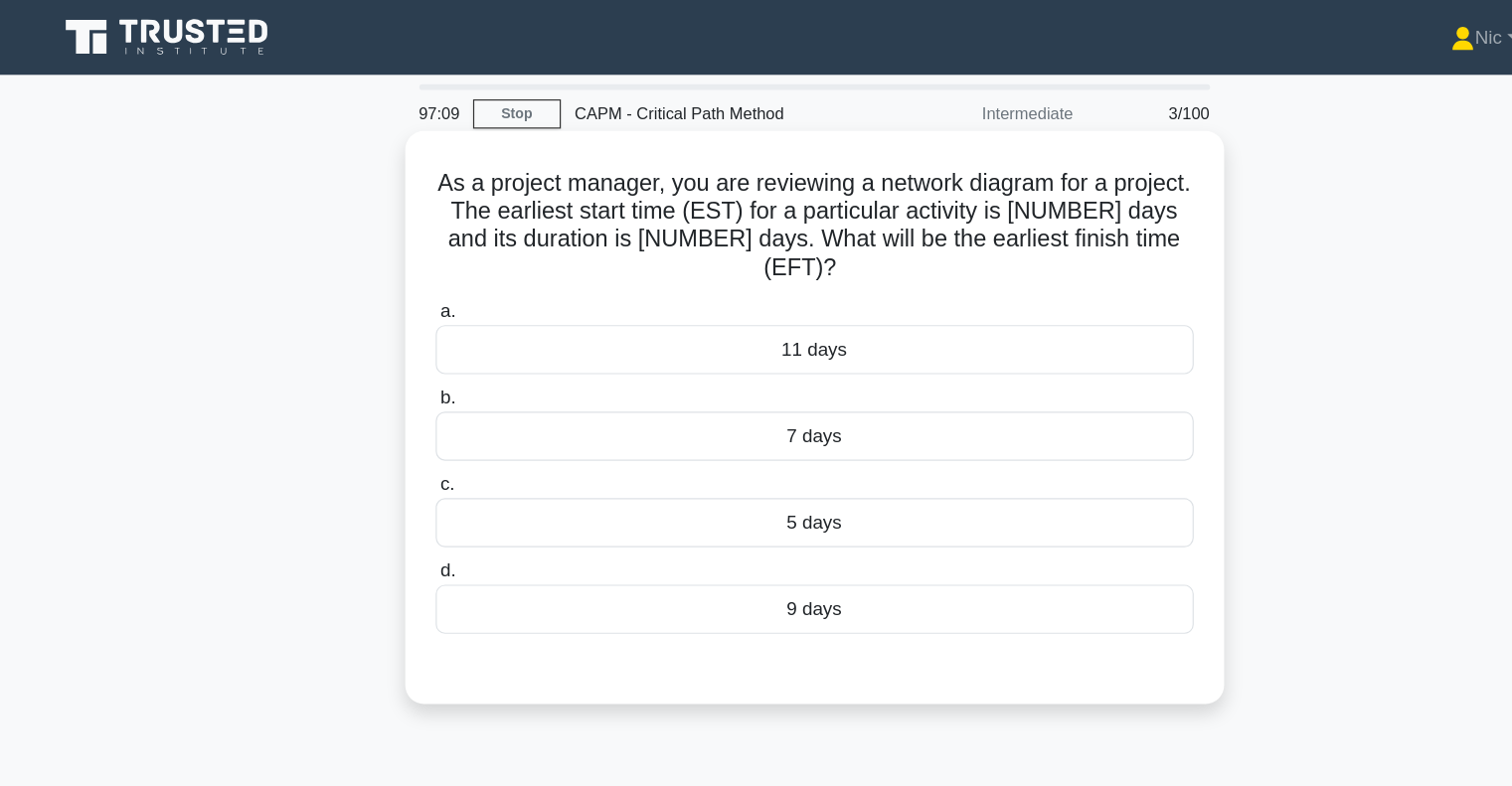click on "7 days" at bounding box center [756, 371] 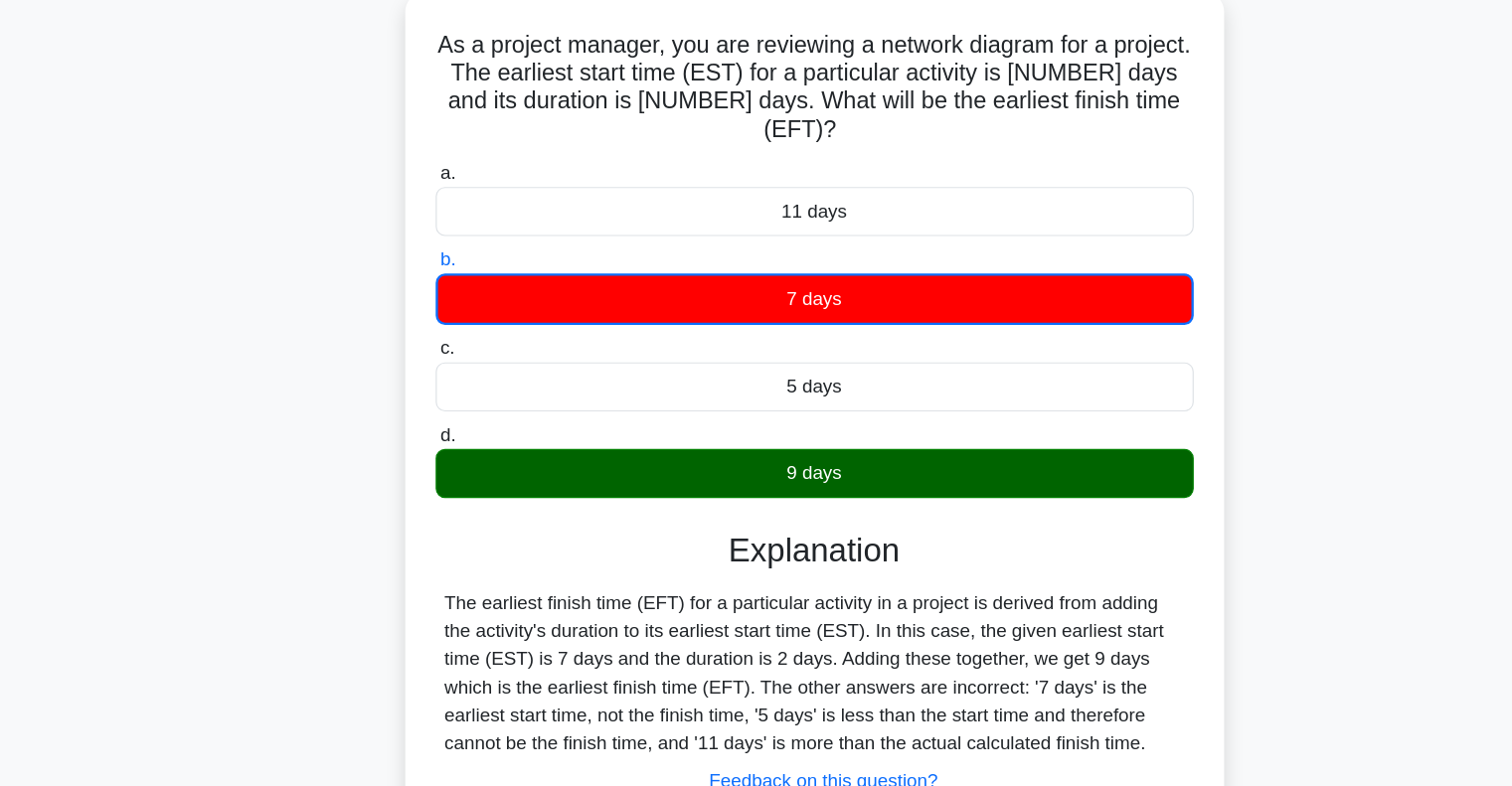 scroll, scrollTop: 0, scrollLeft: 0, axis: both 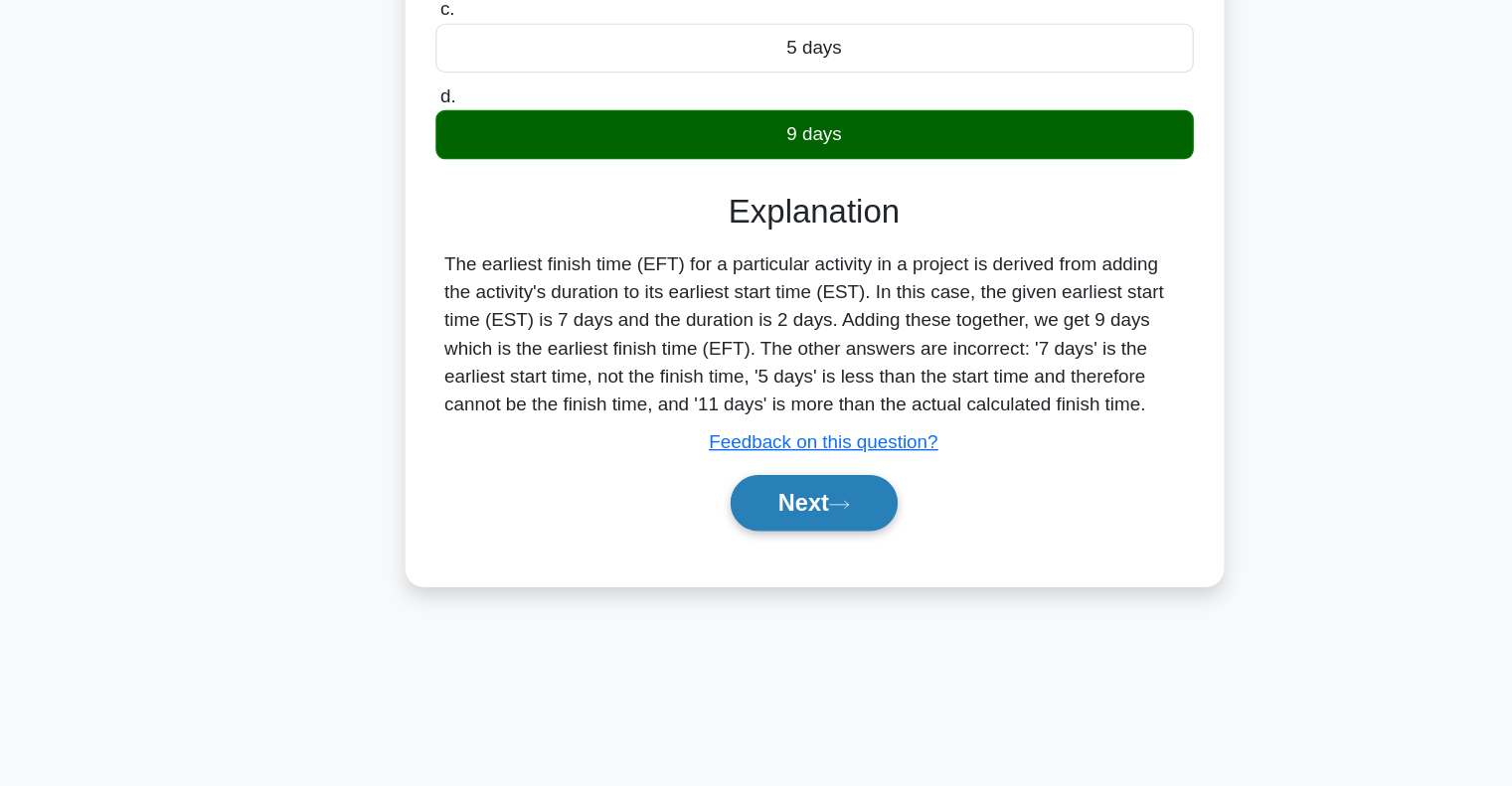 click on "Next" at bounding box center (756, 546) 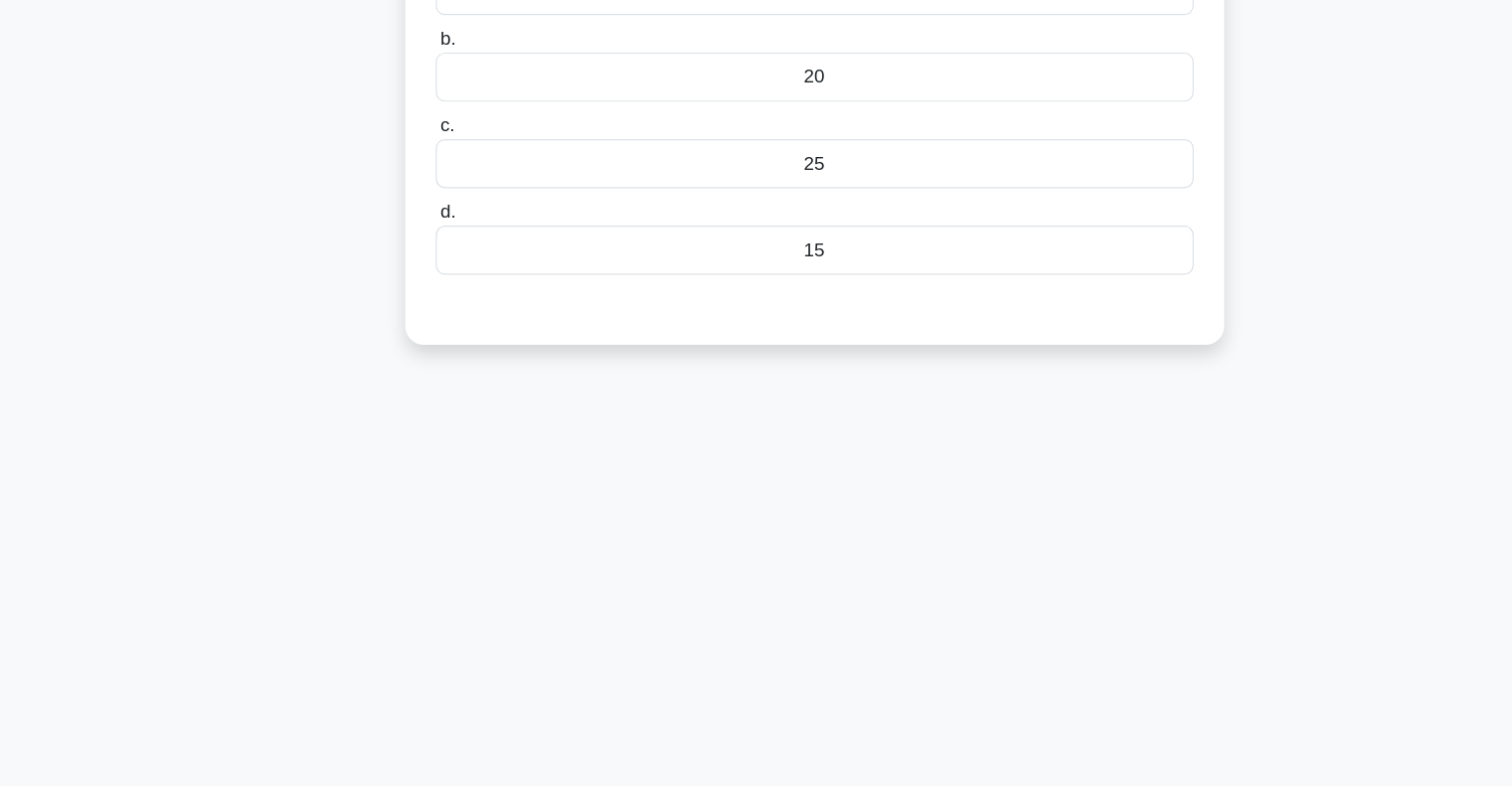 scroll, scrollTop: 0, scrollLeft: 0, axis: both 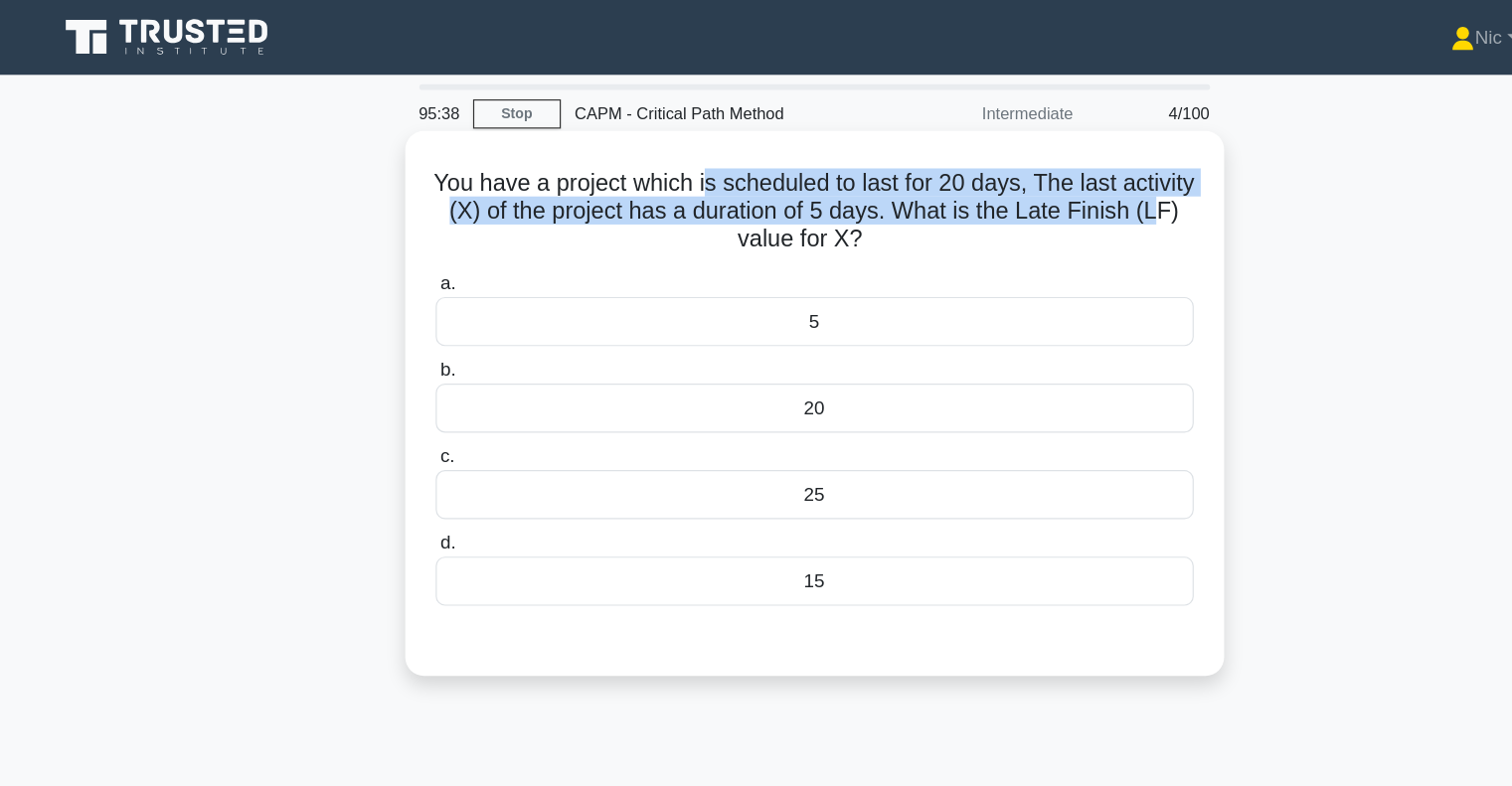 drag, startPoint x: 695, startPoint y: 156, endPoint x: 711, endPoint y: 211, distance: 57.280014 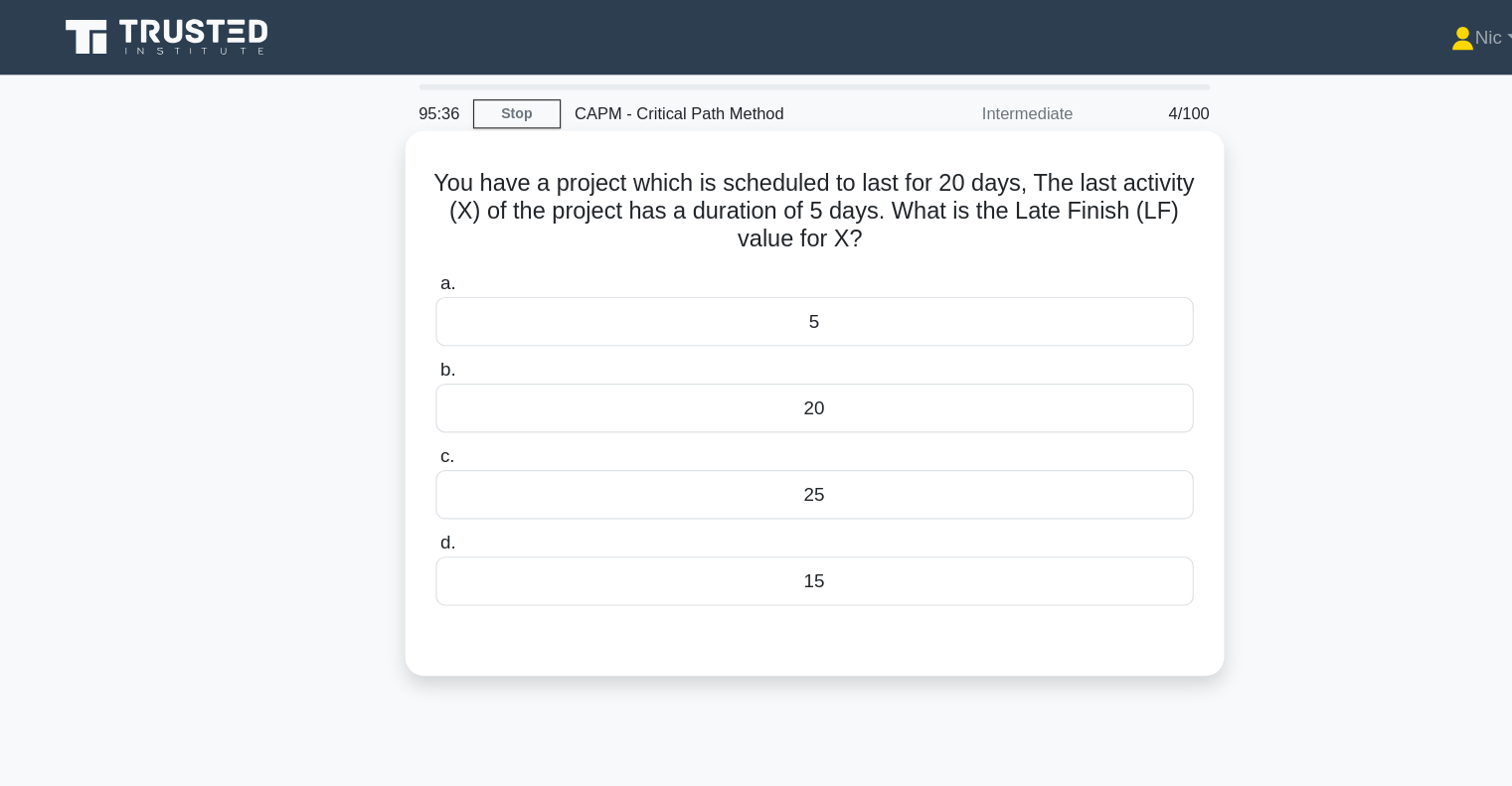 click on "25" at bounding box center [756, 420] 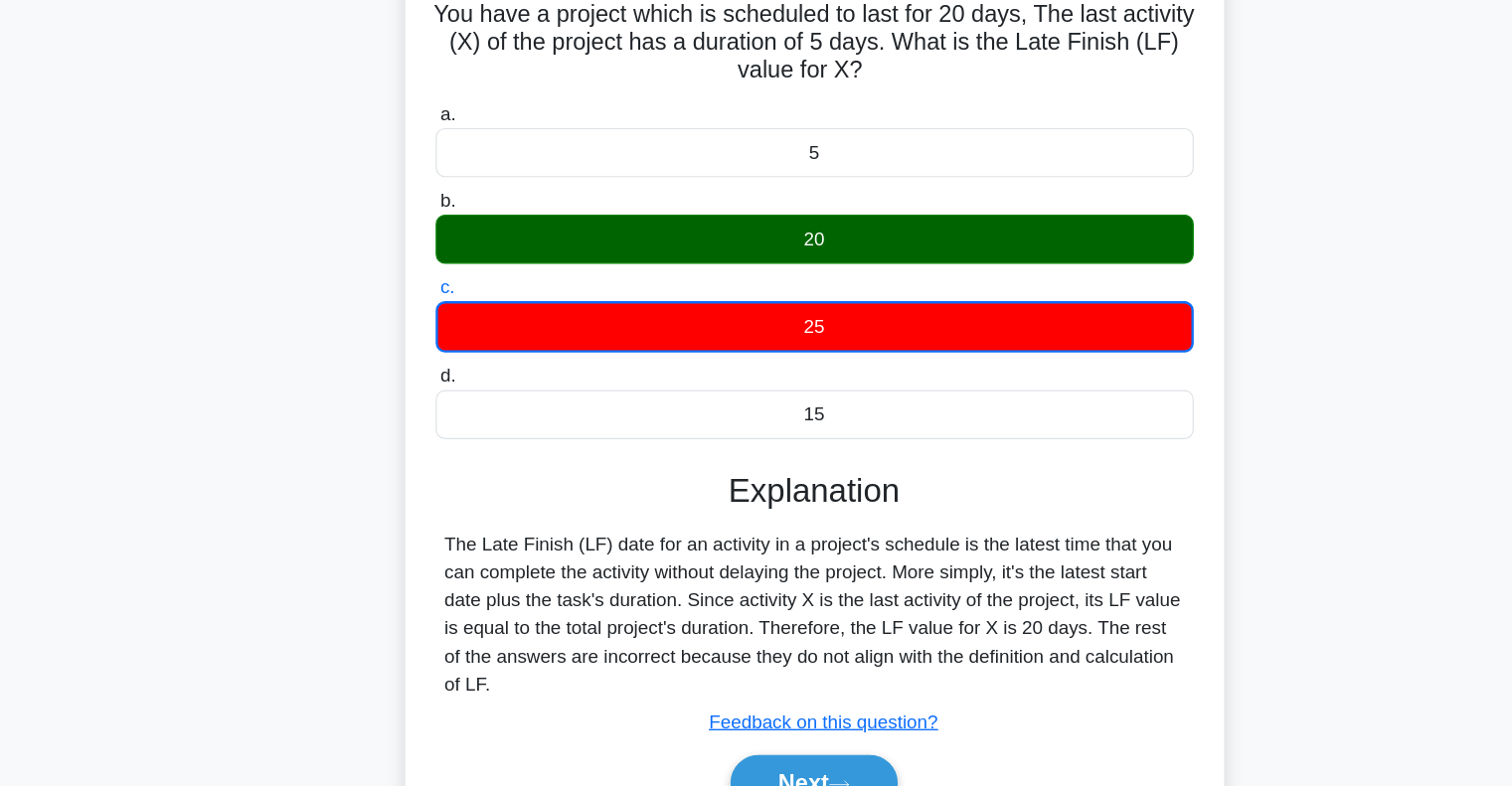 scroll, scrollTop: 50, scrollLeft: 0, axis: vertical 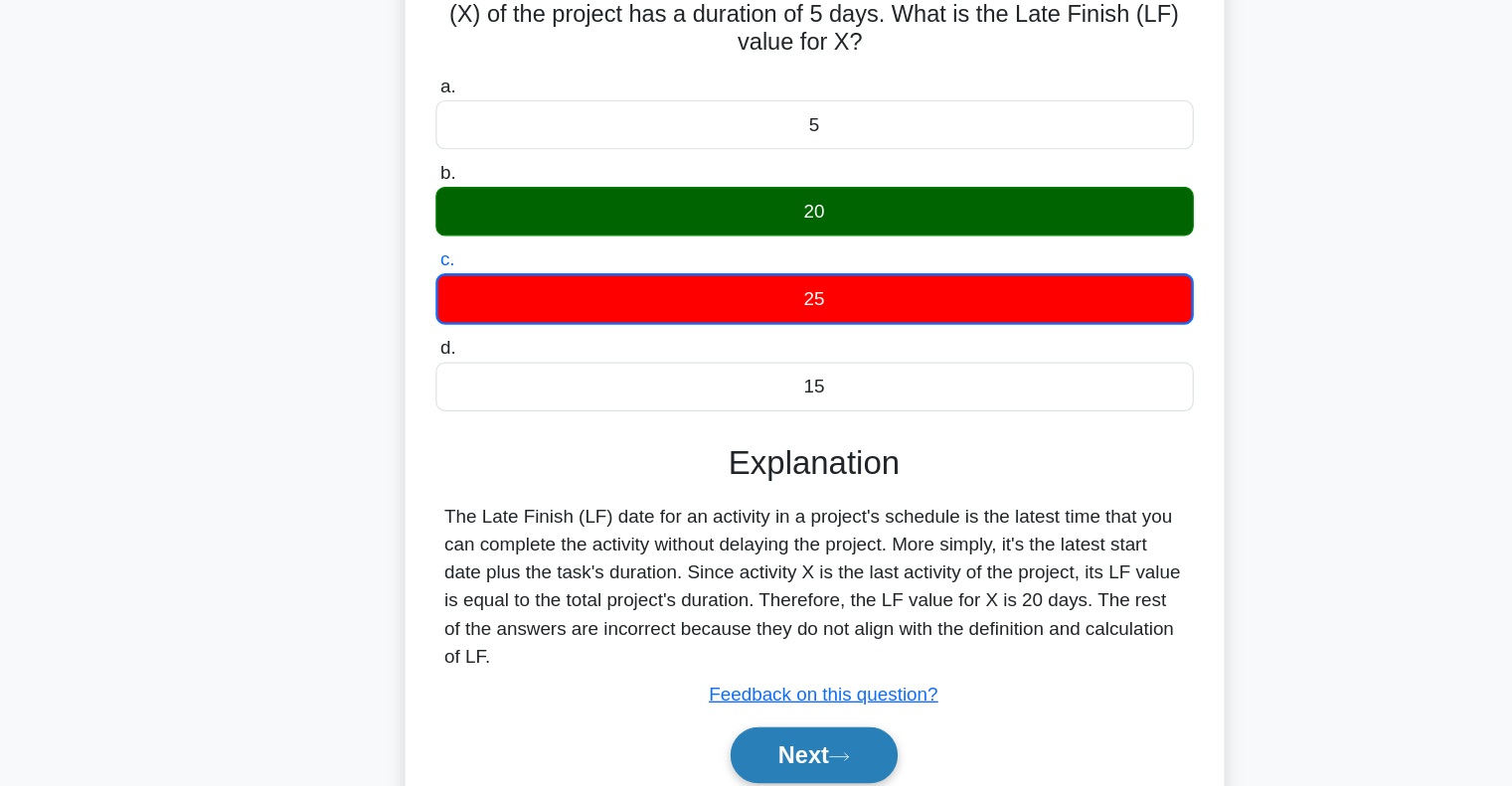 click on "Next" at bounding box center [756, 759] 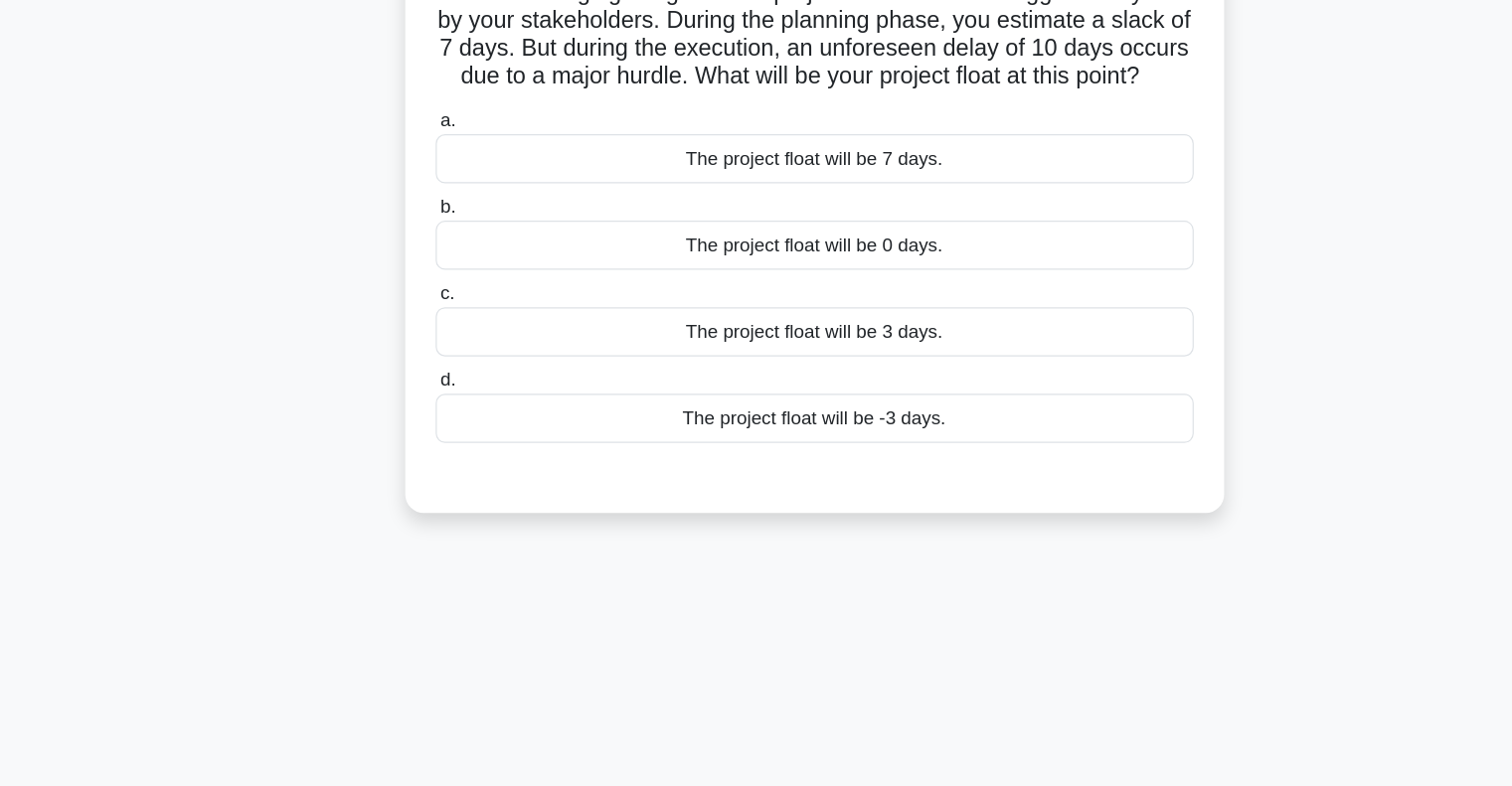 scroll, scrollTop: 50, scrollLeft: 0, axis: vertical 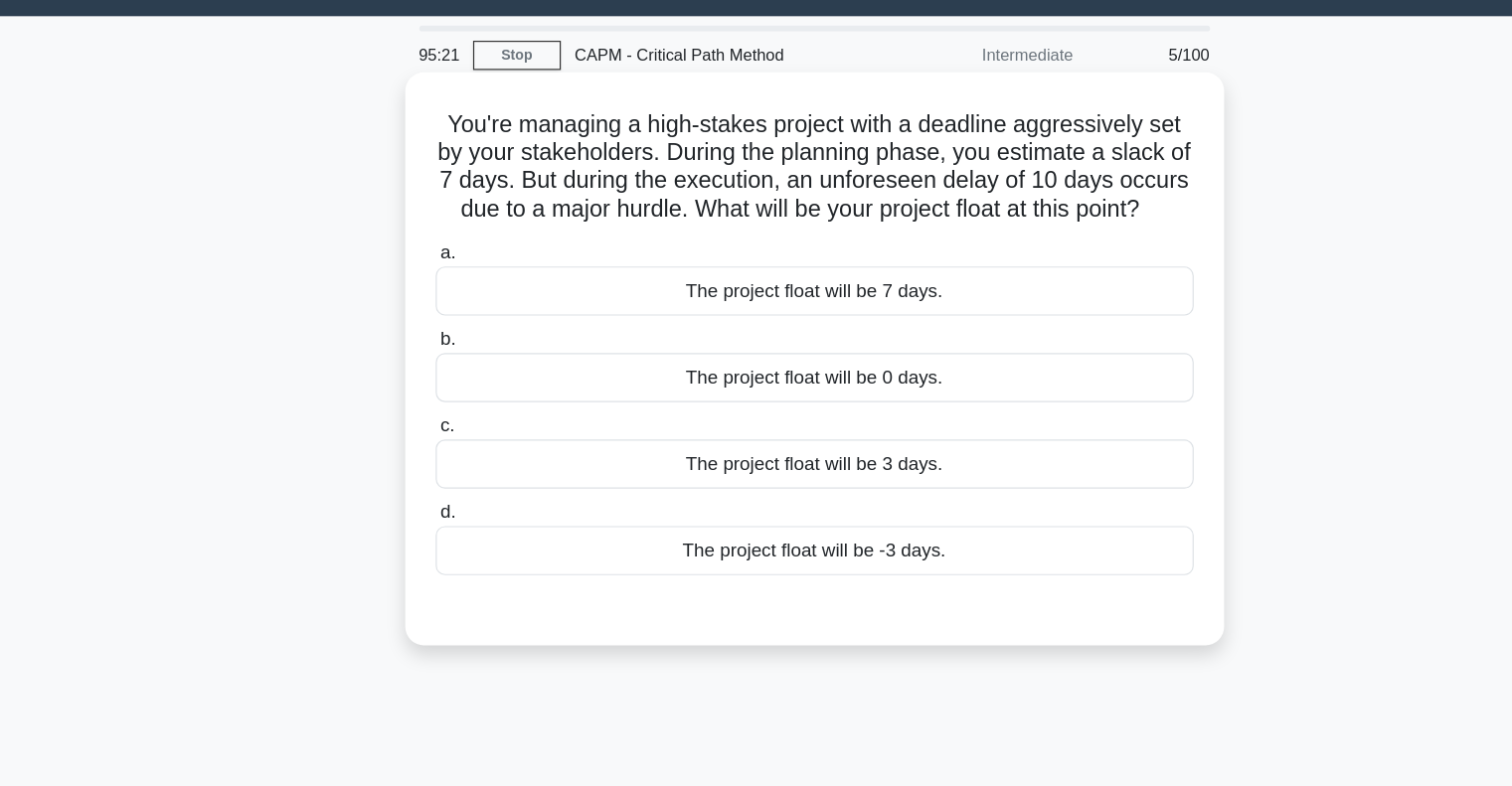 click on "The project float will be 3 days." at bounding box center (756, 394) 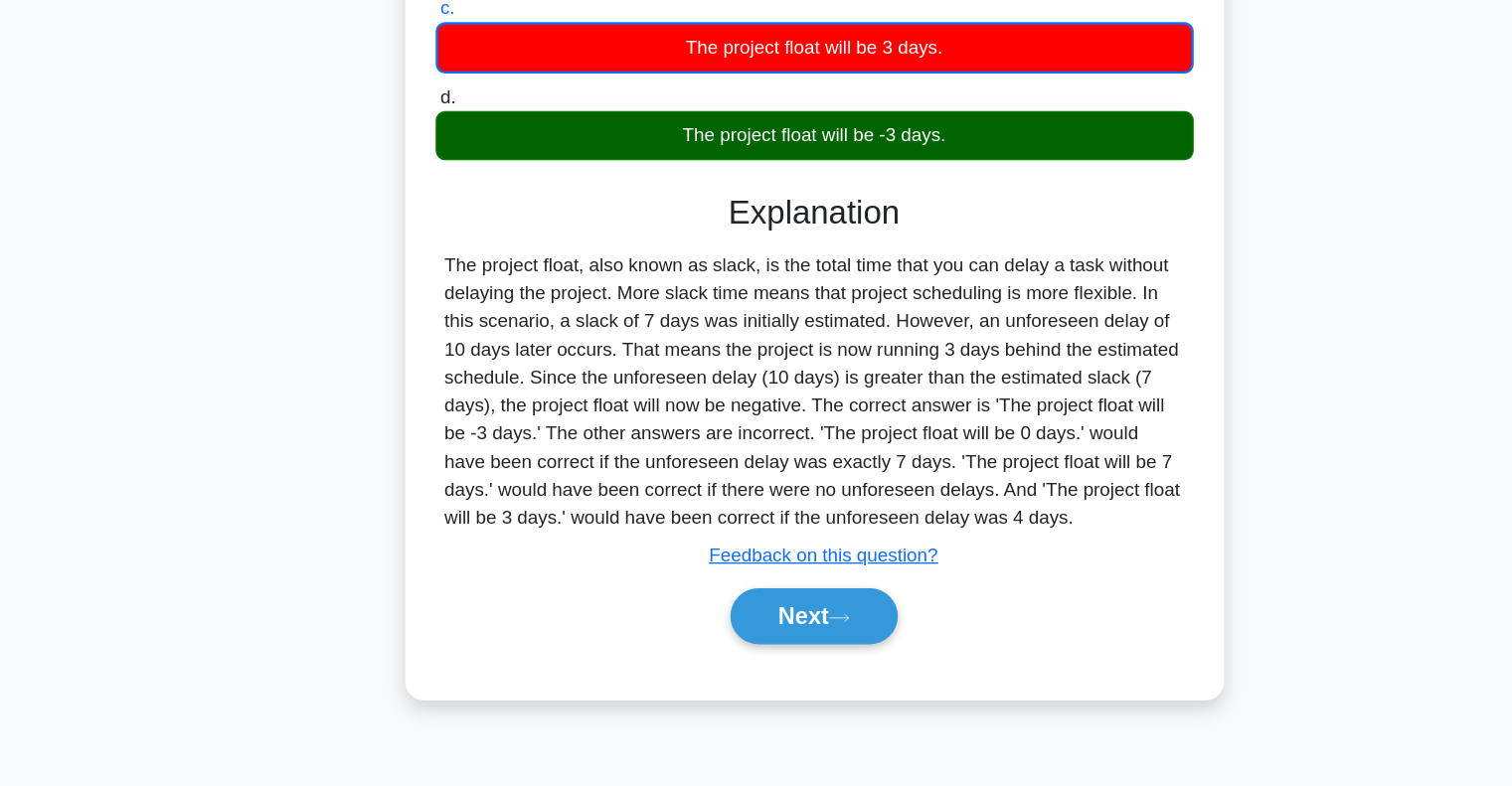 scroll, scrollTop: 287, scrollLeft: 0, axis: vertical 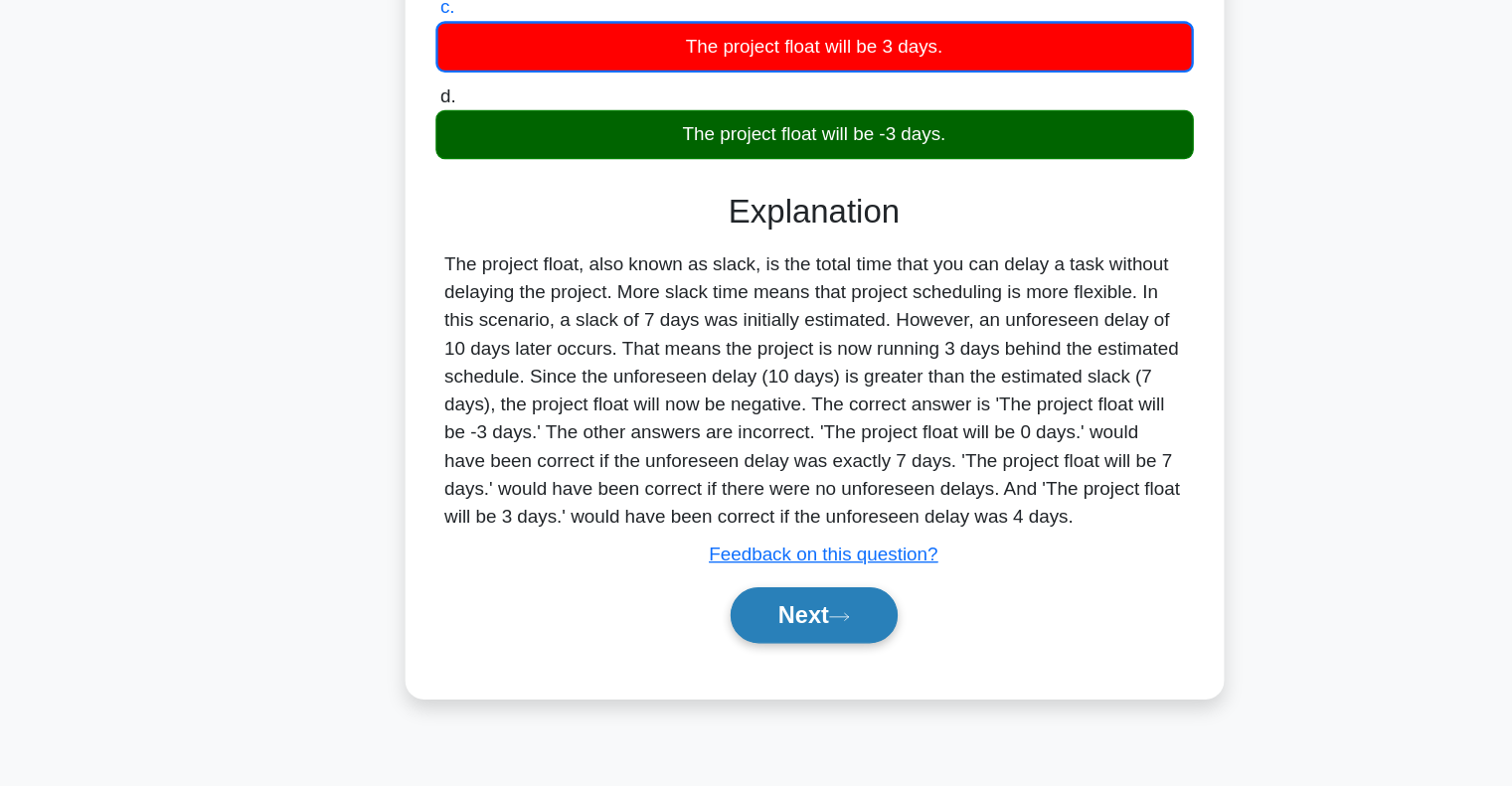 click on "Next" at bounding box center [756, 641] 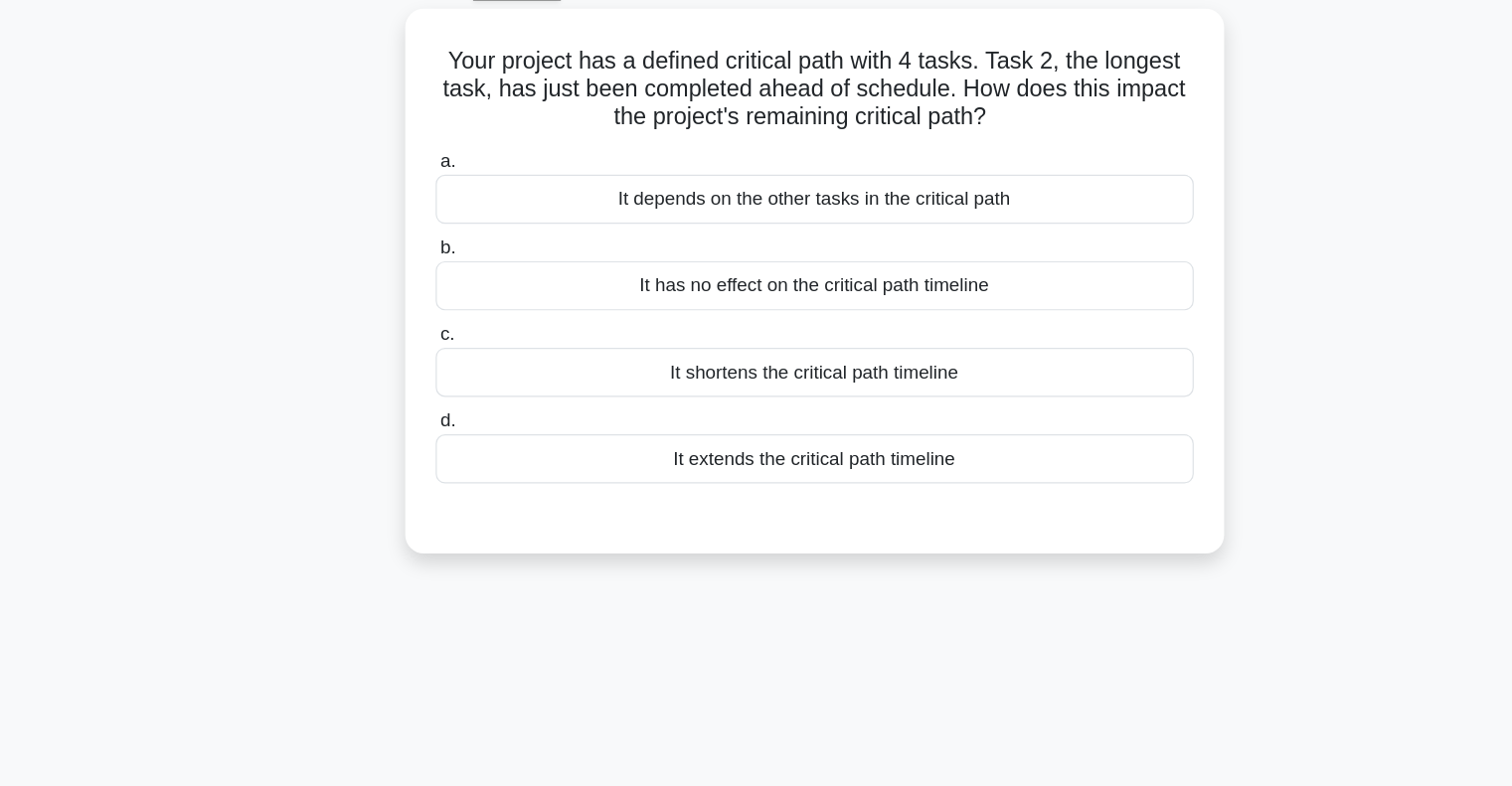 scroll, scrollTop: 0, scrollLeft: 0, axis: both 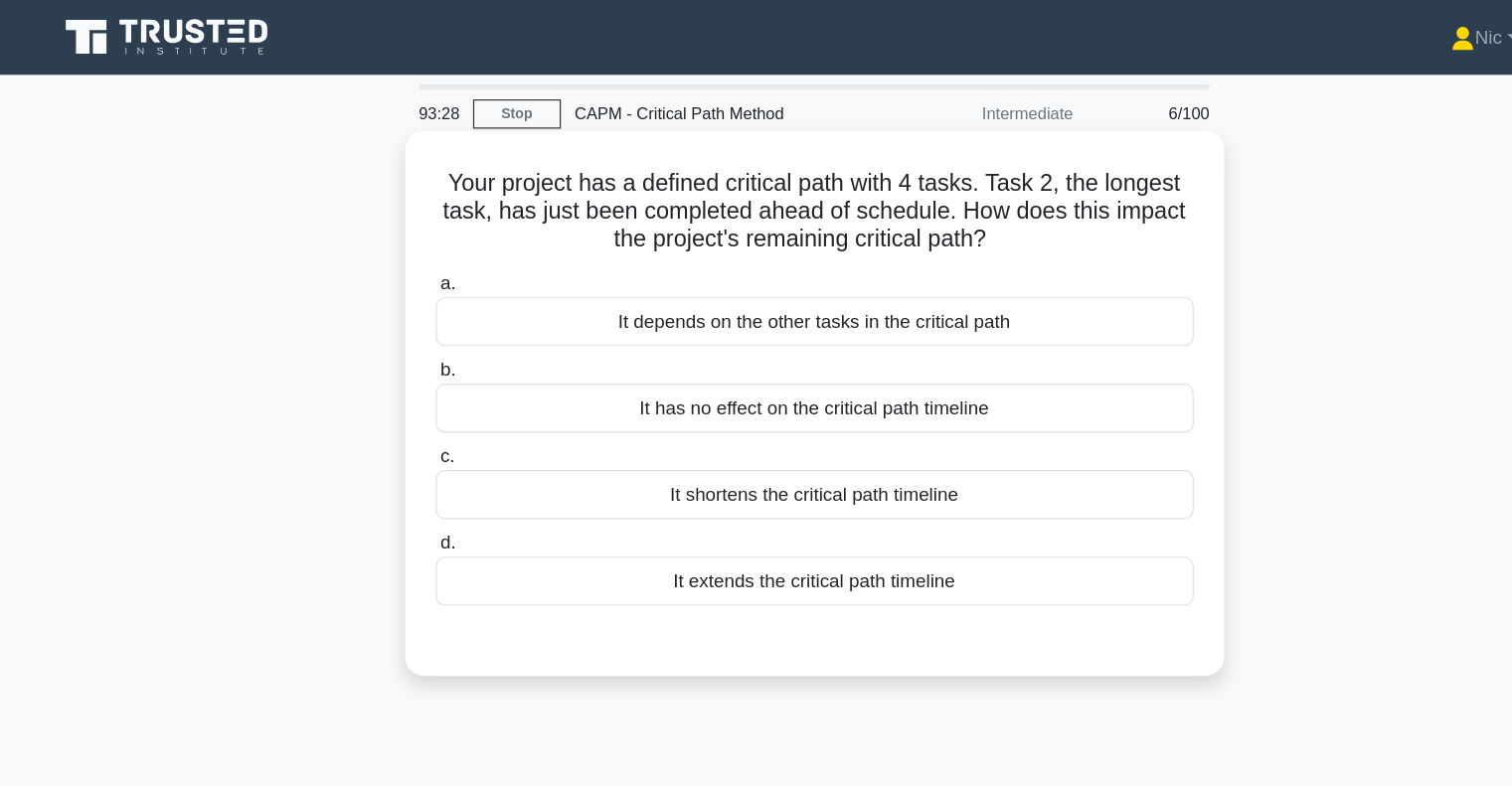click on "It has no effect on the critical path timeline" at bounding box center (756, 347) 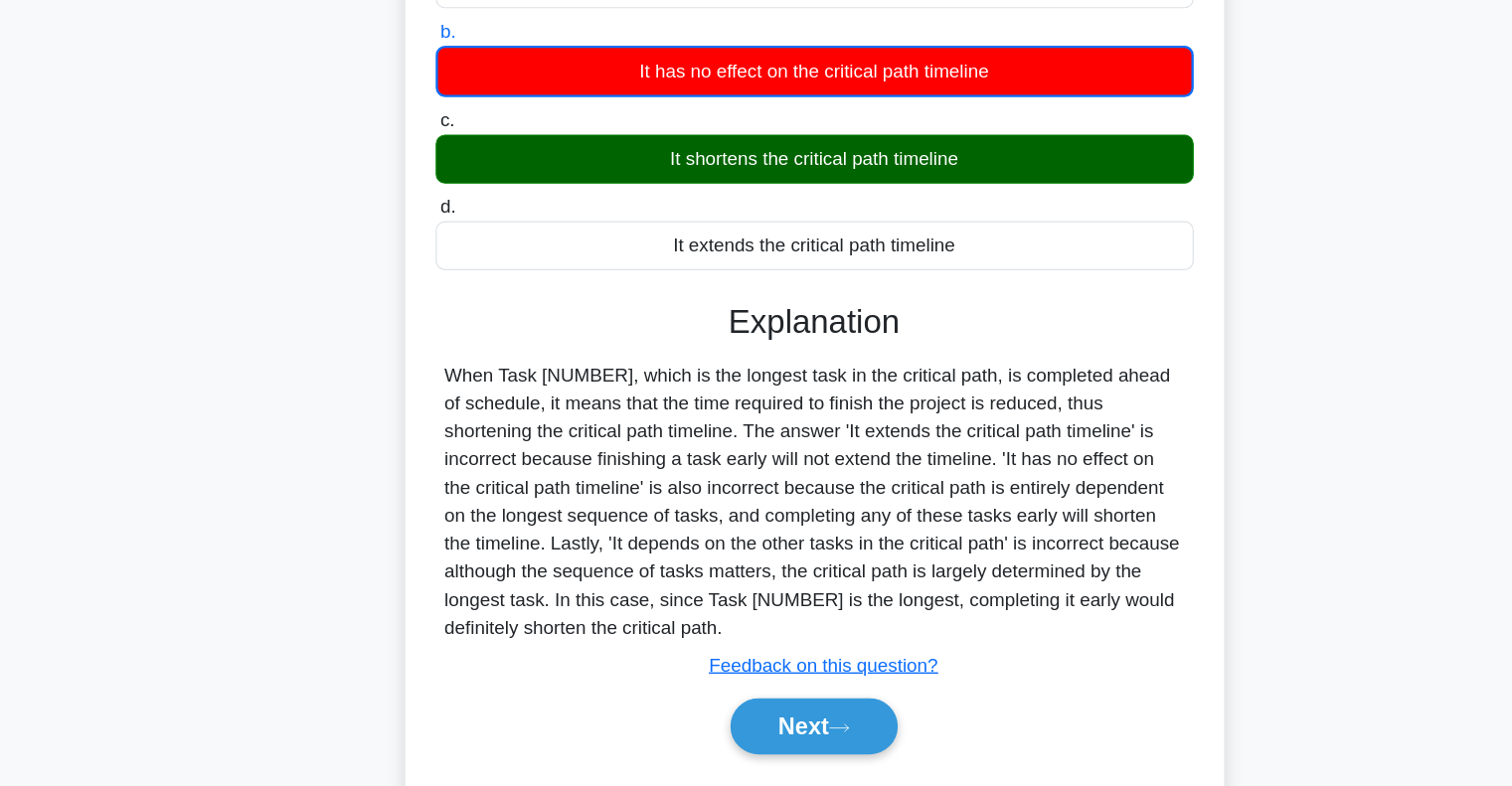 scroll, scrollTop: 287, scrollLeft: 0, axis: vertical 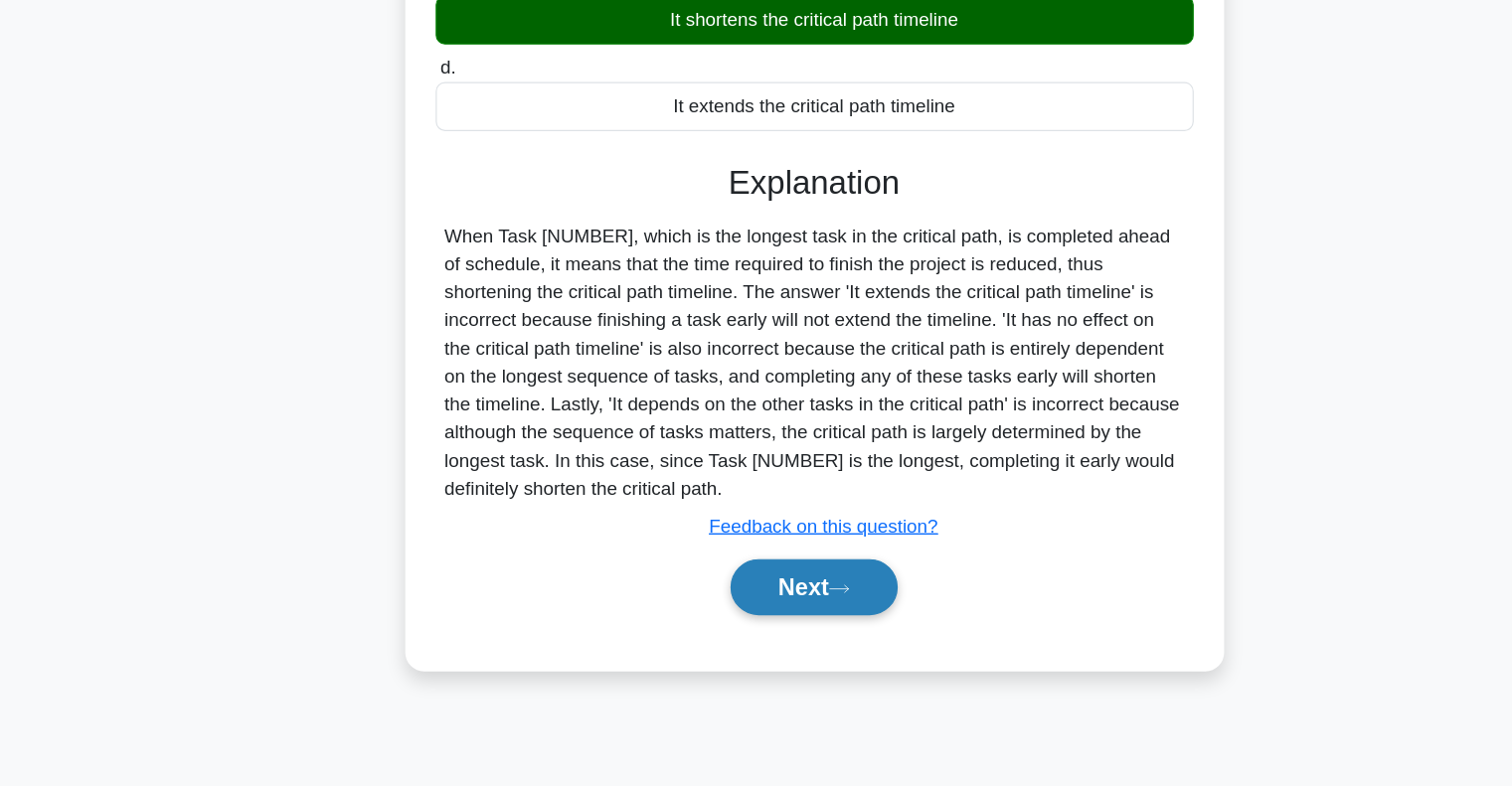 click on "Next" at bounding box center [756, 617] 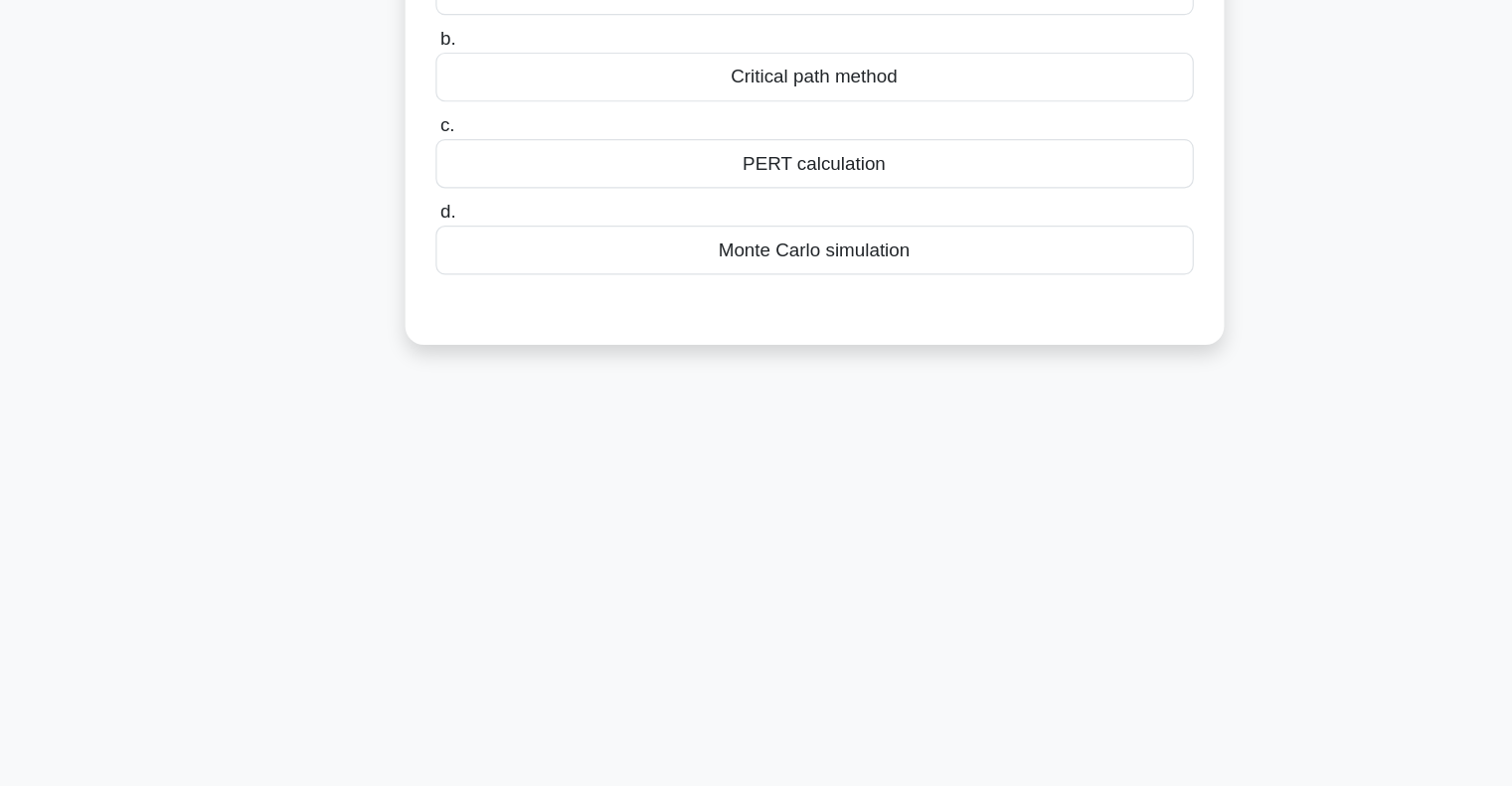 scroll, scrollTop: 0, scrollLeft: 0, axis: both 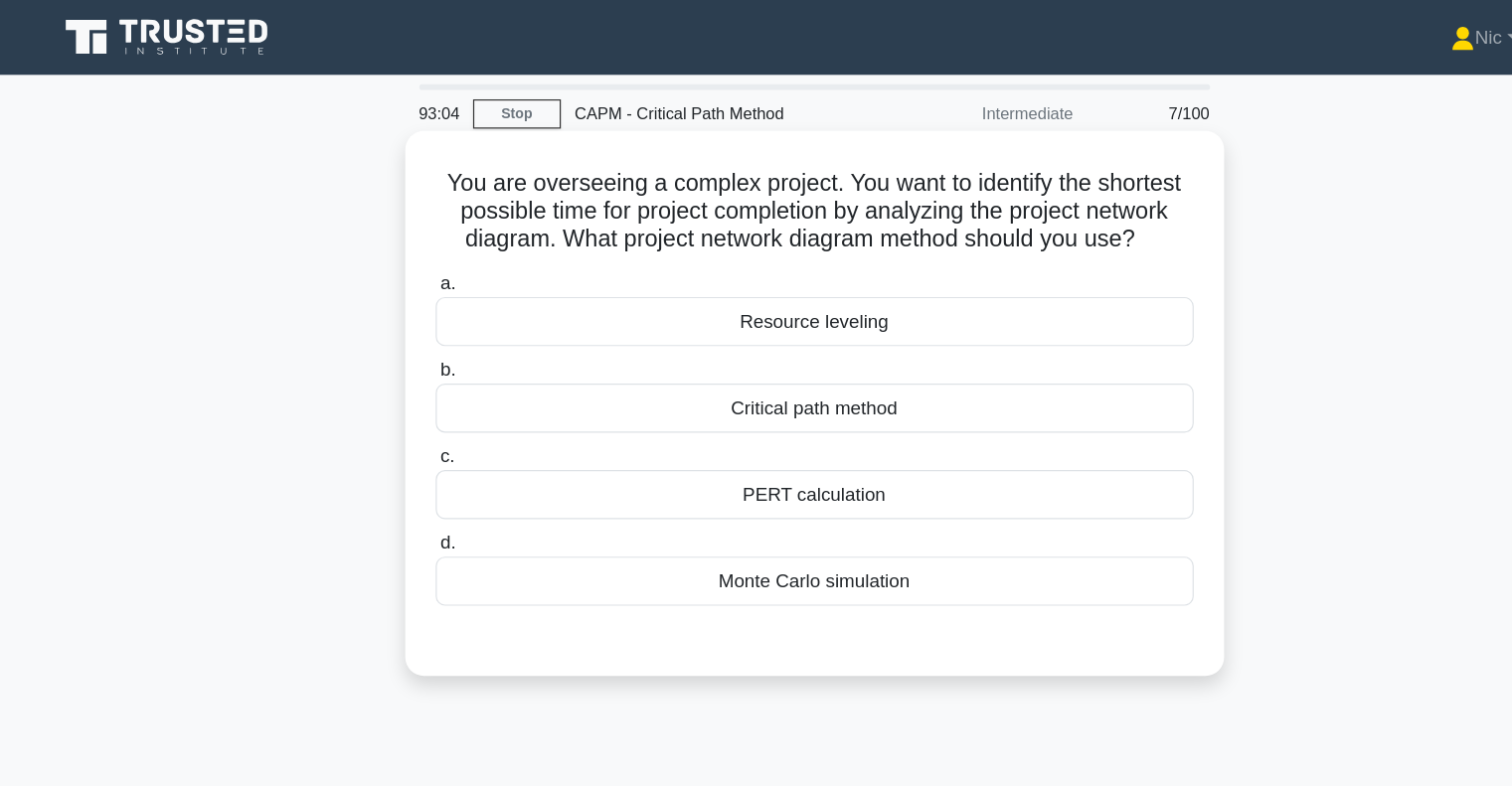 click on "Critical path method" at bounding box center [756, 347] 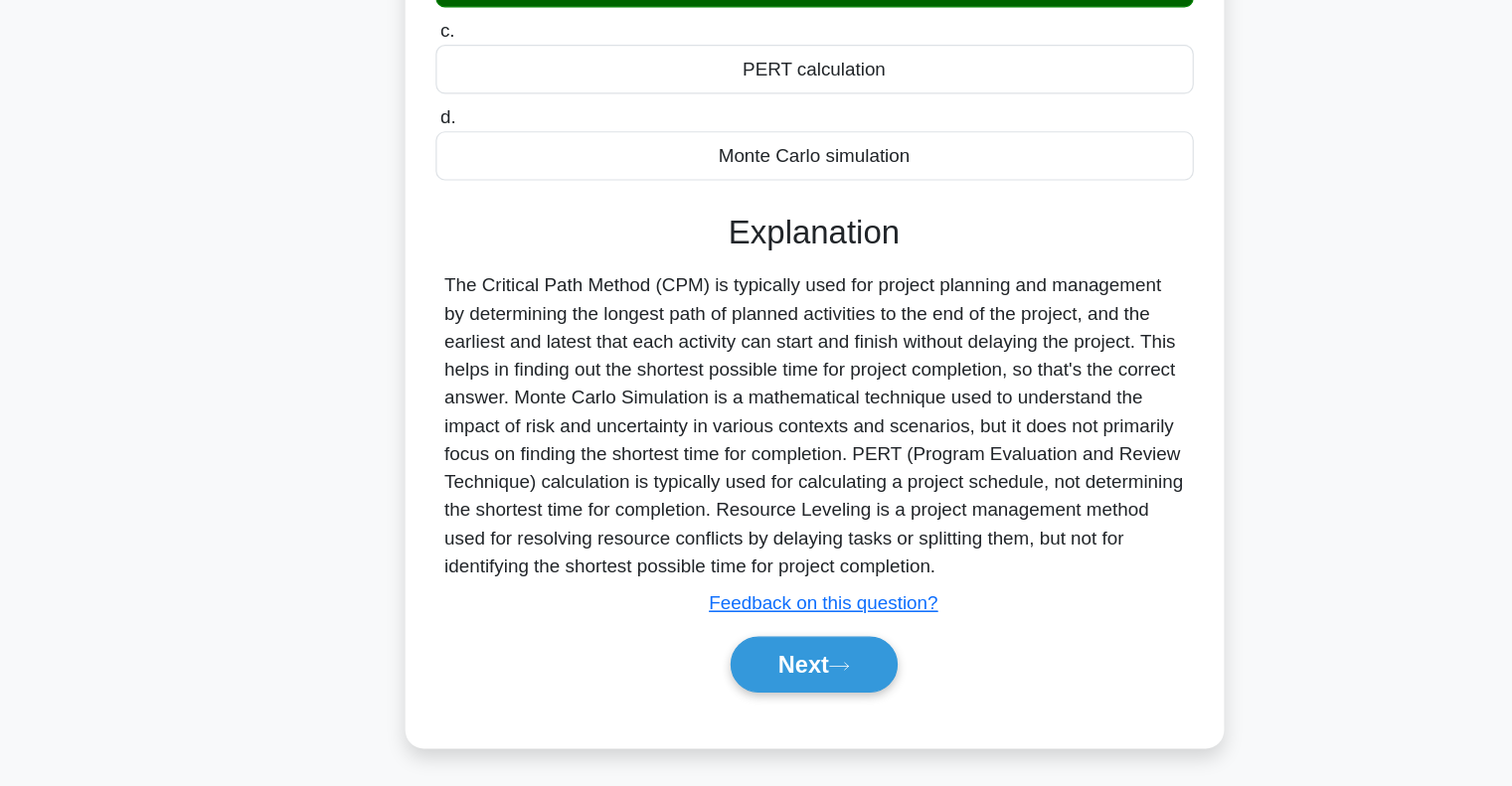 scroll, scrollTop: 252, scrollLeft: 0, axis: vertical 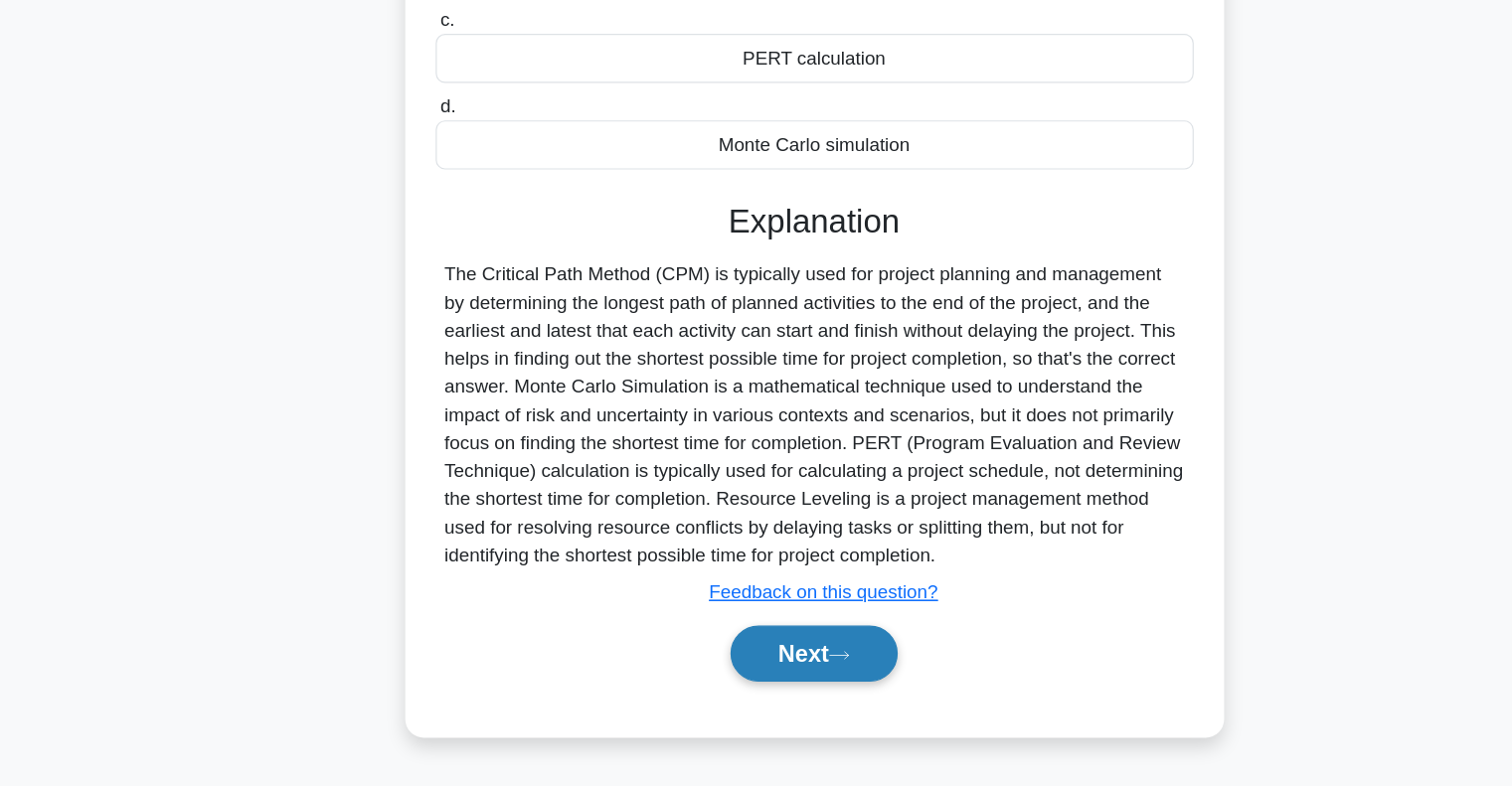 click on "Next" at bounding box center [756, 674] 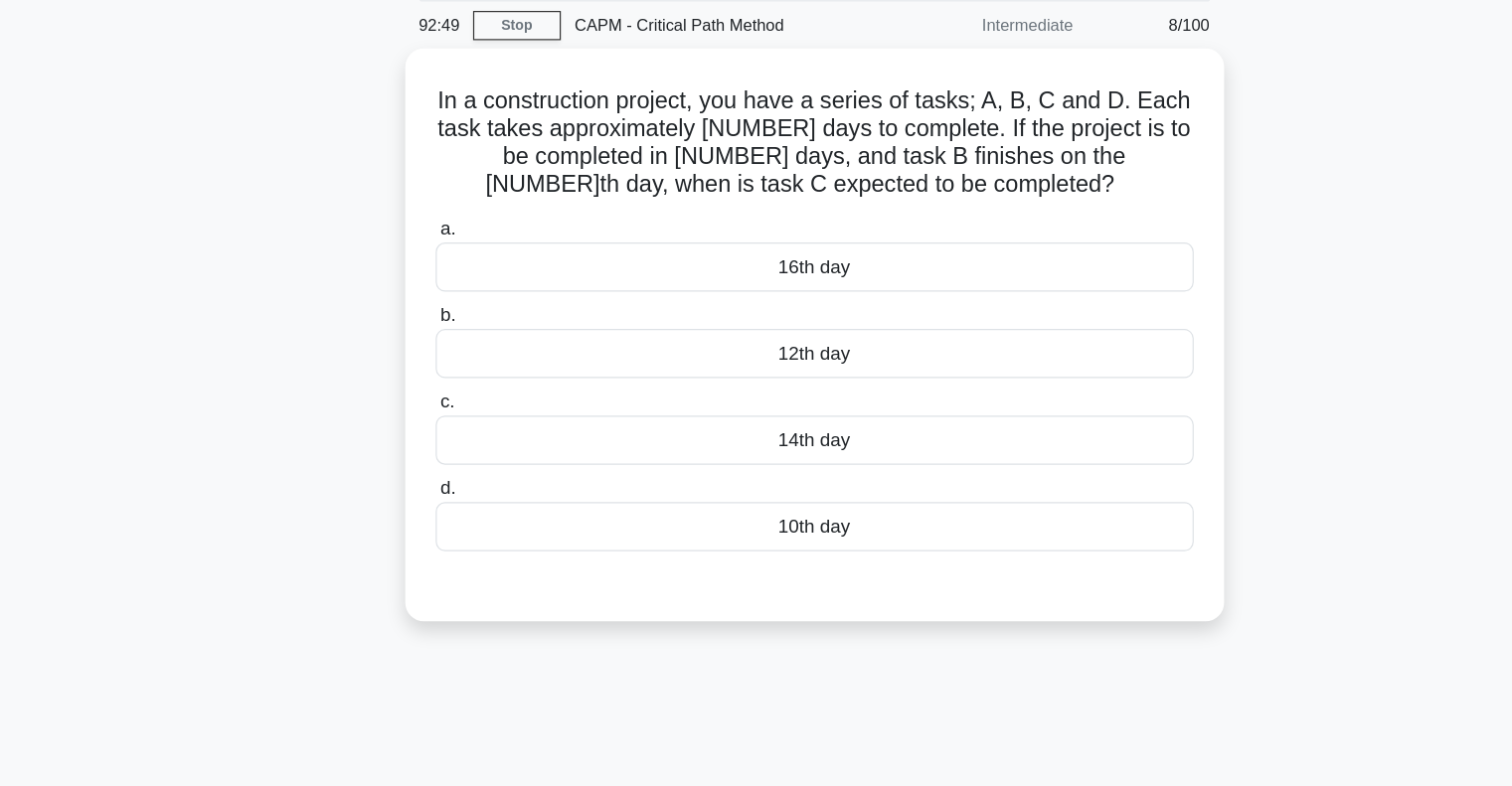 scroll, scrollTop: 0, scrollLeft: 0, axis: both 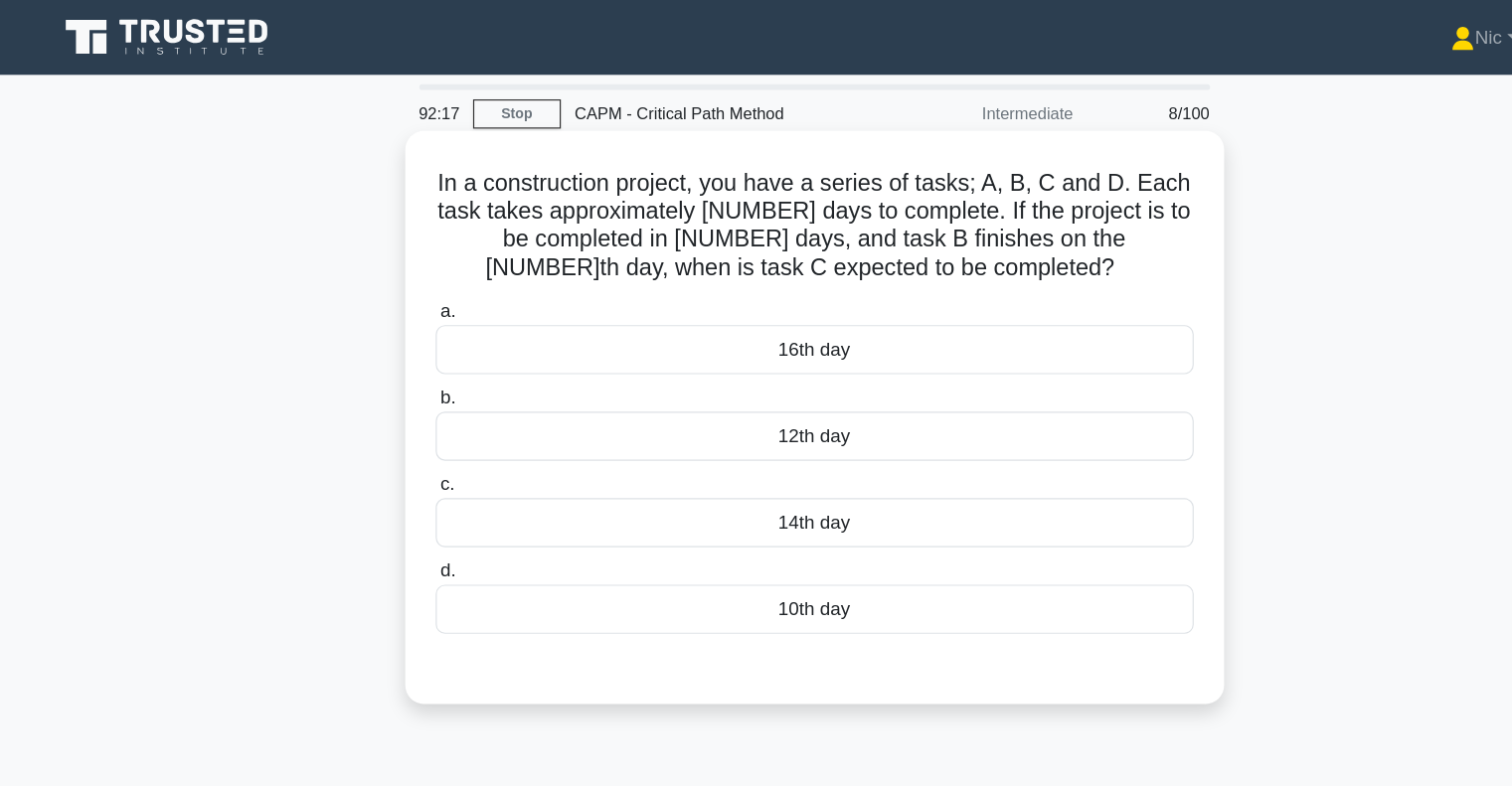 click on "12th day" at bounding box center [756, 371] 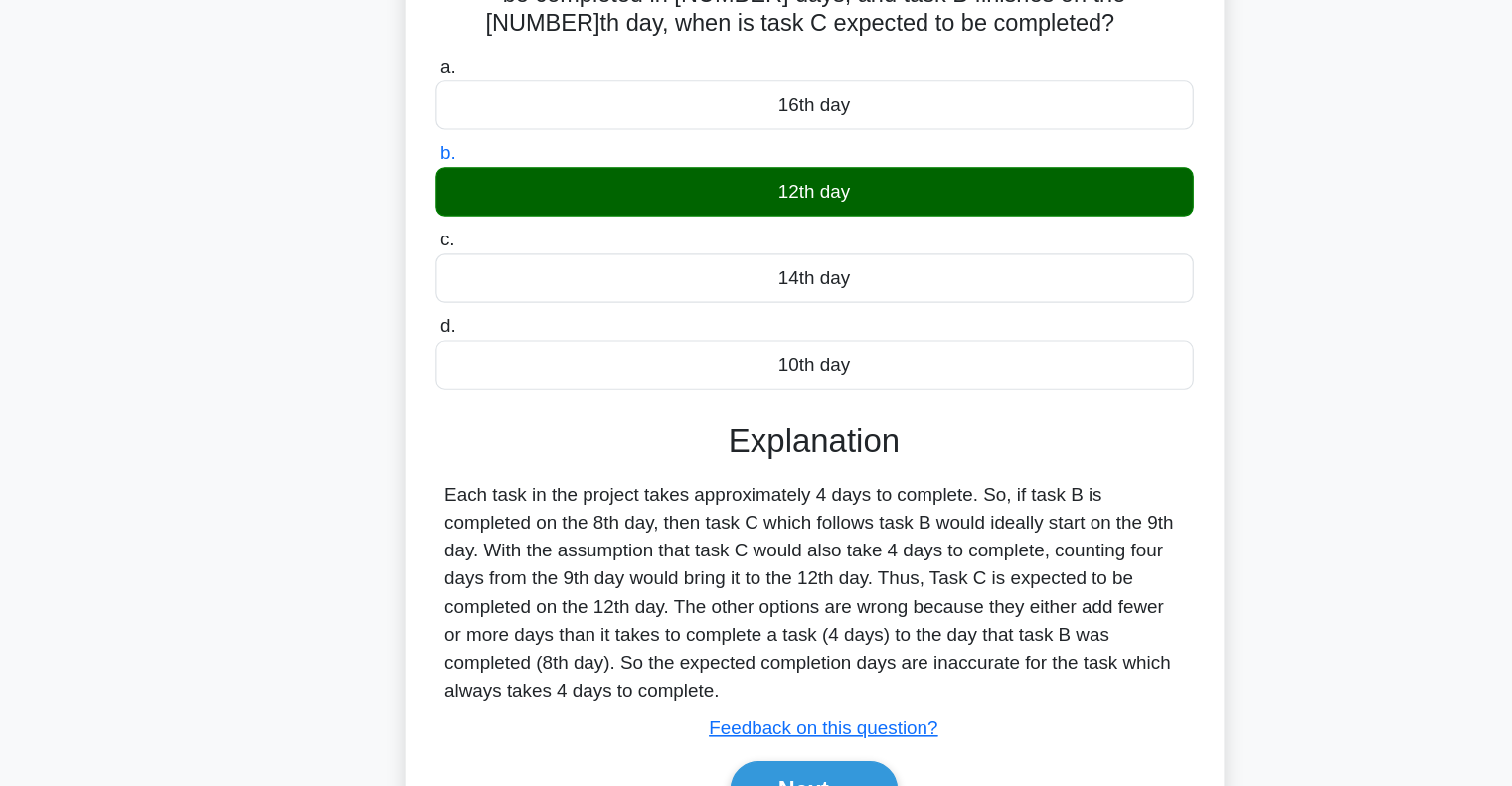 scroll, scrollTop: 287, scrollLeft: 0, axis: vertical 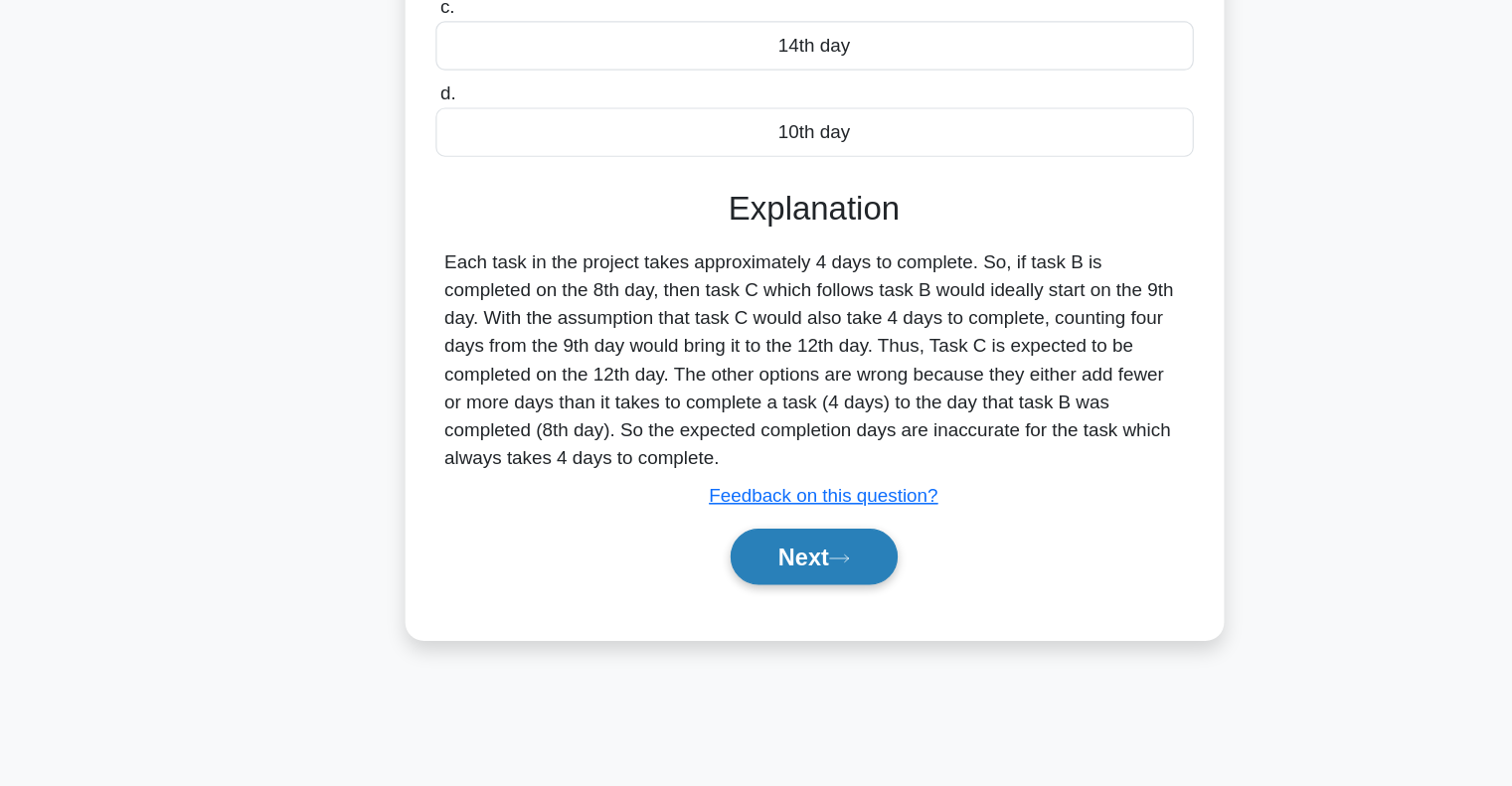 click on "Next" at bounding box center (756, 591) 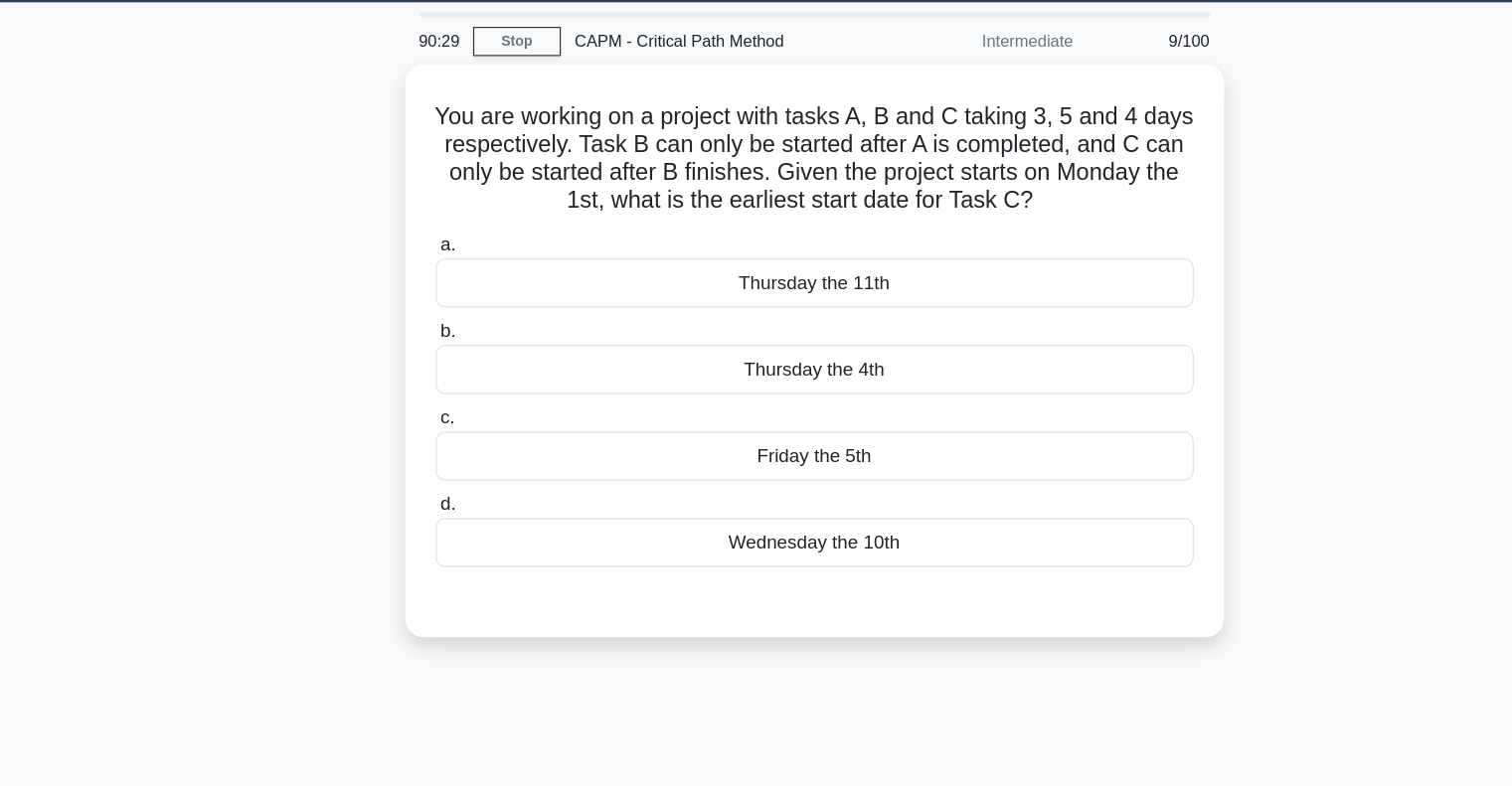 scroll, scrollTop: 0, scrollLeft: 0, axis: both 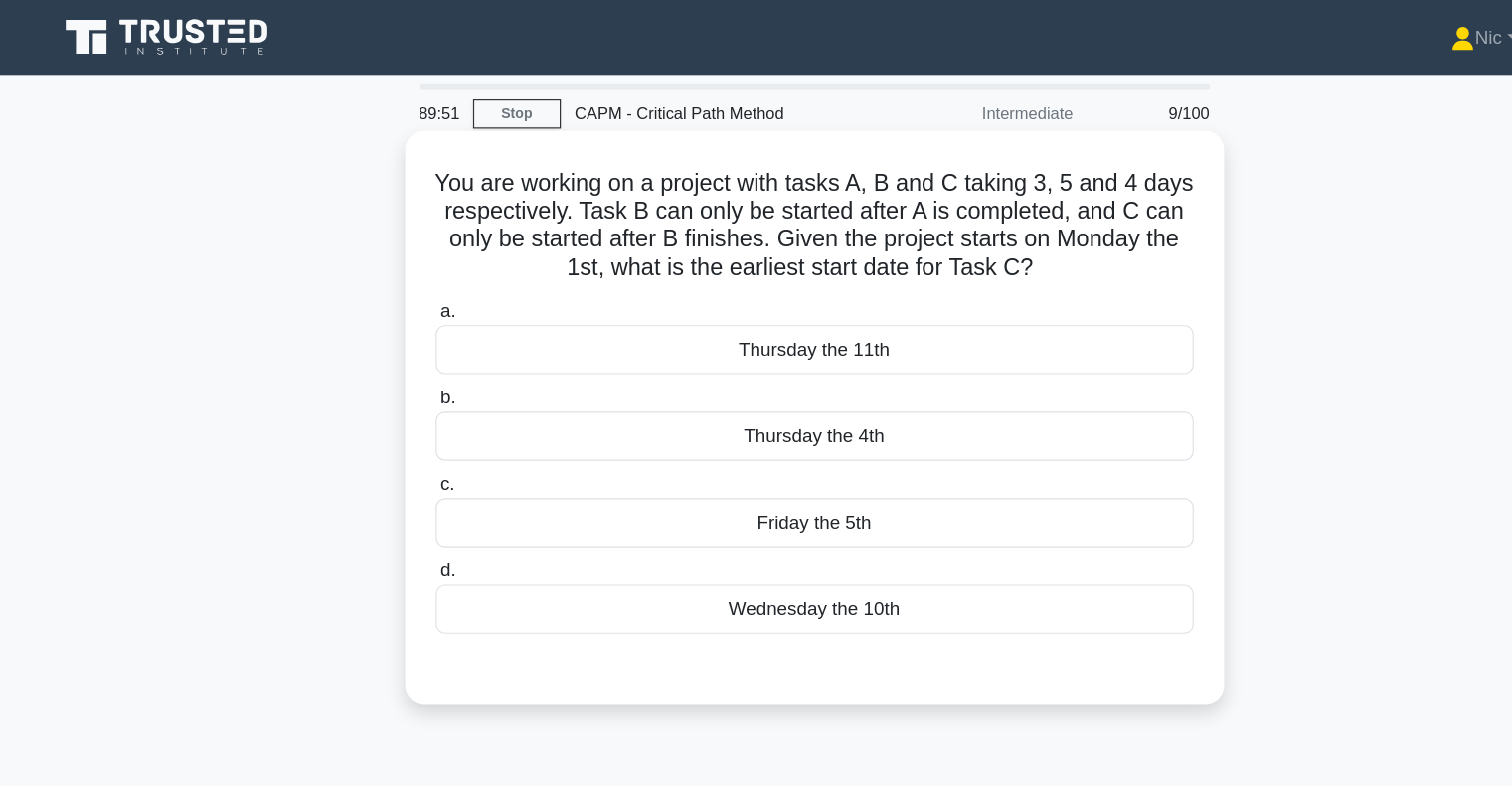 click on "Thursday the 11th" at bounding box center (756, 297) 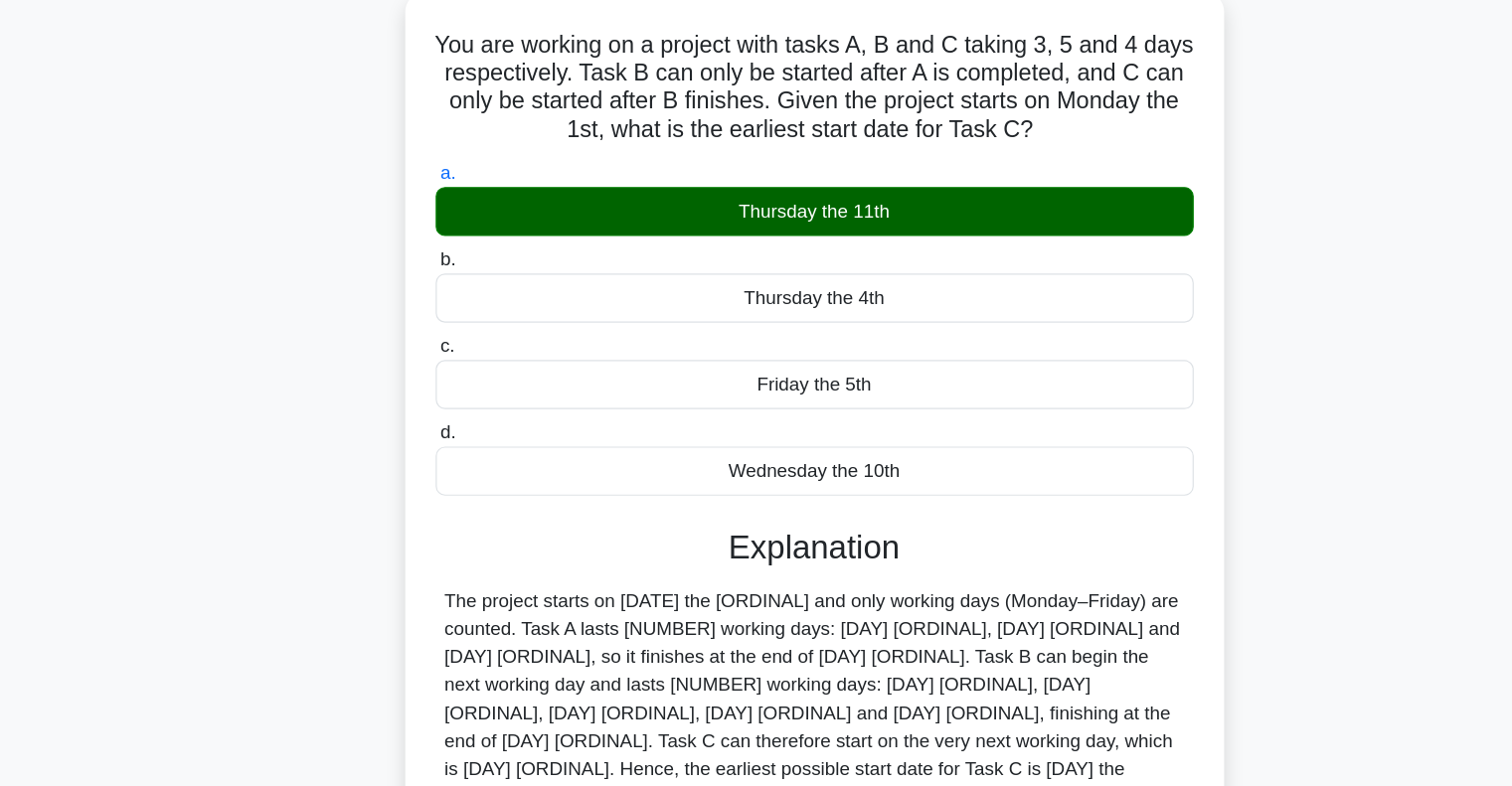 scroll, scrollTop: 287, scrollLeft: 0, axis: vertical 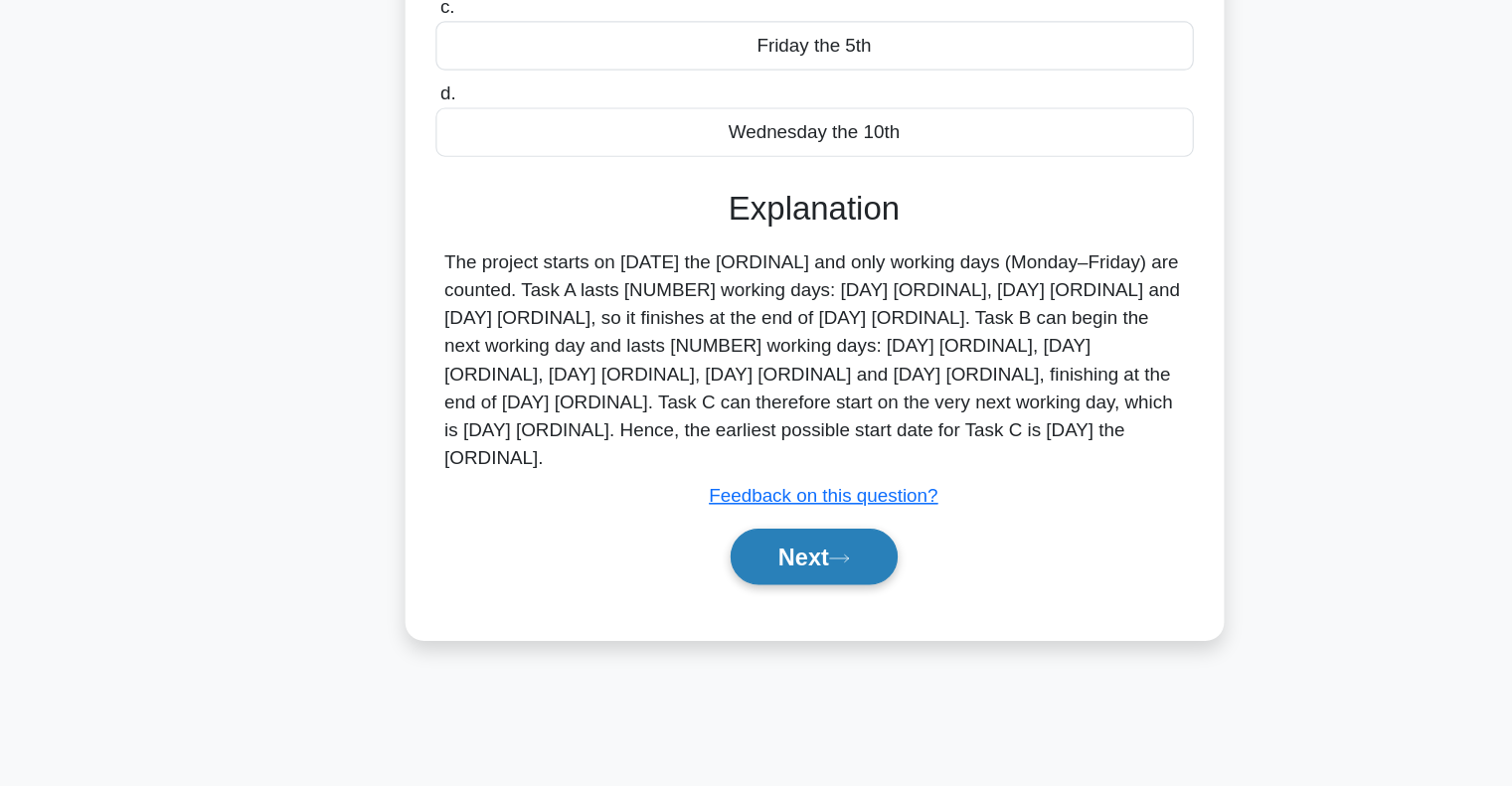 click on "Next" at bounding box center (756, 591) 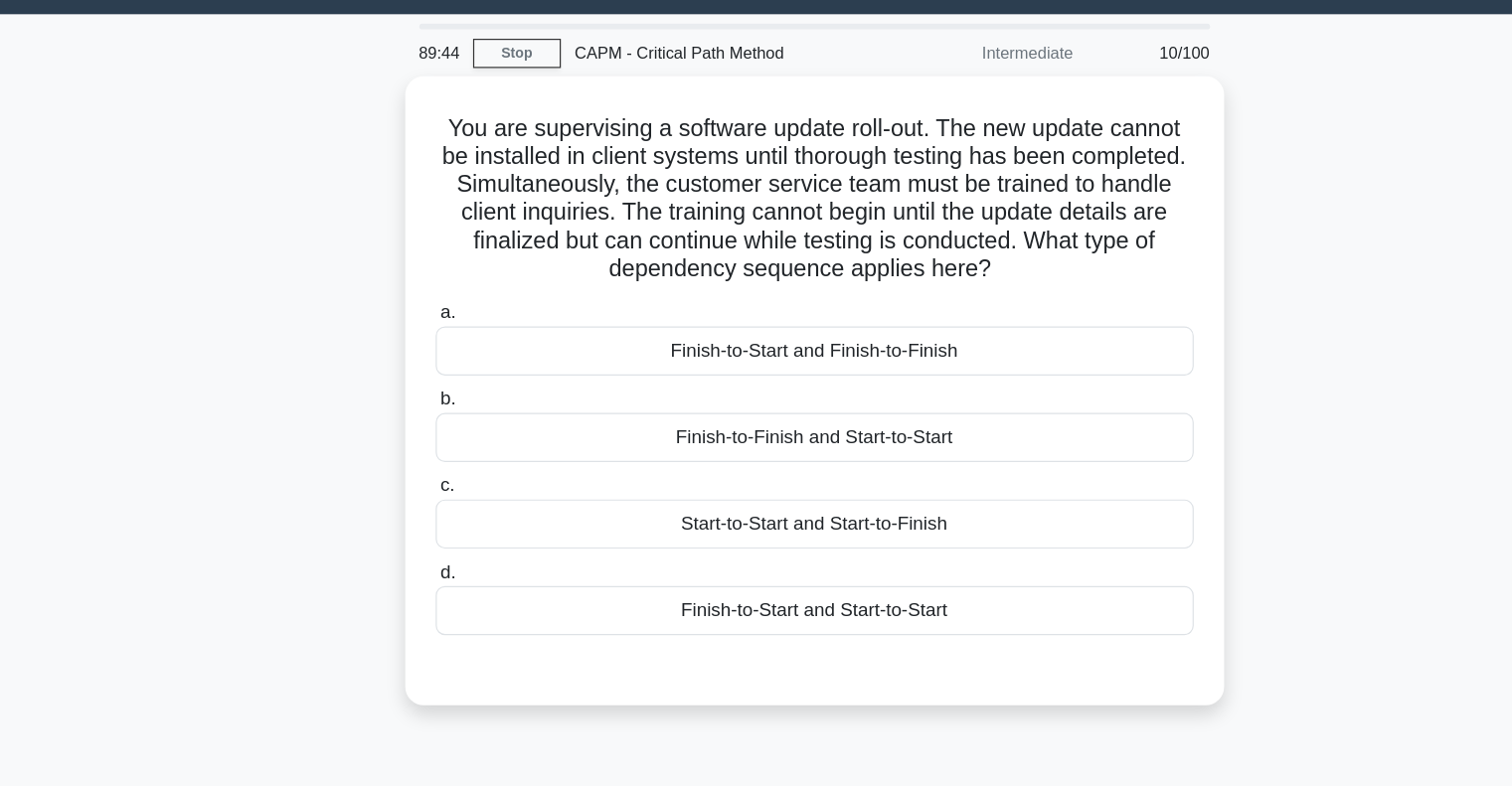 scroll, scrollTop: 34, scrollLeft: 0, axis: vertical 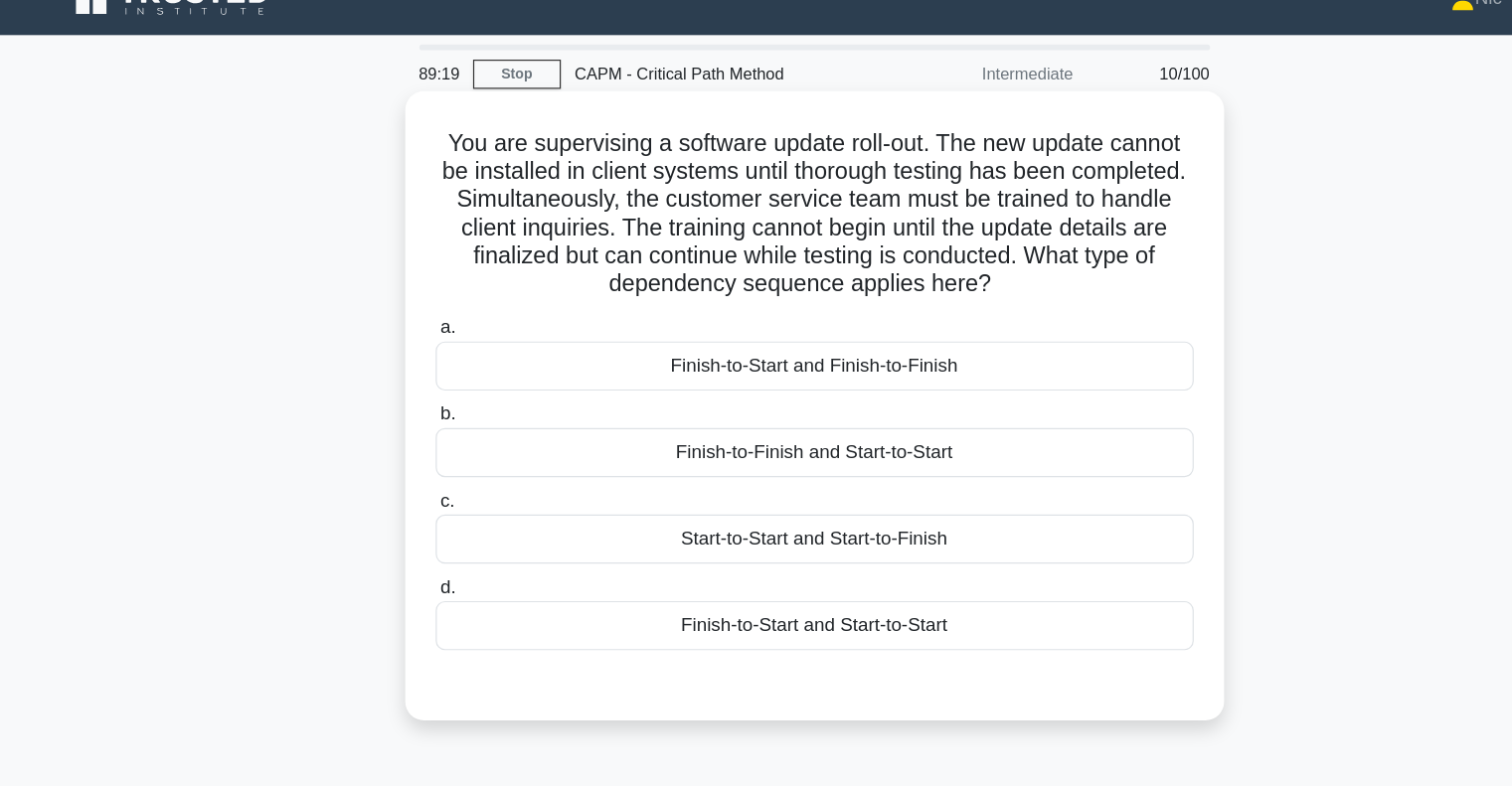 click on "In a project network diagram, what does a backward pass calculation determine?
.spinner_0XTQ{transform-origin:center;animation:spinner_y6GP .75s linear infinite}@keyframes spinner_y6GP{100%{transform:rotate(360deg)}}
a.
The critical path and project duration
b. c. d." at bounding box center [756, 409] 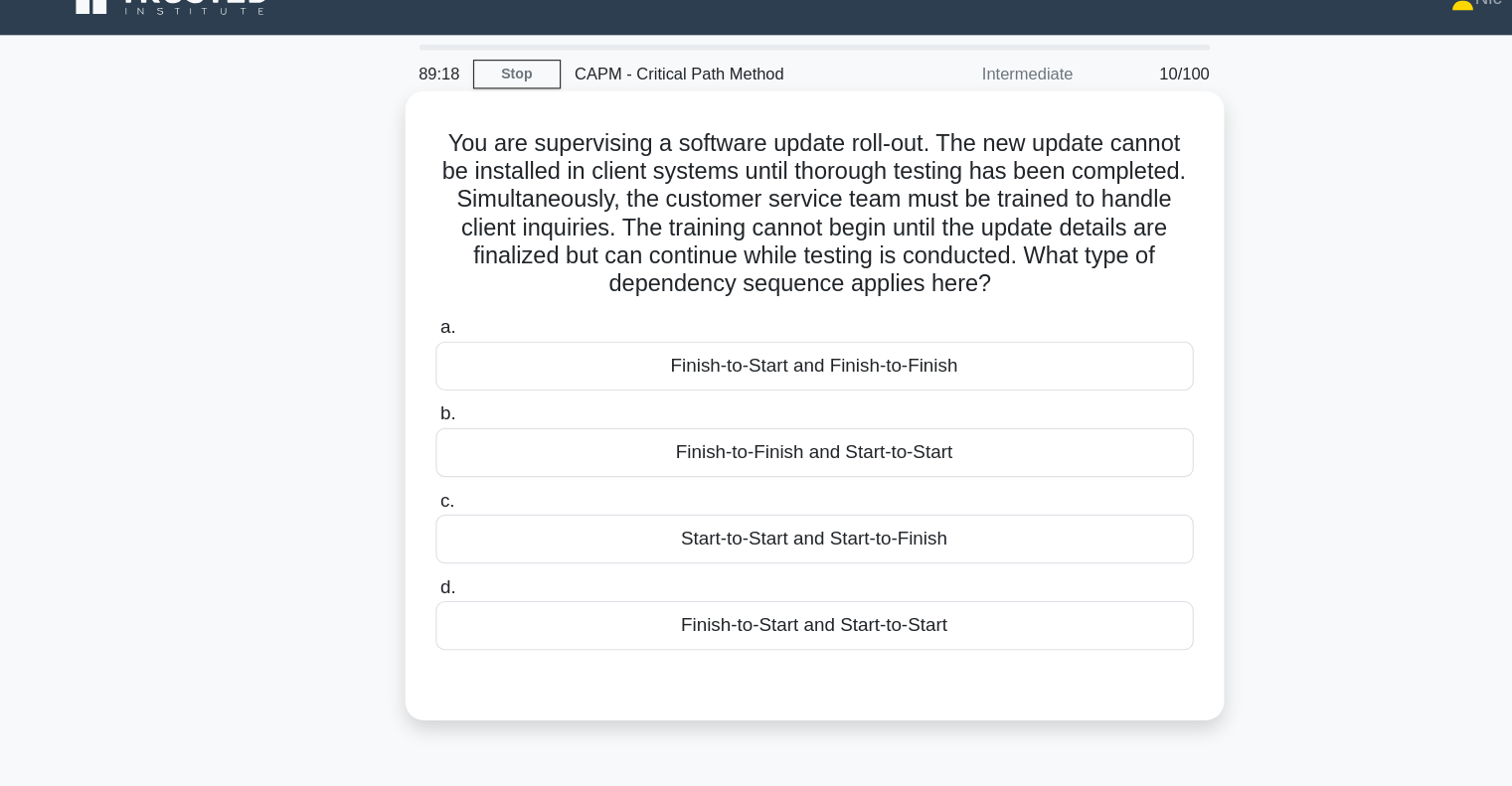 click on "Finish-to-Start and Finish-to-Finish" at bounding box center [756, 311] 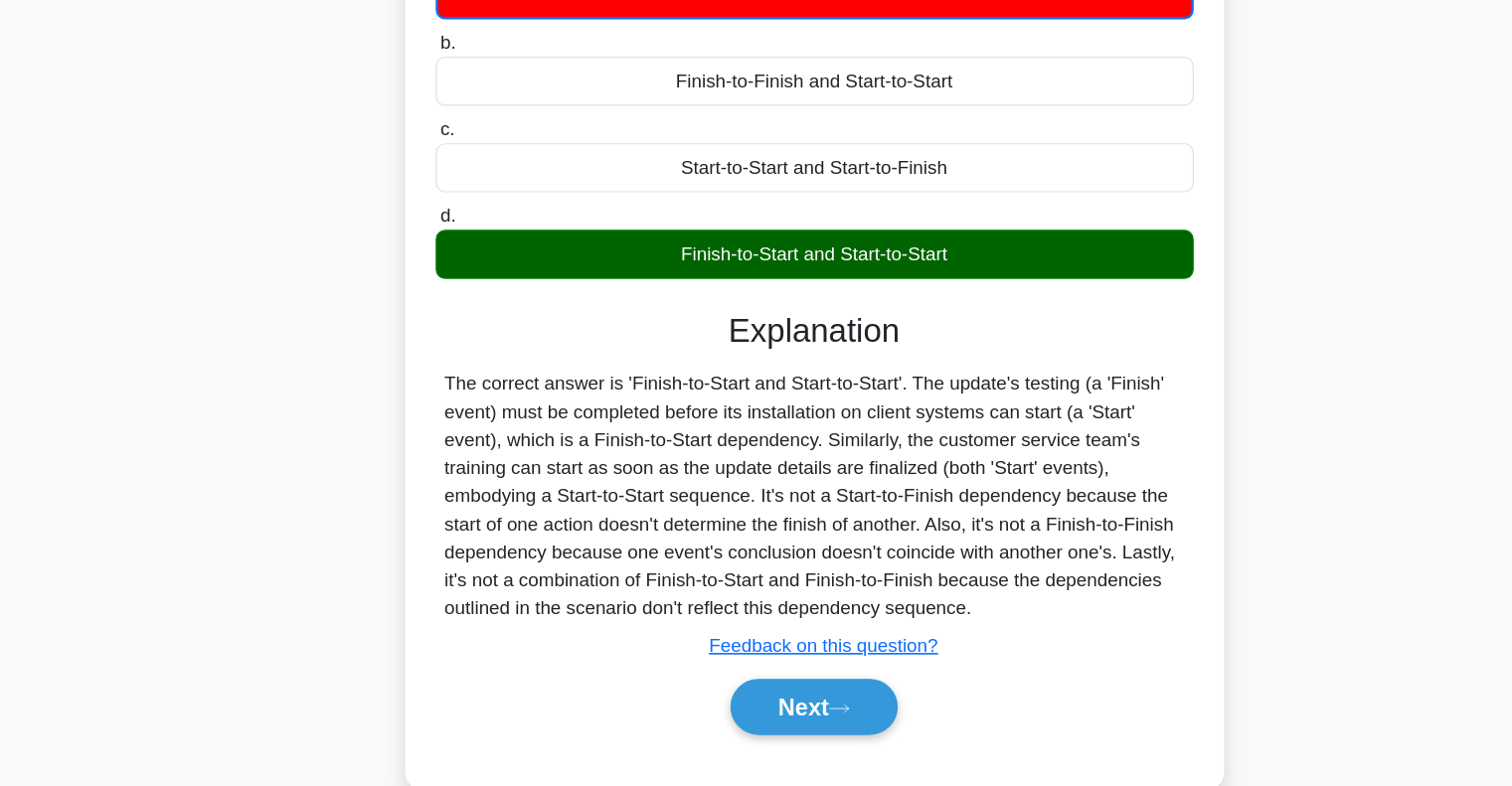 scroll, scrollTop: 287, scrollLeft: 0, axis: vertical 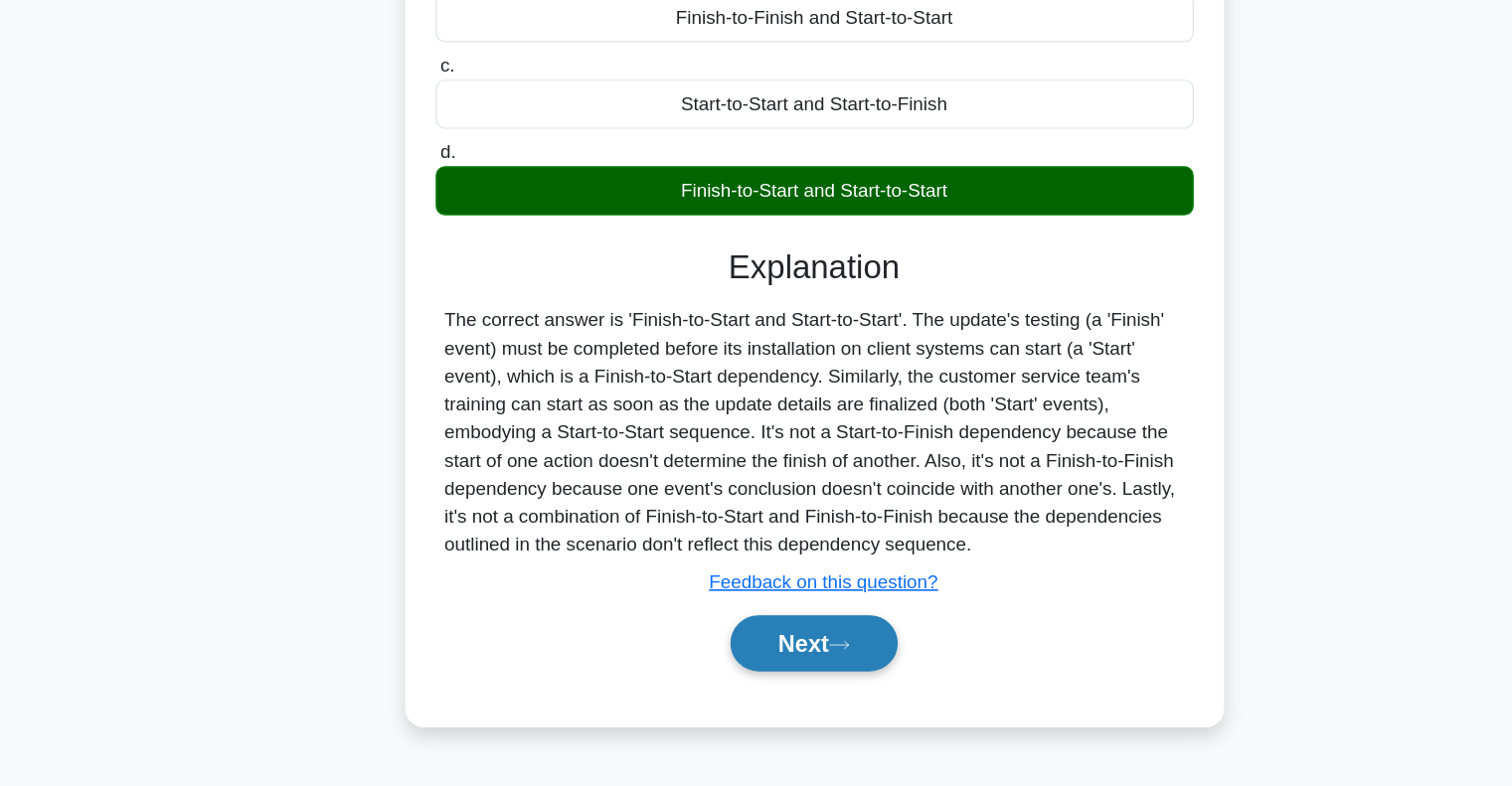 click on "Next" at bounding box center (756, 665) 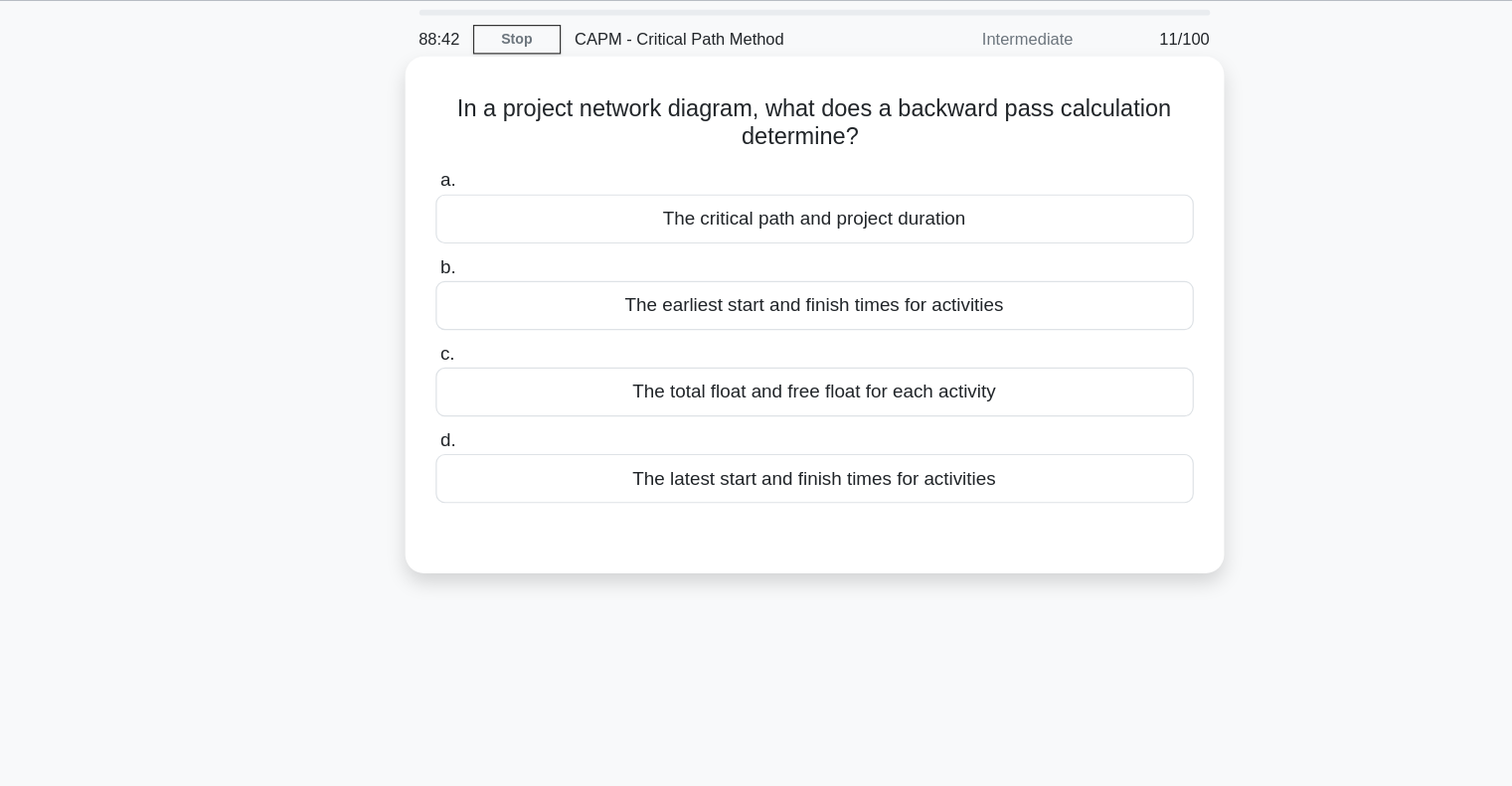scroll, scrollTop: 0, scrollLeft: 0, axis: both 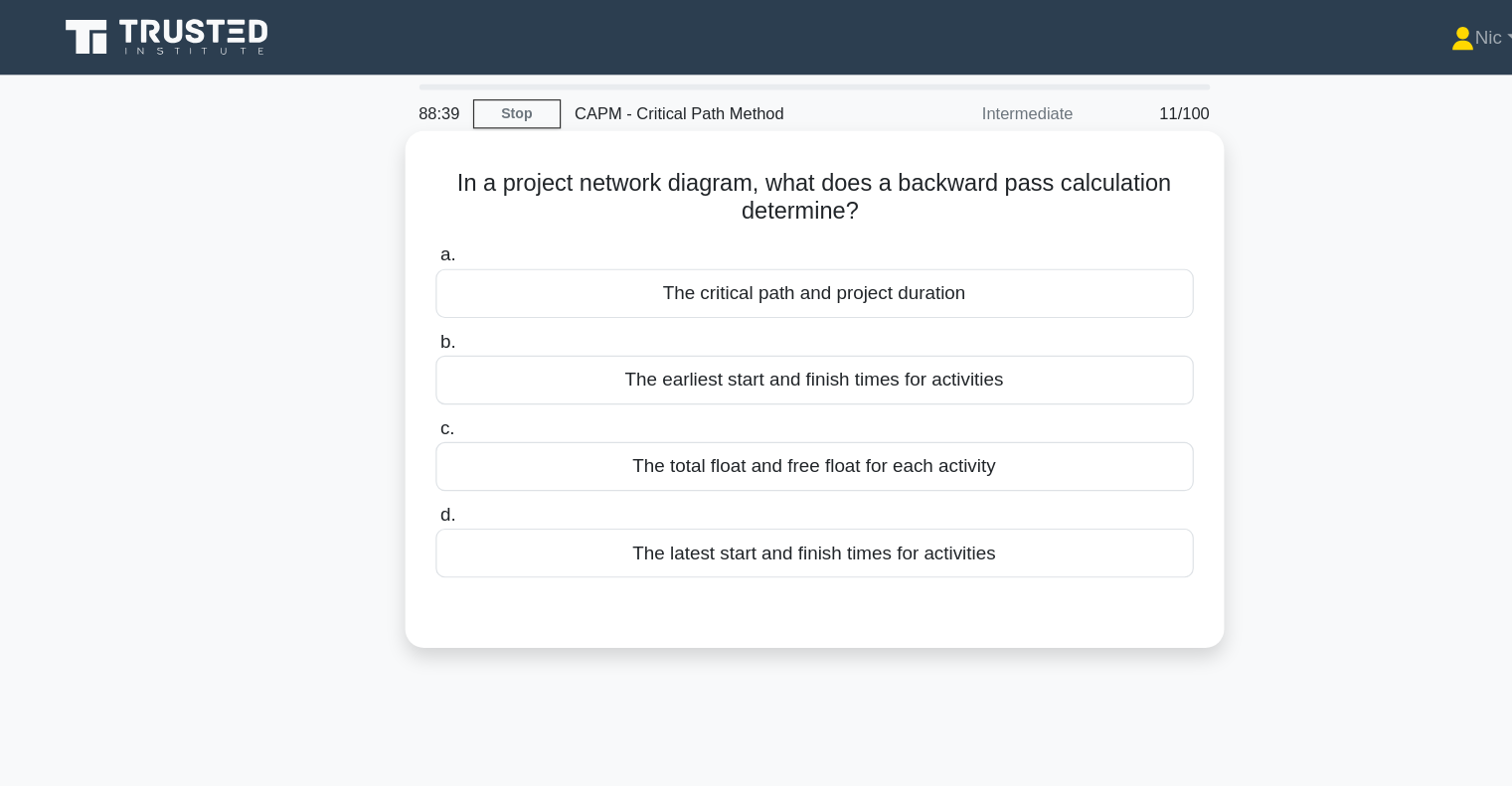 drag, startPoint x: 436, startPoint y: 137, endPoint x: 1039, endPoint y: 172, distance: 604.0149 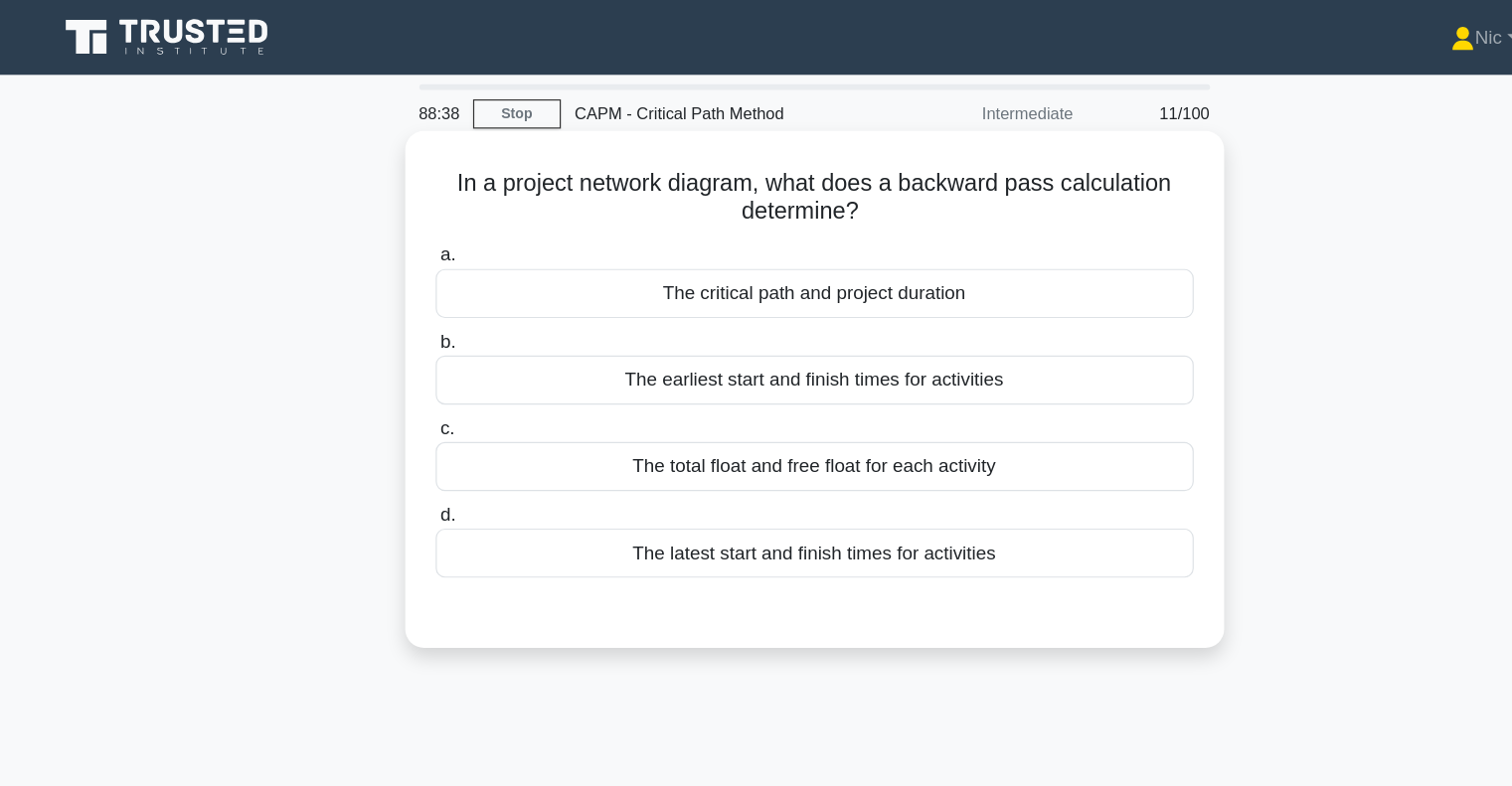 click on "The latest start and finish times for activities" at bounding box center [756, 470] 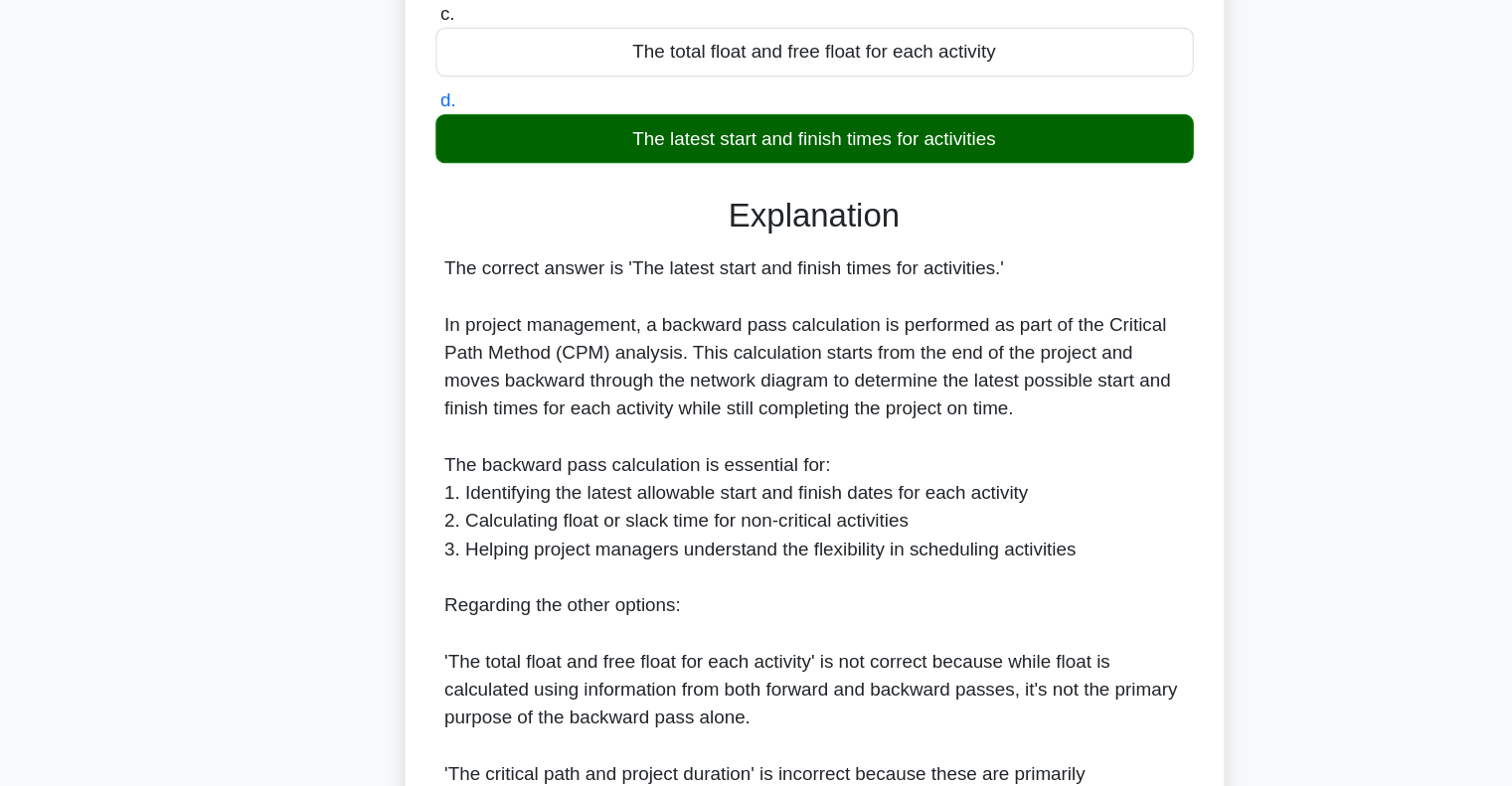 scroll, scrollTop: 421, scrollLeft: 0, axis: vertical 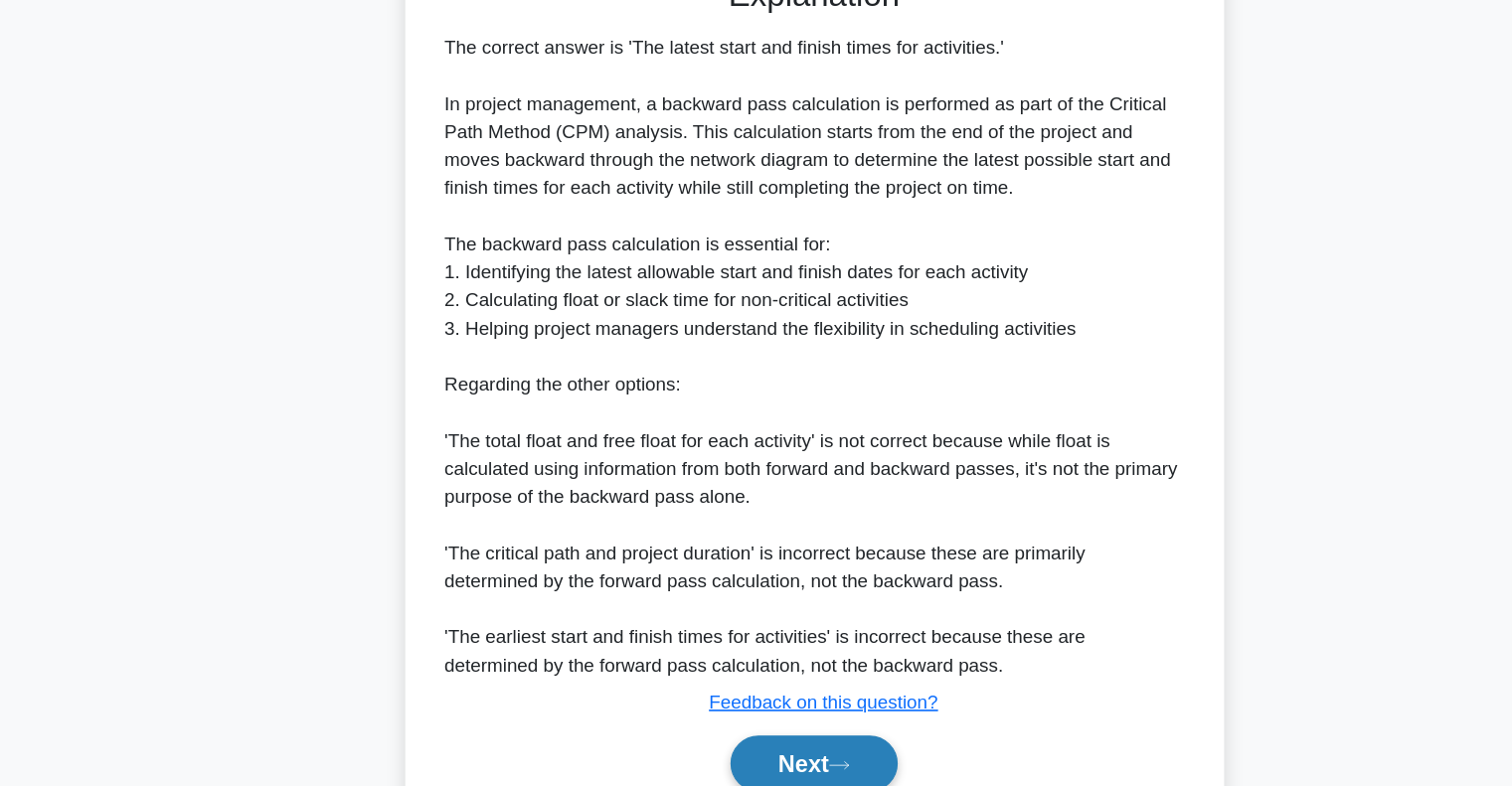 click on "Next" at bounding box center (756, 767) 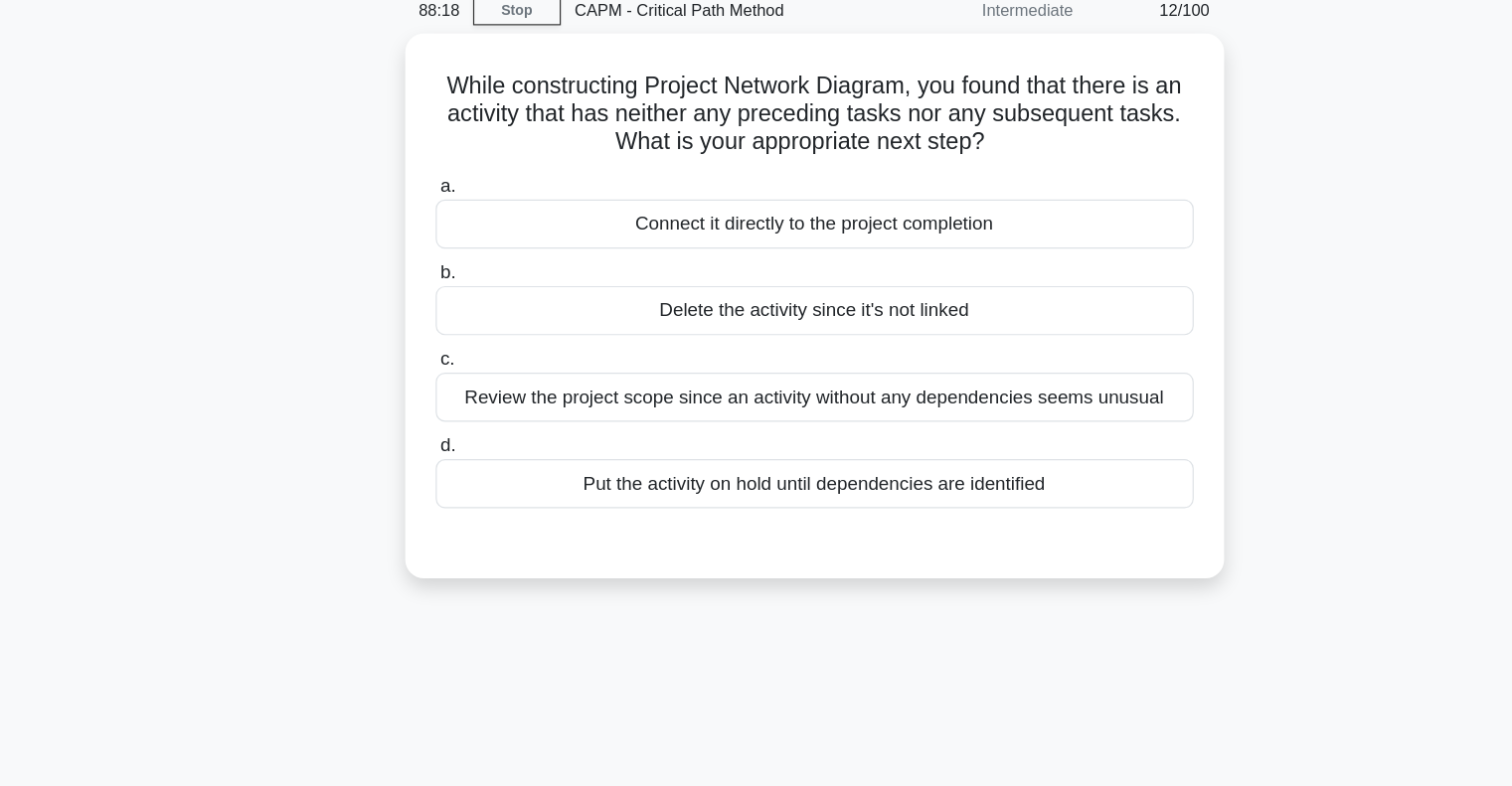 scroll, scrollTop: 0, scrollLeft: 0, axis: both 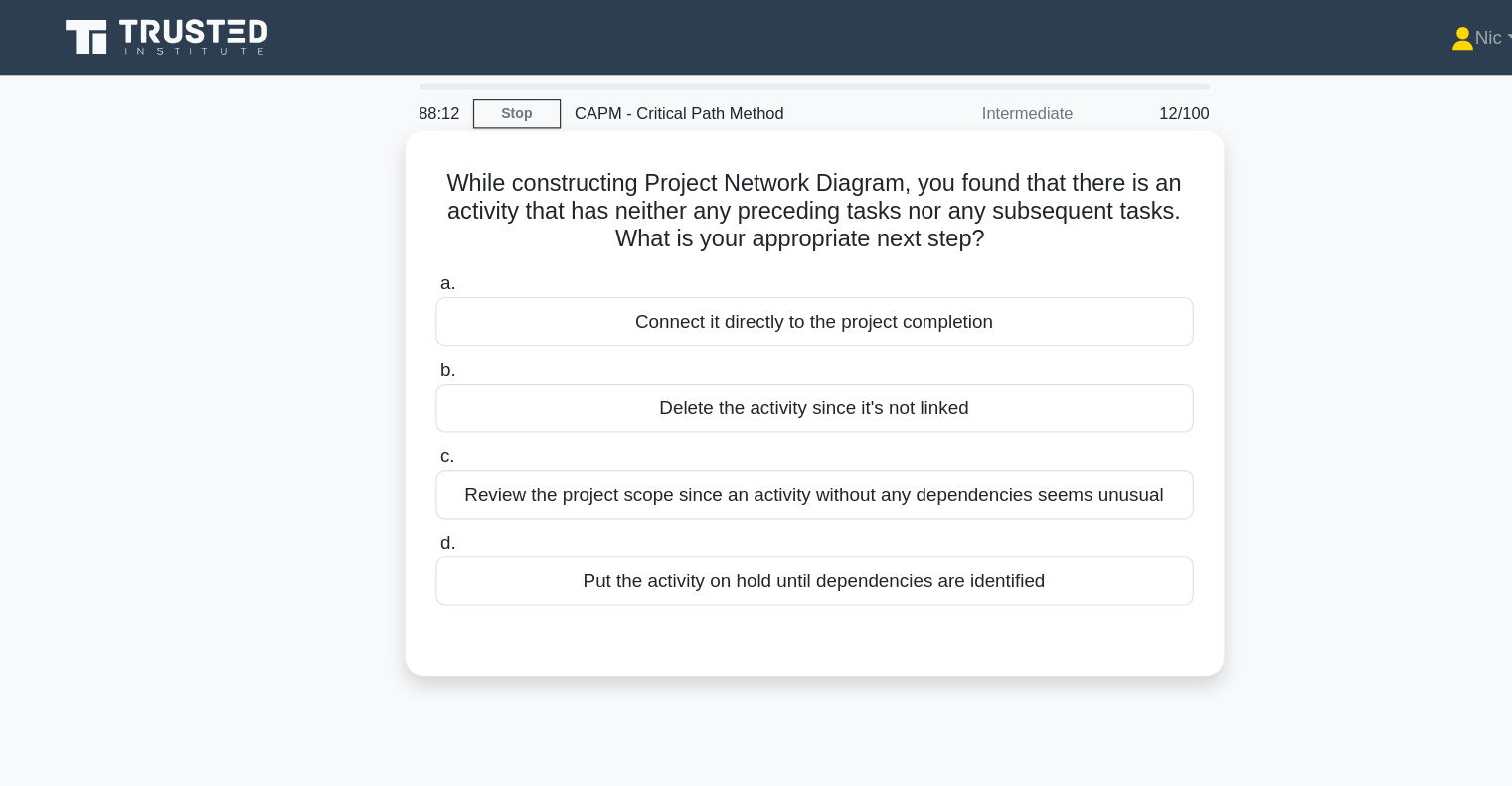 drag, startPoint x: 495, startPoint y: 182, endPoint x: 986, endPoint y: 220, distance: 492.46827 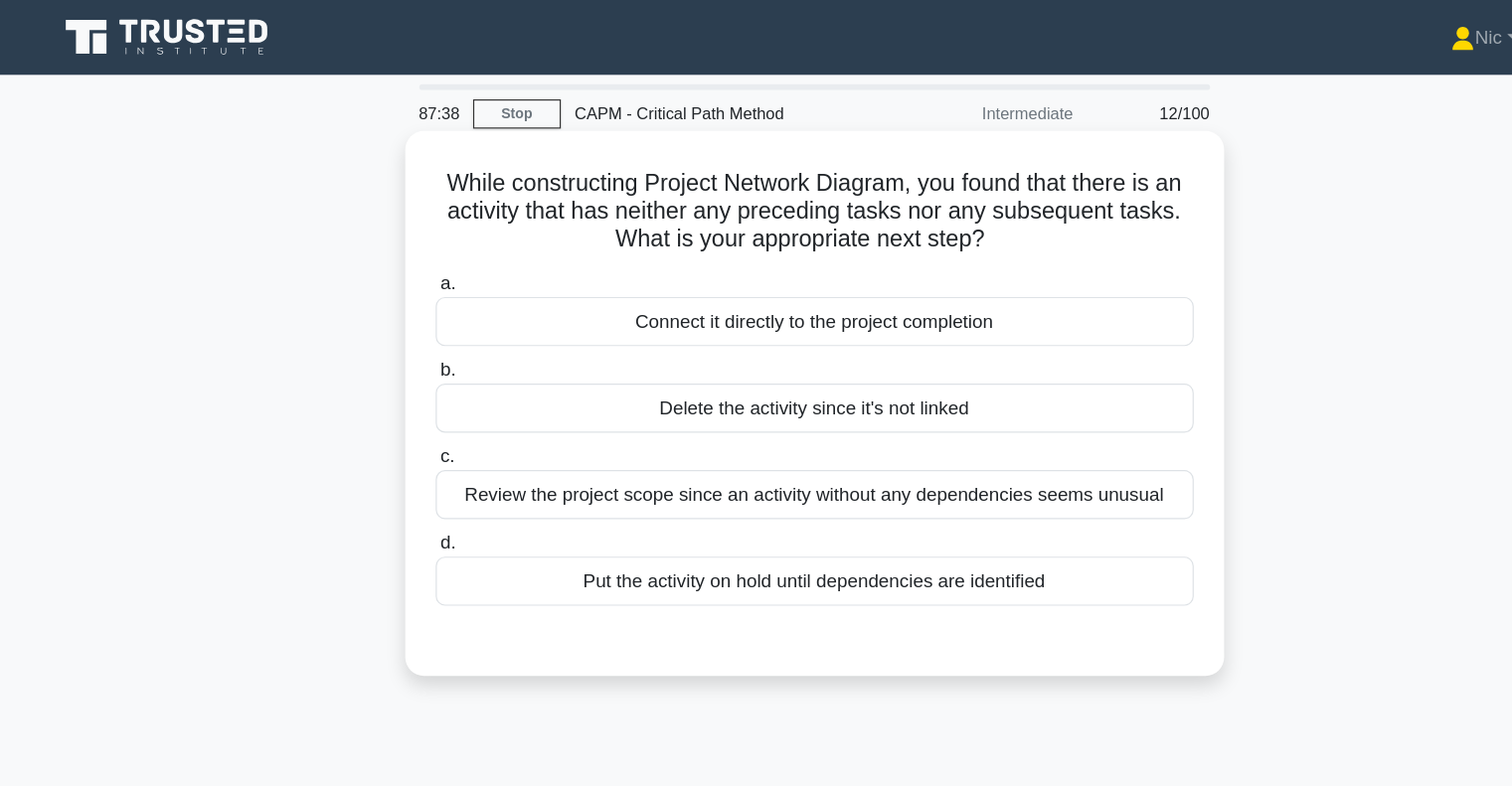 click on "Review the project scope since an activity without any dependencies seems unusual" at bounding box center [756, 420] 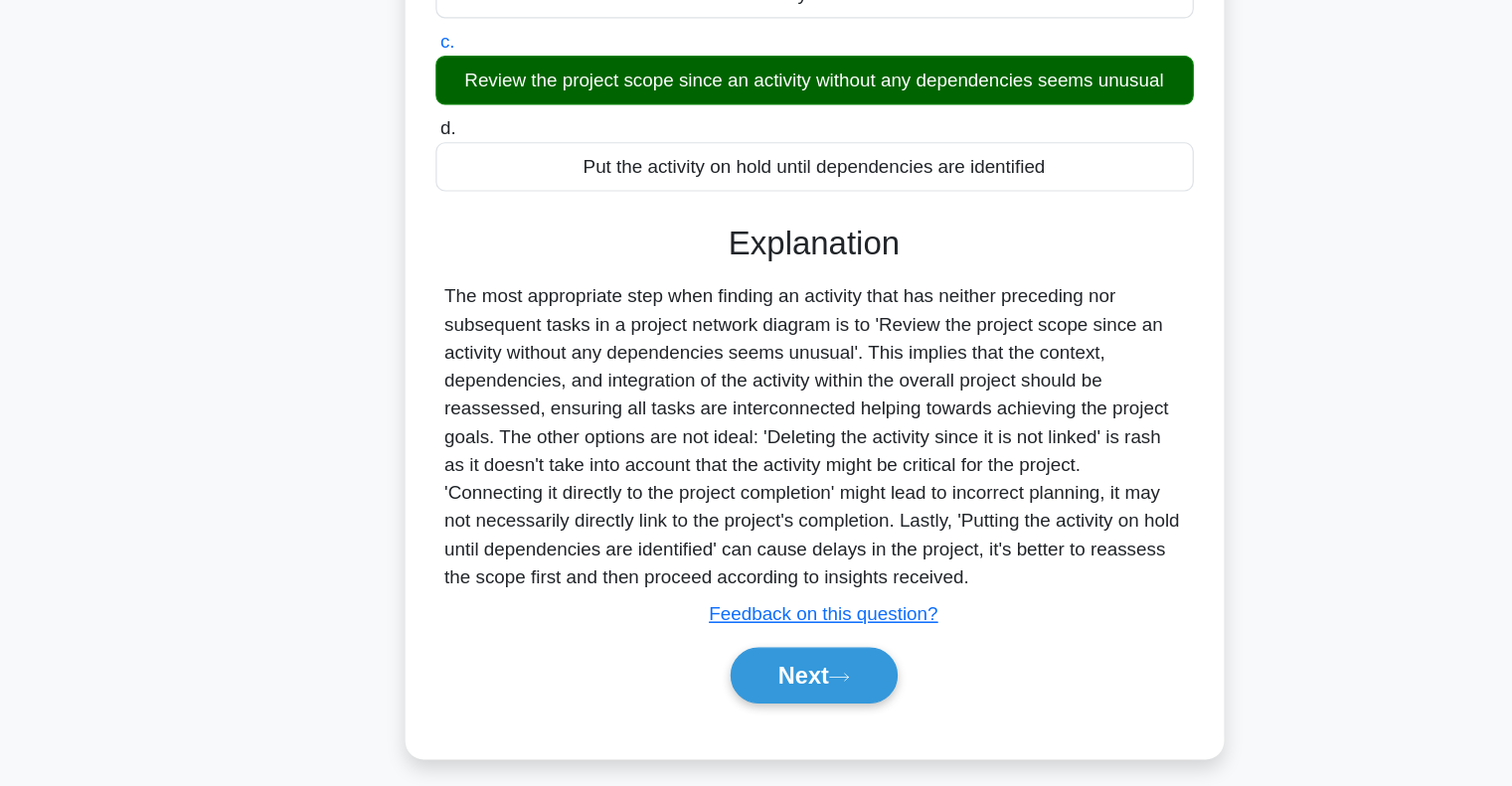 scroll, scrollTop: 287, scrollLeft: 0, axis: vertical 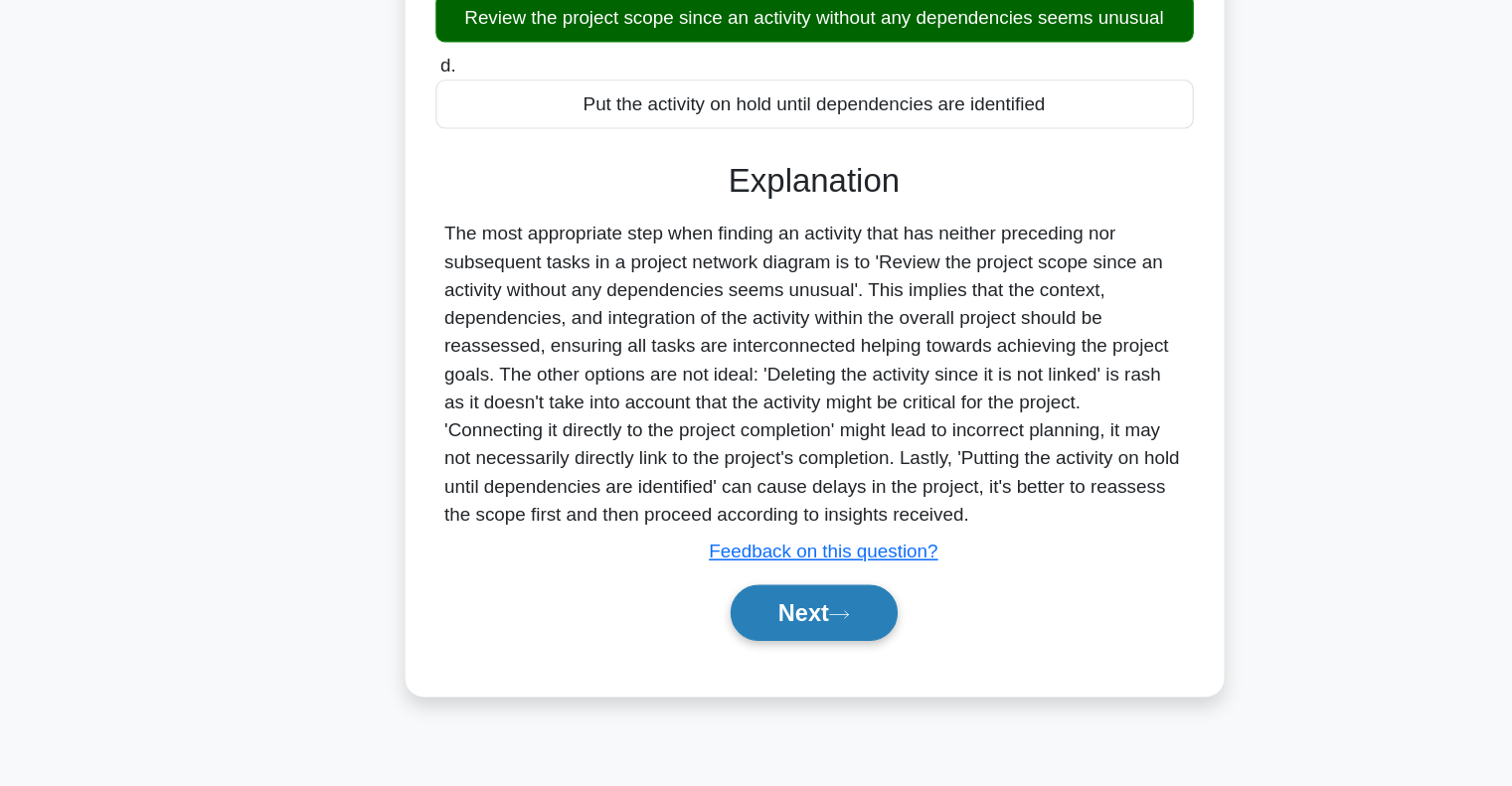 click on "Next" at bounding box center [756, 639] 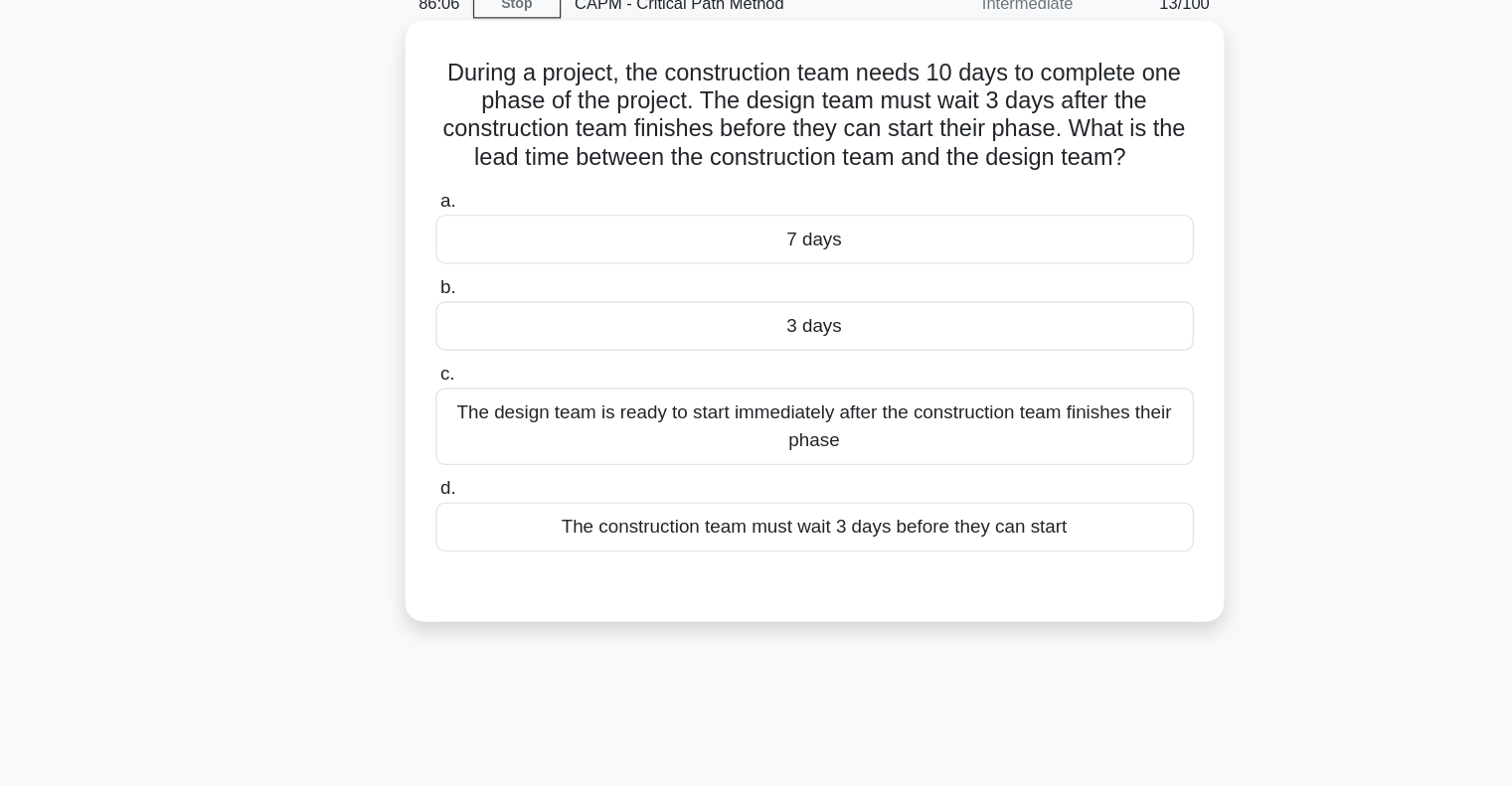 scroll, scrollTop: 0, scrollLeft: 0, axis: both 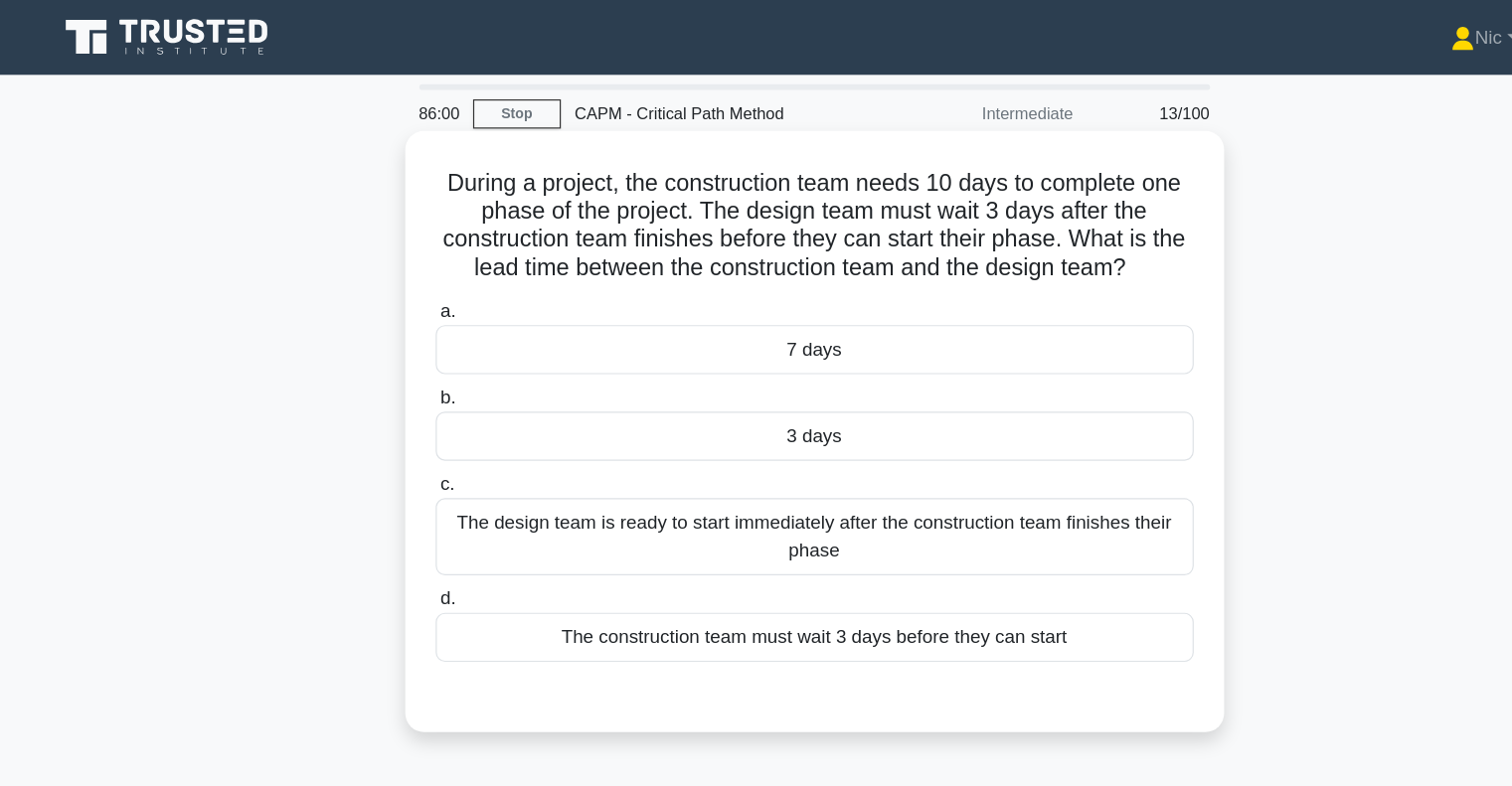 click on "3 days" at bounding box center (756, 371) 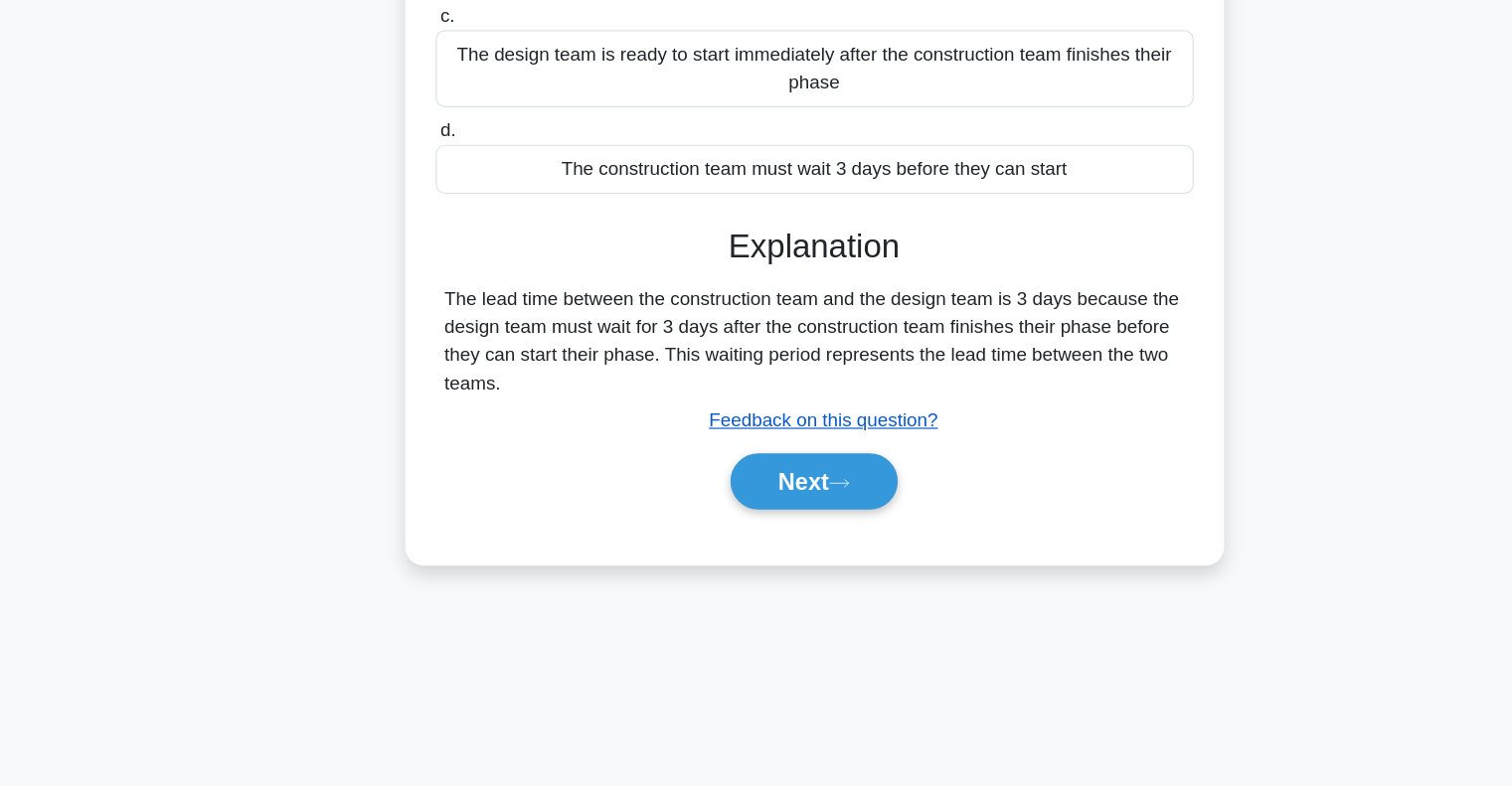 scroll, scrollTop: 287, scrollLeft: 0, axis: vertical 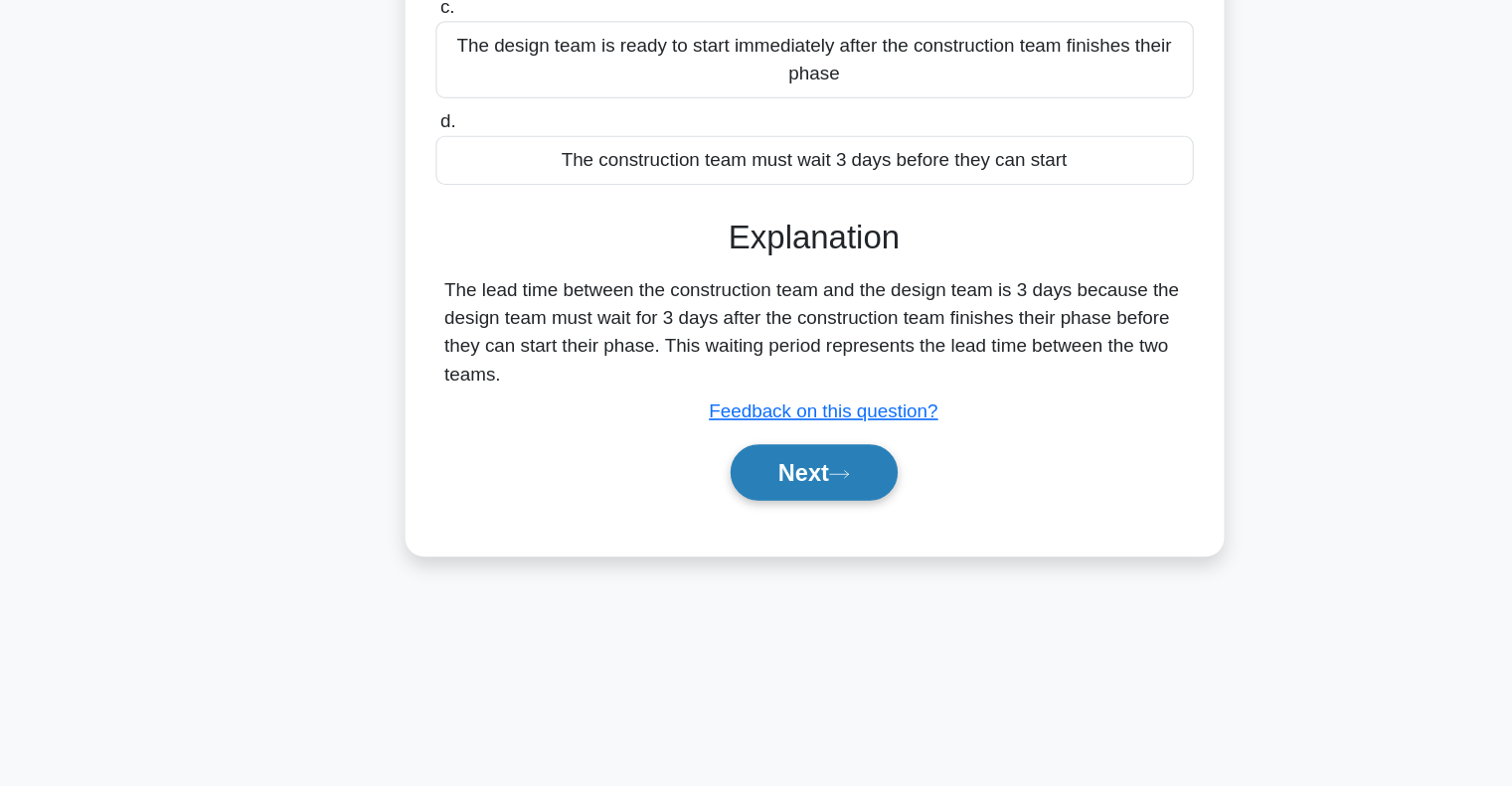 click on "Next" at bounding box center (756, 520) 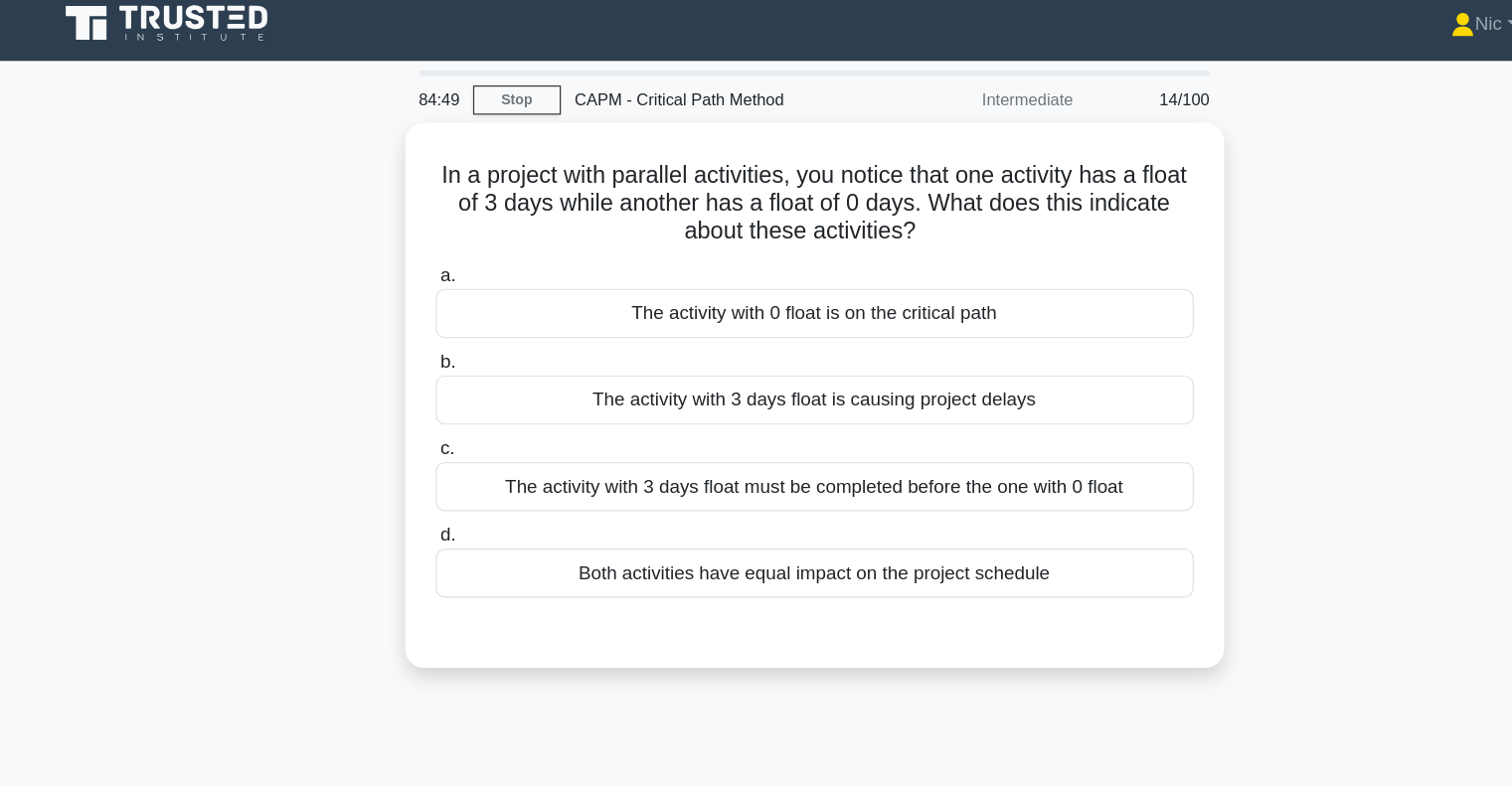 scroll, scrollTop: 0, scrollLeft: 0, axis: both 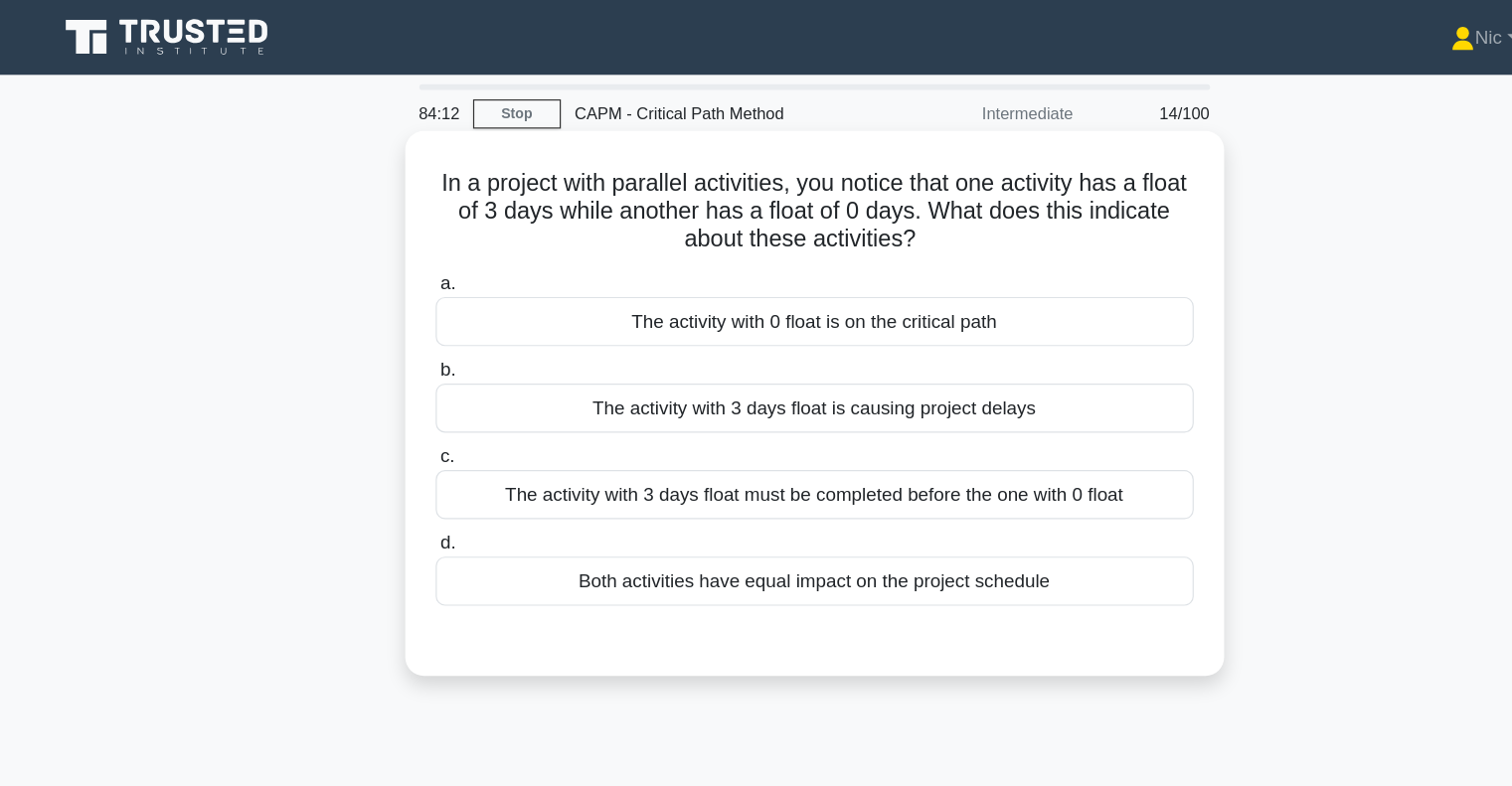 click on "Both activities have equal impact on the project schedule" at bounding box center (756, 494) 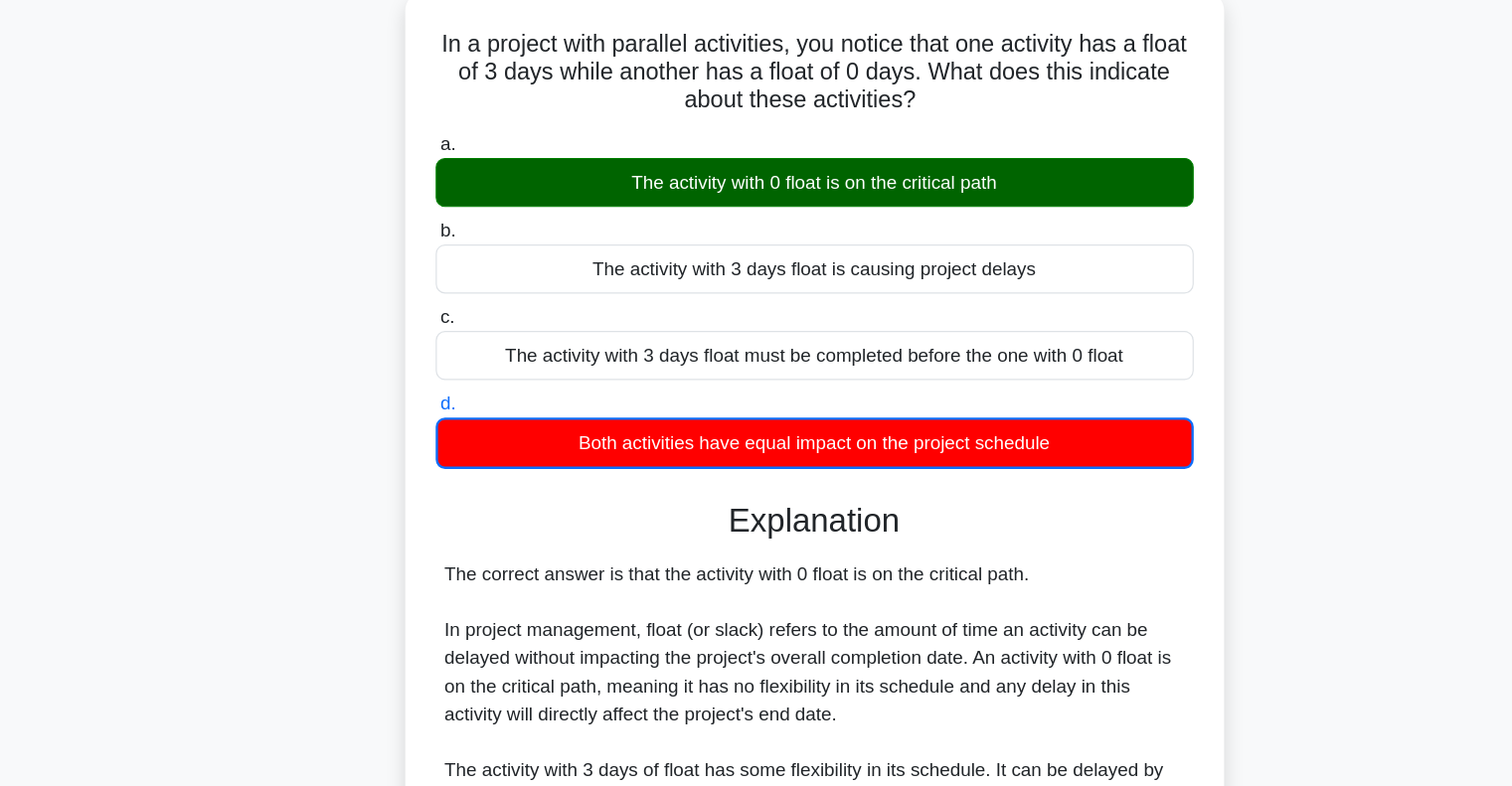 scroll, scrollTop: 169, scrollLeft: 0, axis: vertical 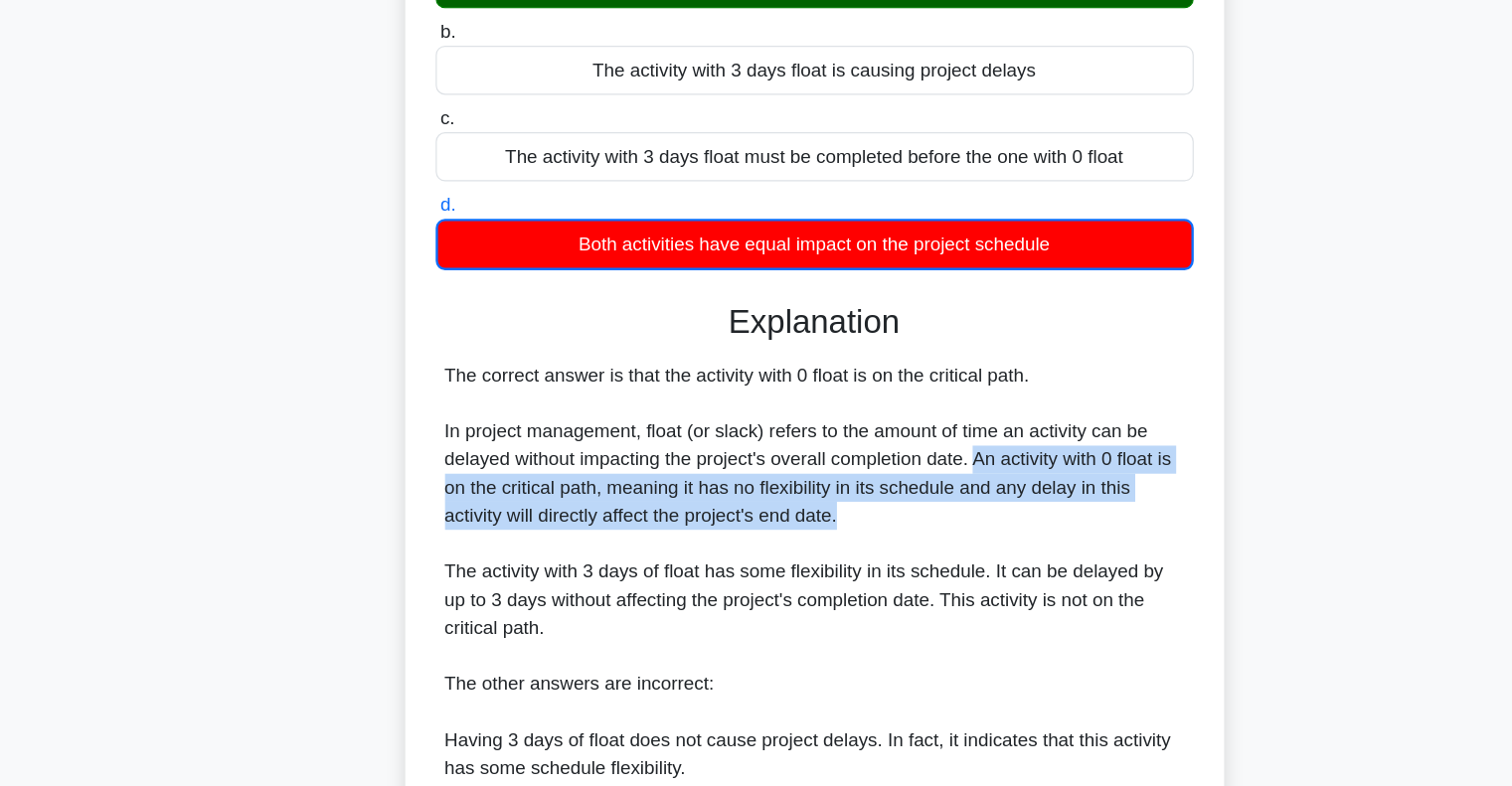 drag, startPoint x: 870, startPoint y: 561, endPoint x: 898, endPoint y: 510, distance: 58.18075 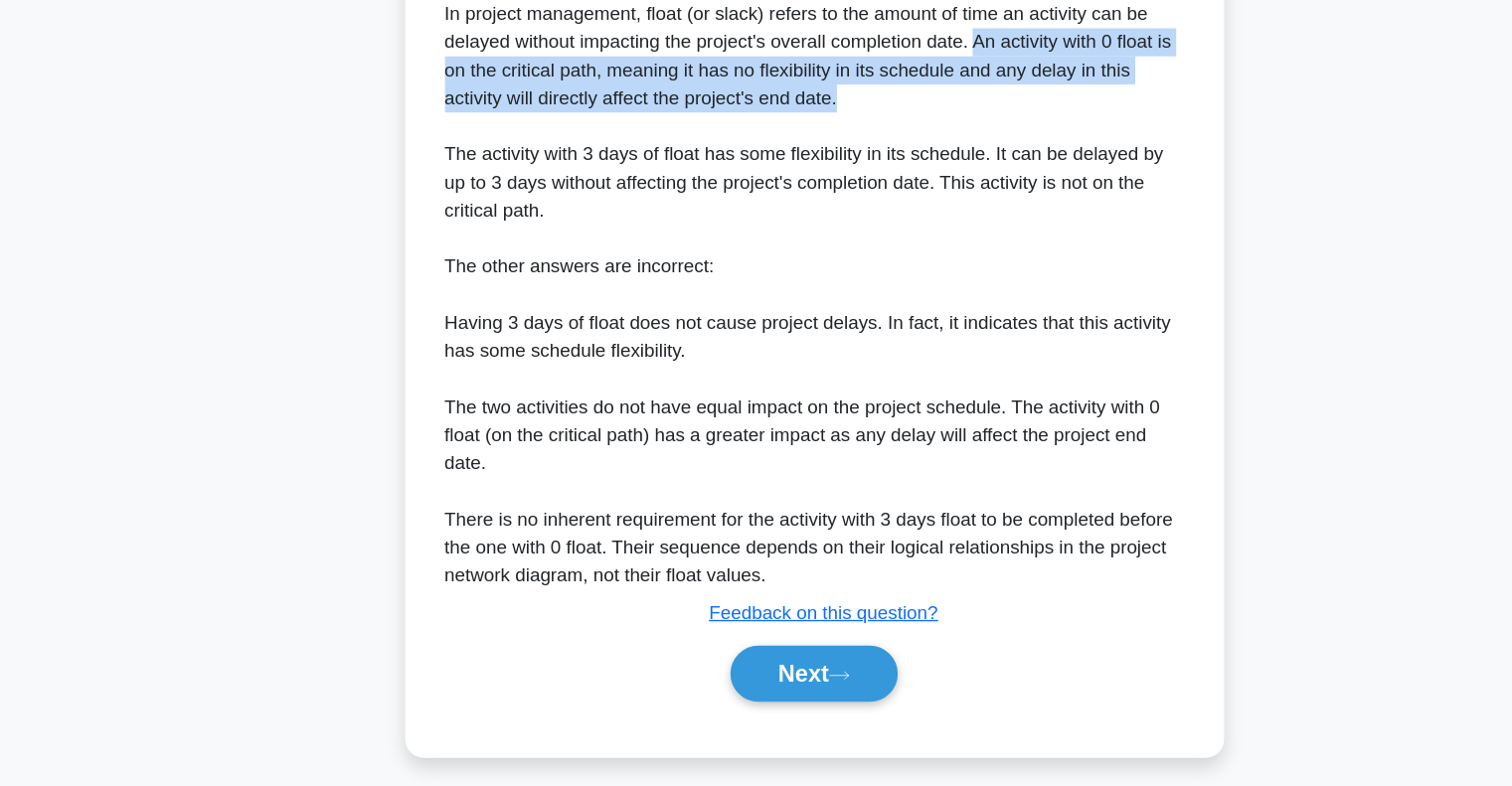 scroll, scrollTop: 536, scrollLeft: 0, axis: vertical 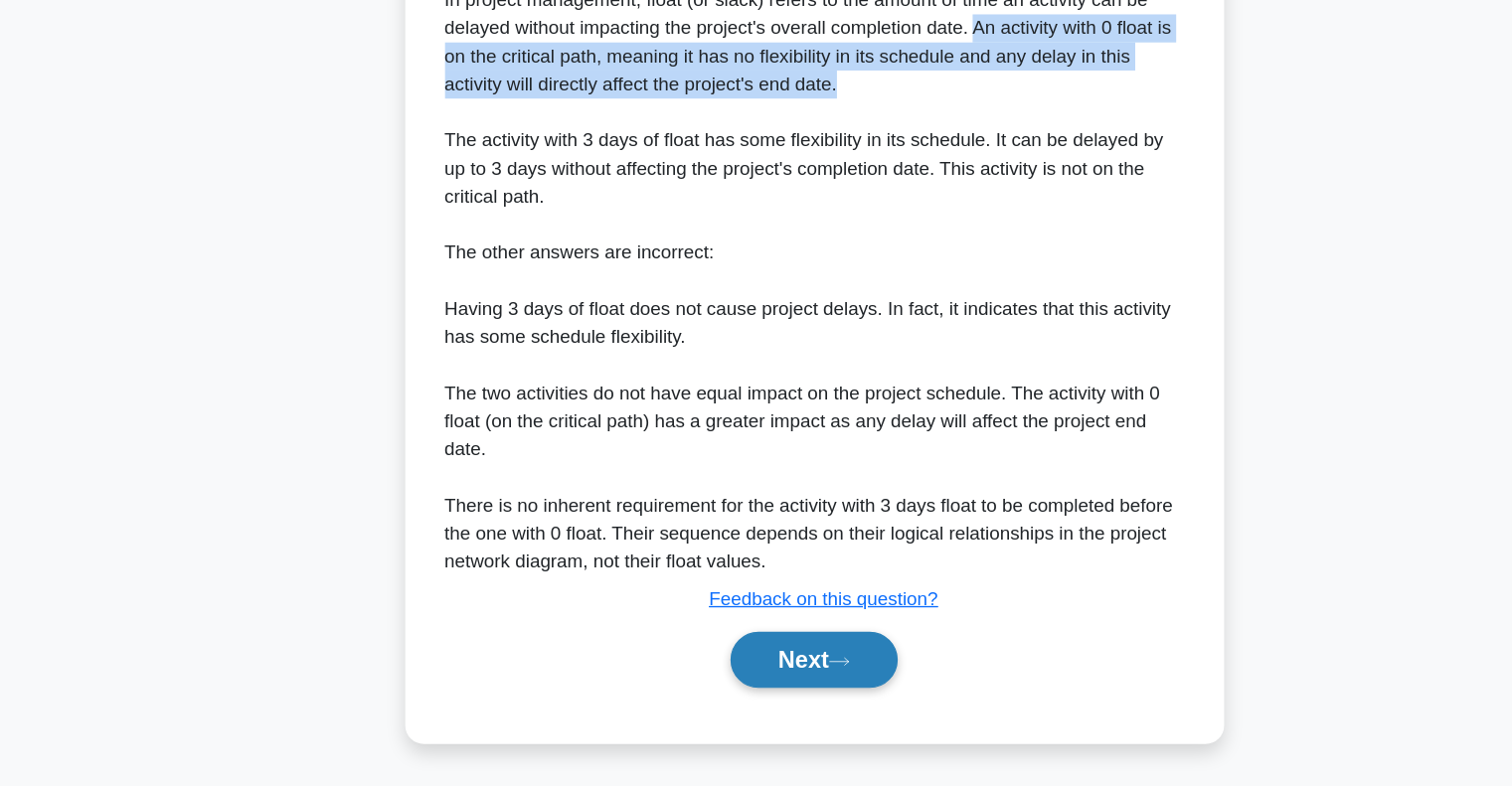 click on "Next" at bounding box center [756, 679] 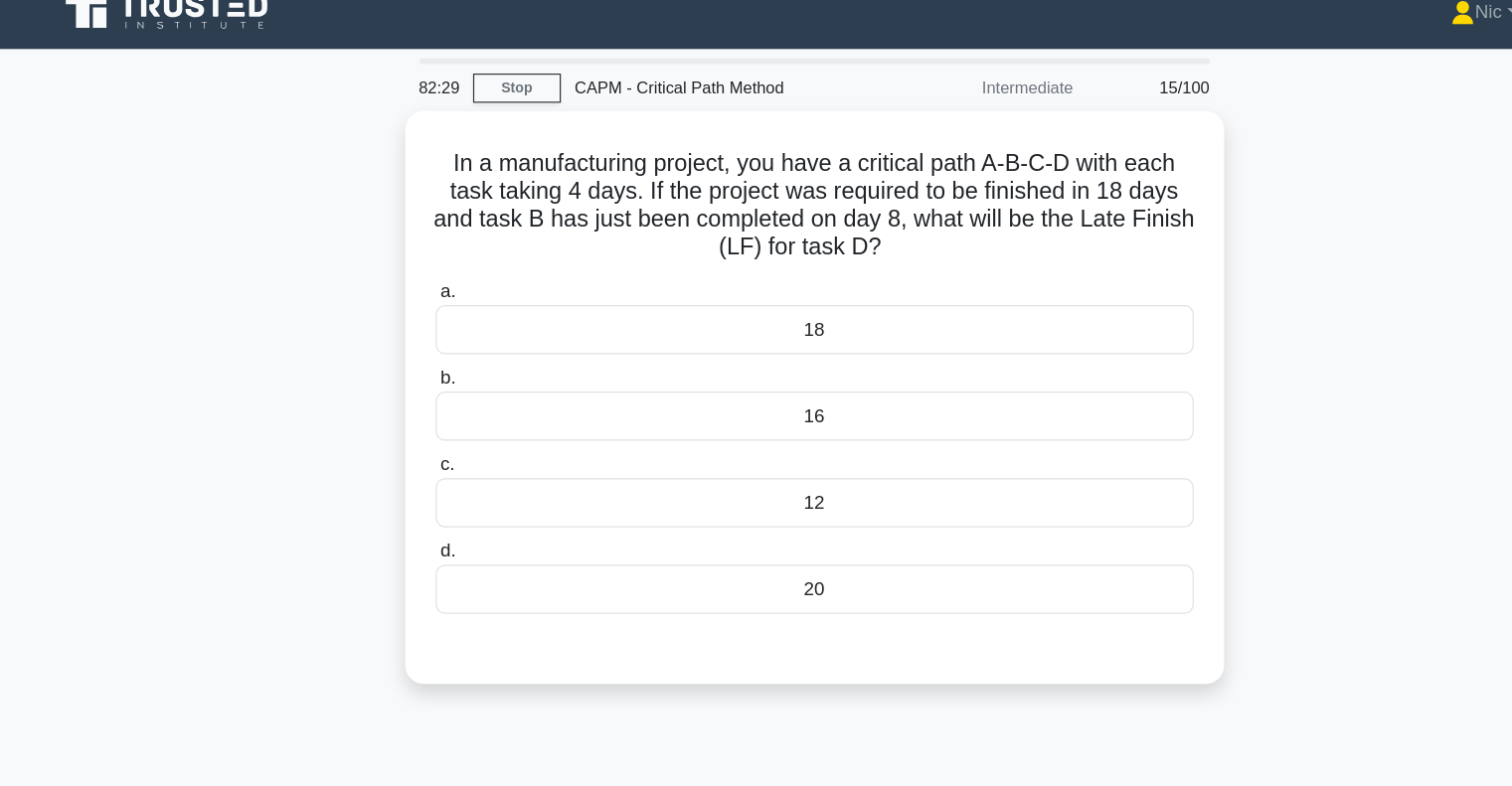 scroll, scrollTop: 0, scrollLeft: 0, axis: both 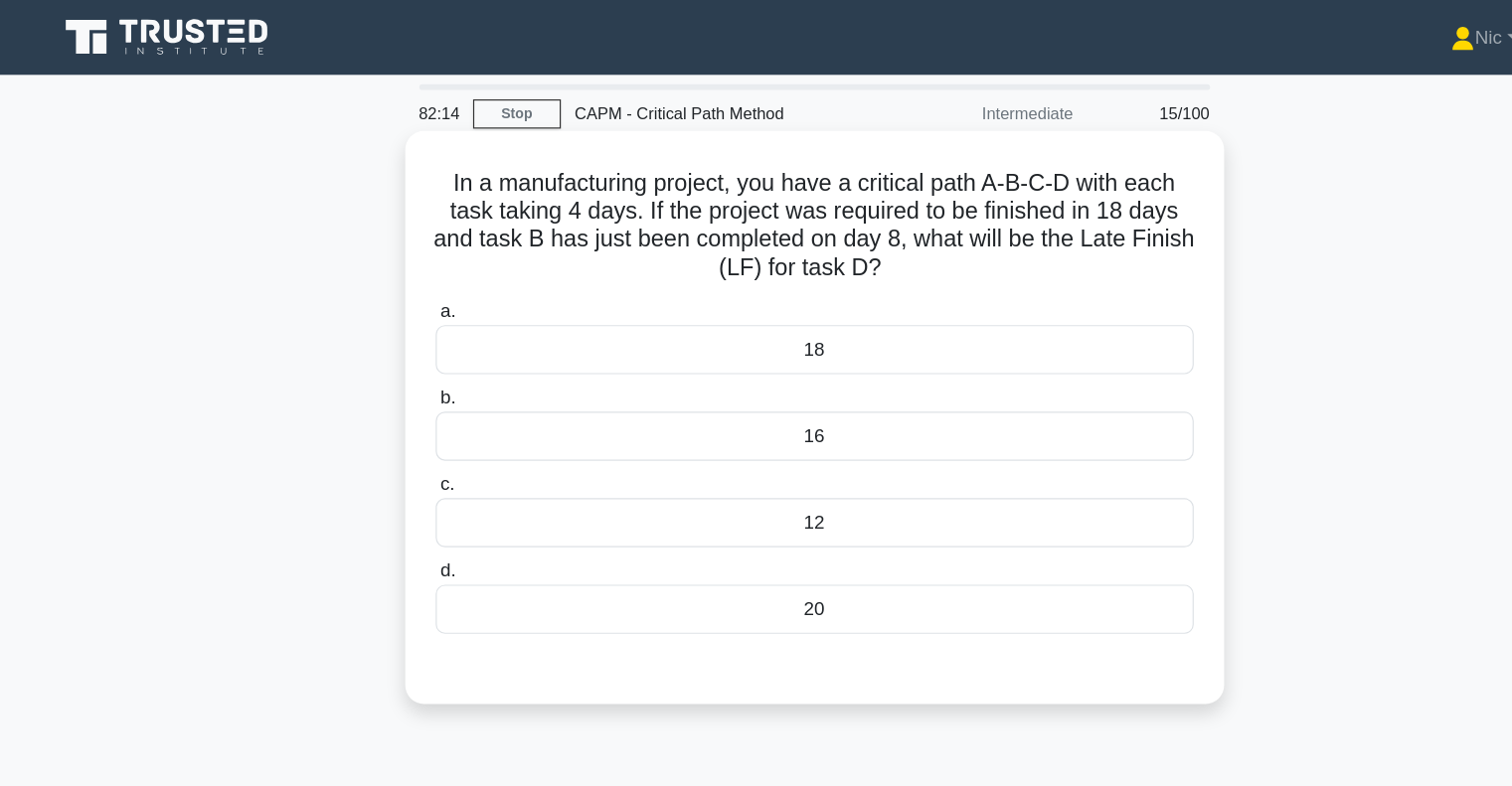 click on "16" at bounding box center (756, 371) 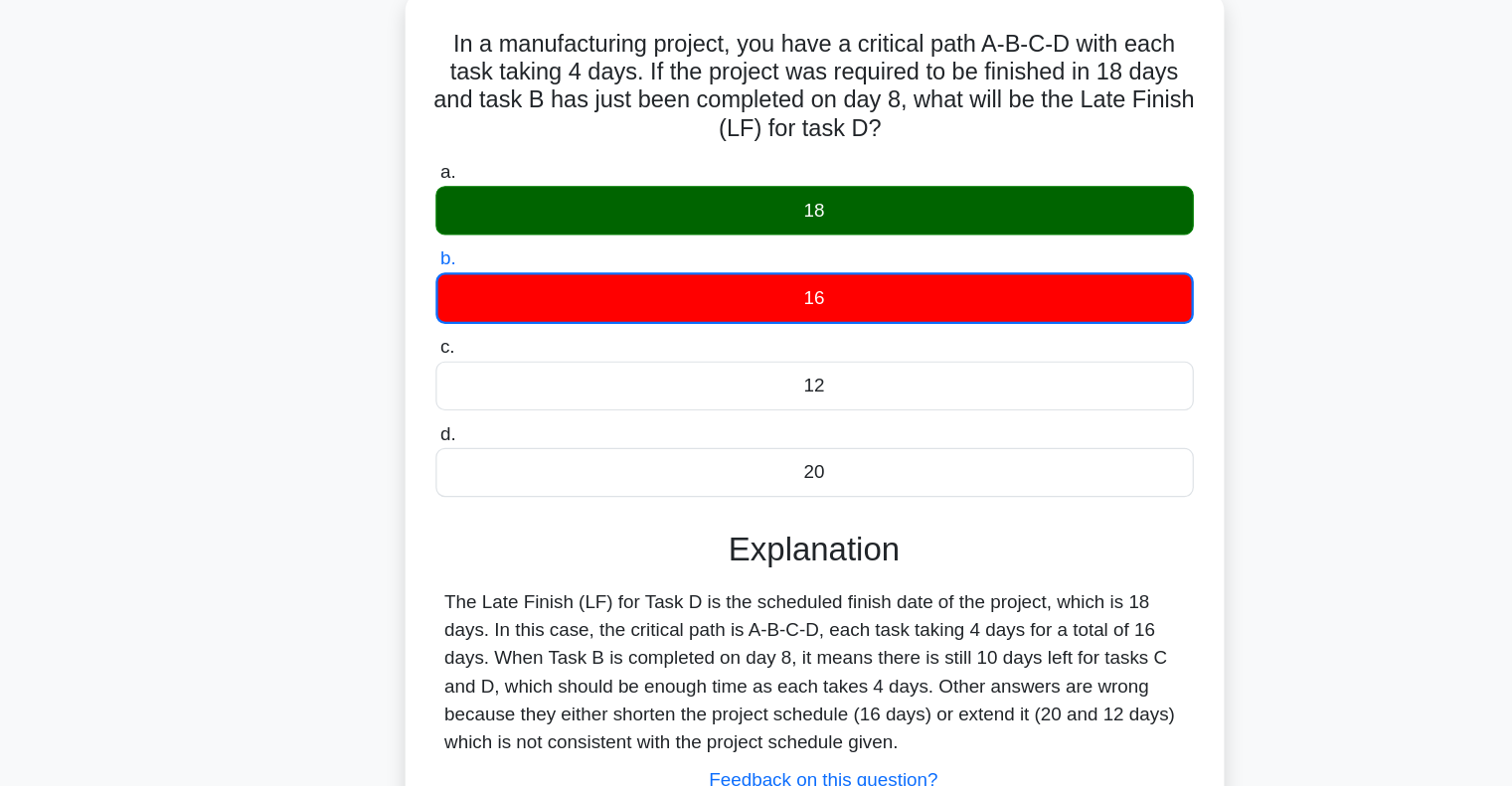 scroll, scrollTop: 0, scrollLeft: 0, axis: both 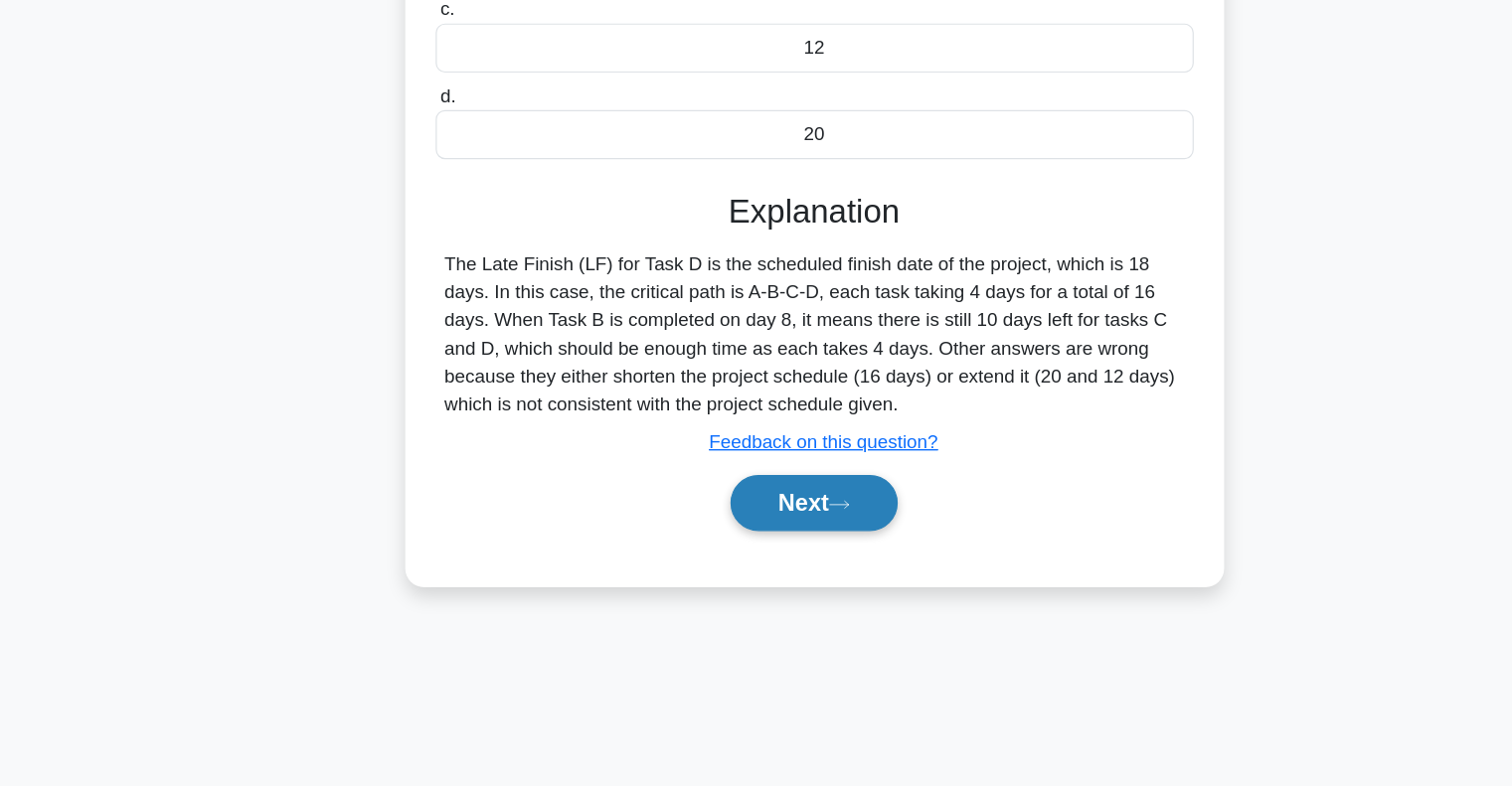 click on "Next" at bounding box center [756, 546] 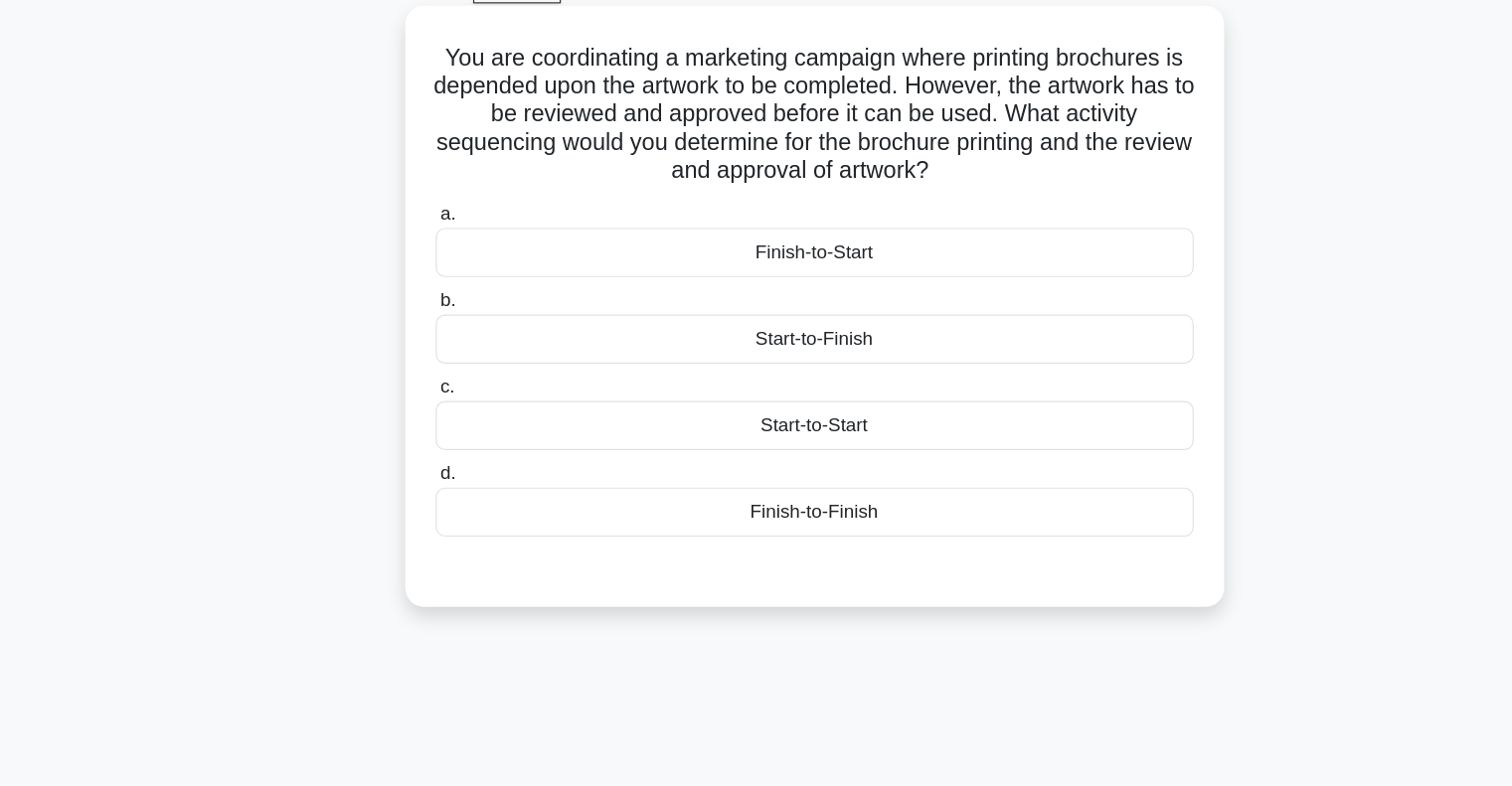 scroll, scrollTop: 0, scrollLeft: 0, axis: both 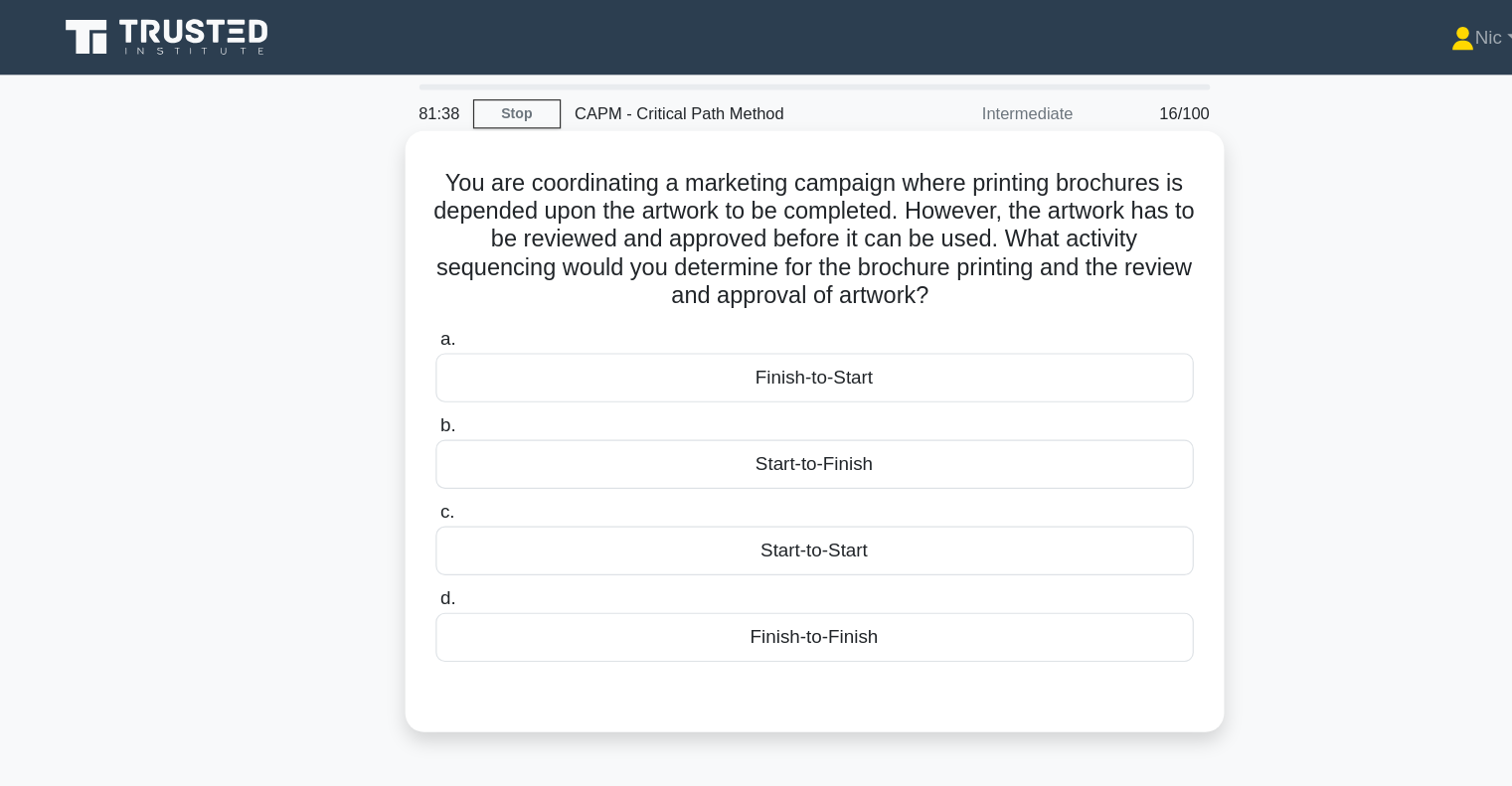 click on "Finish-to-Start" at bounding box center (756, 321) 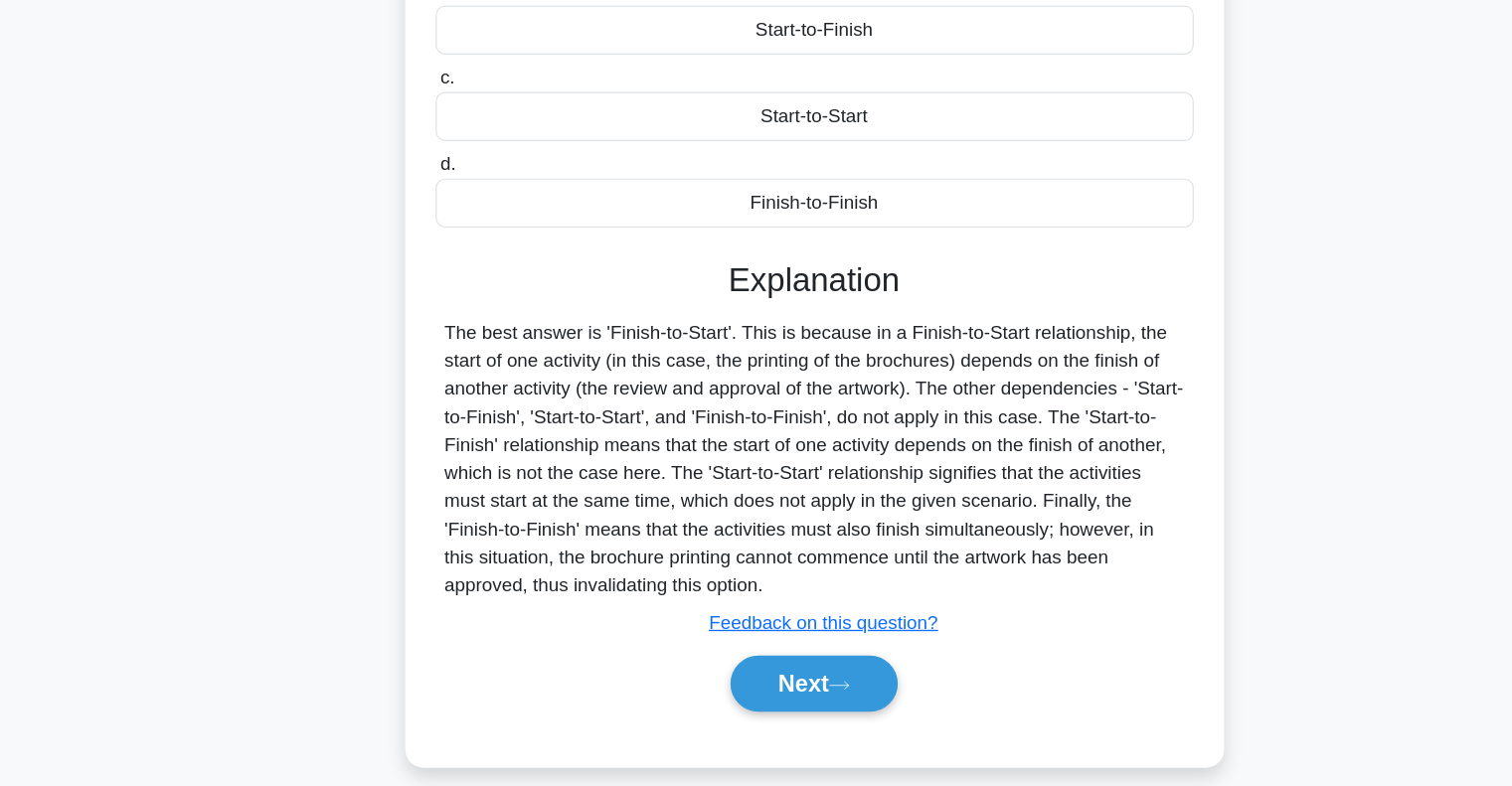 scroll, scrollTop: 252, scrollLeft: 0, axis: vertical 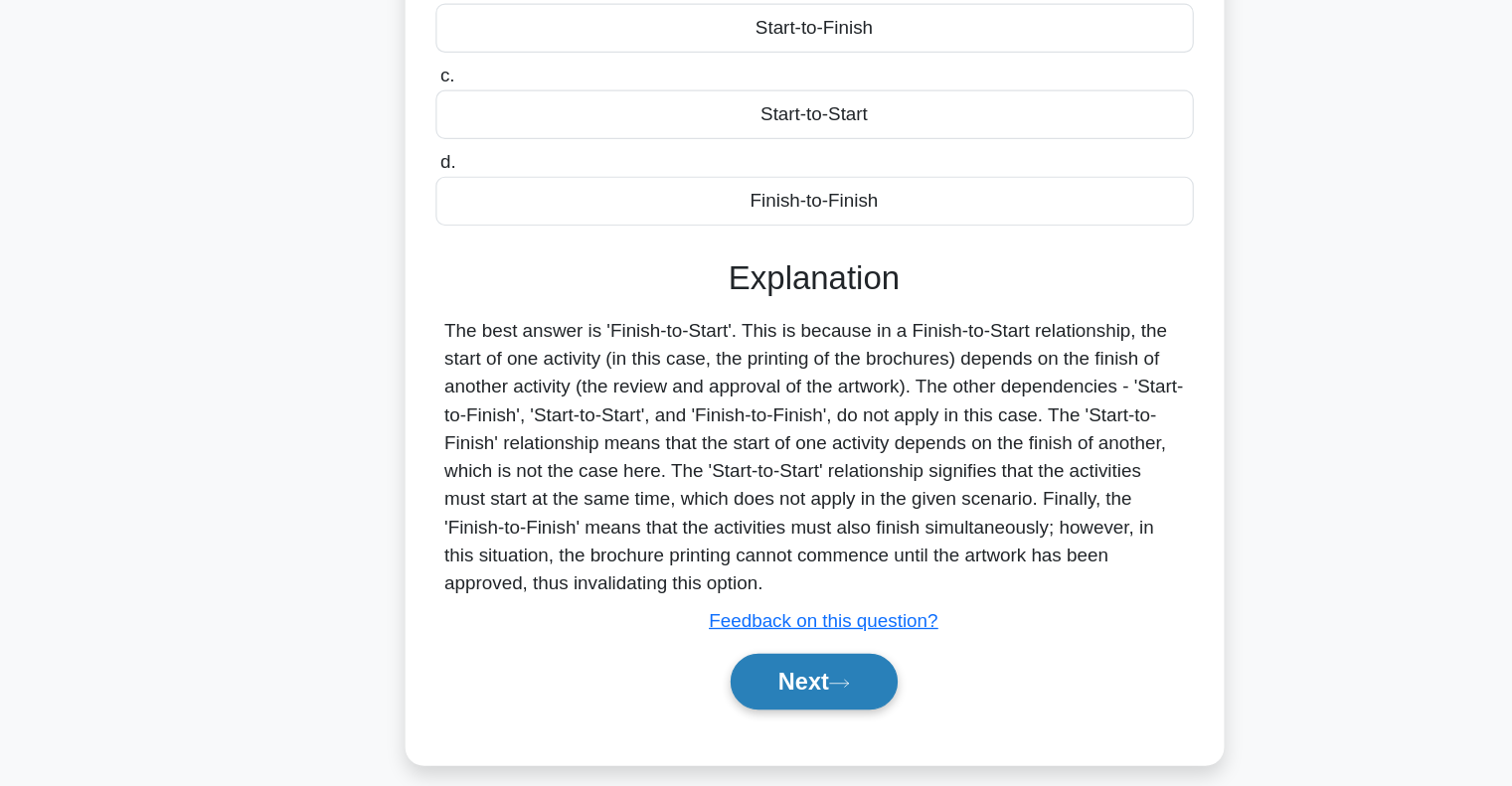 click 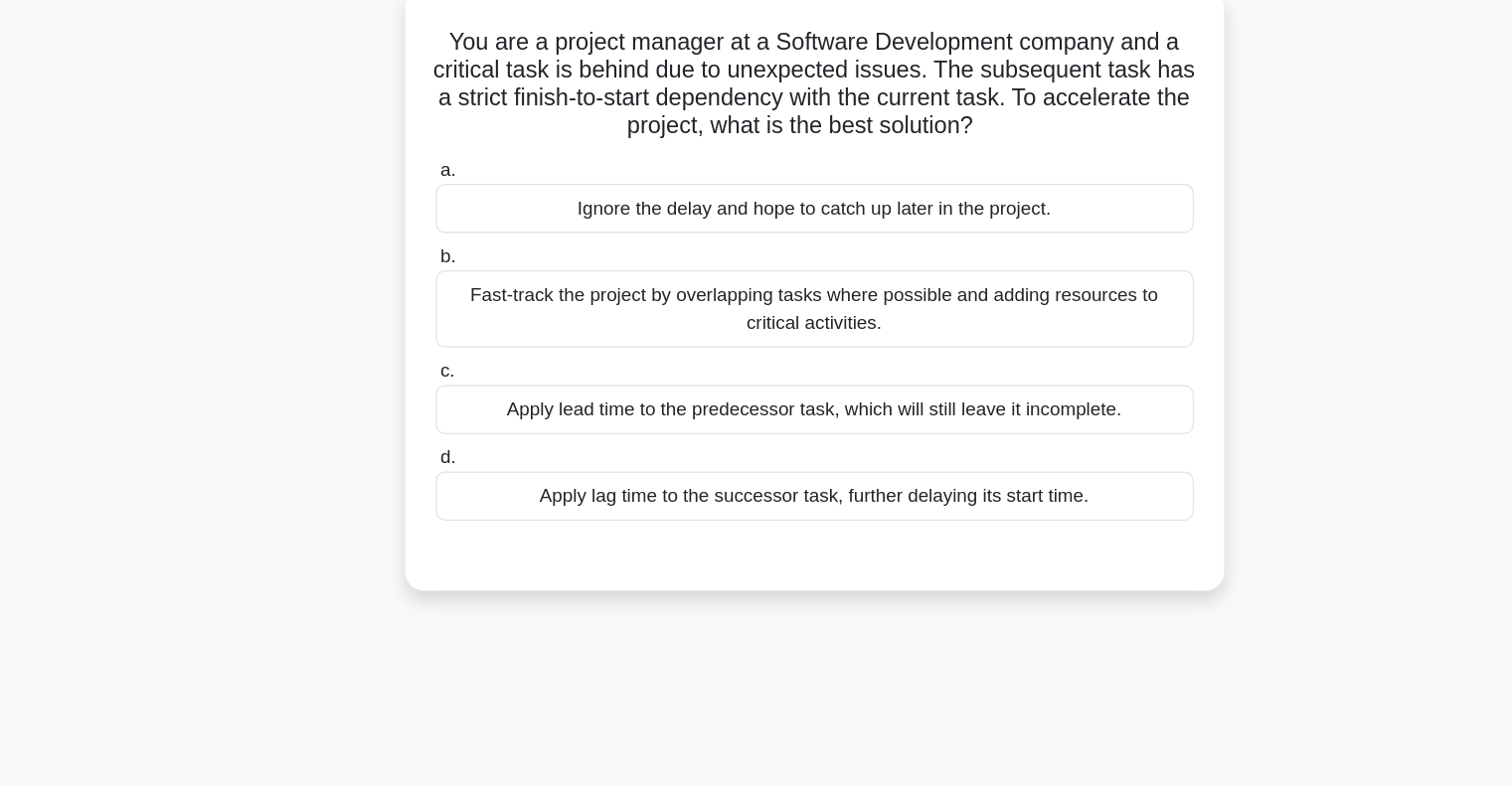 scroll, scrollTop: 0, scrollLeft: 0, axis: both 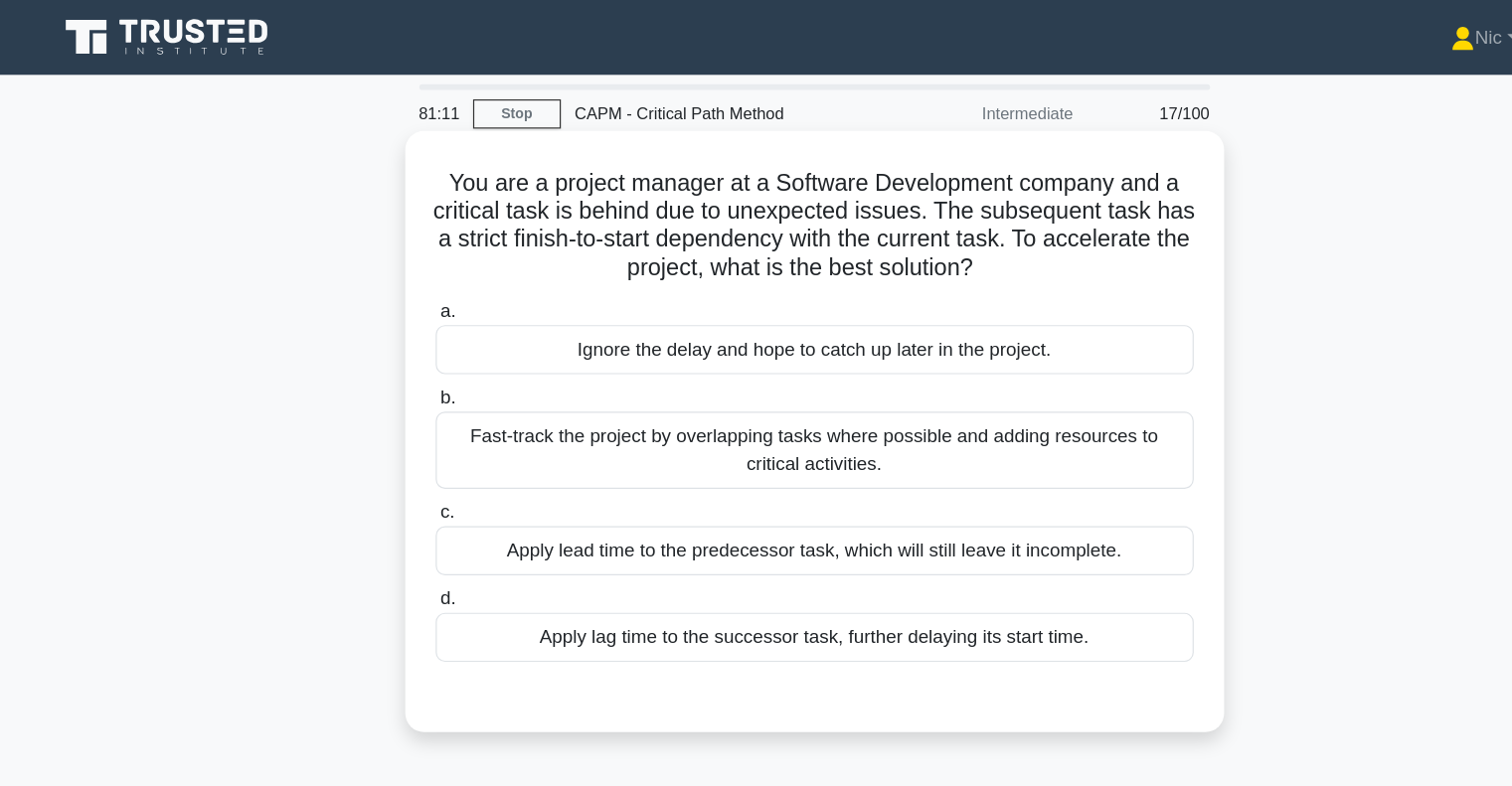 click on "Fast-track the project by overlapping tasks where possible and adding resources to critical activities." at bounding box center (756, 383) 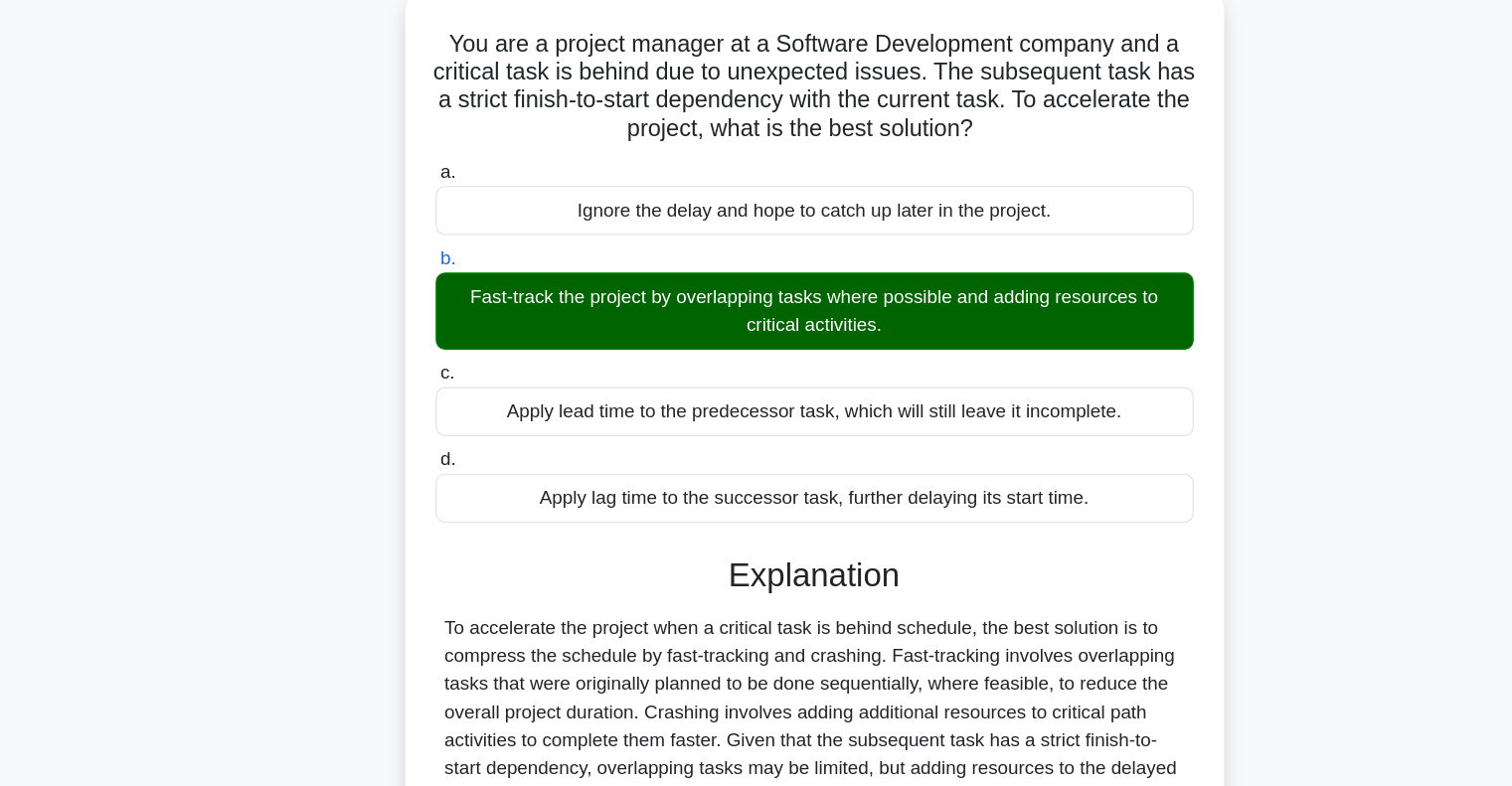 scroll, scrollTop: 287, scrollLeft: 0, axis: vertical 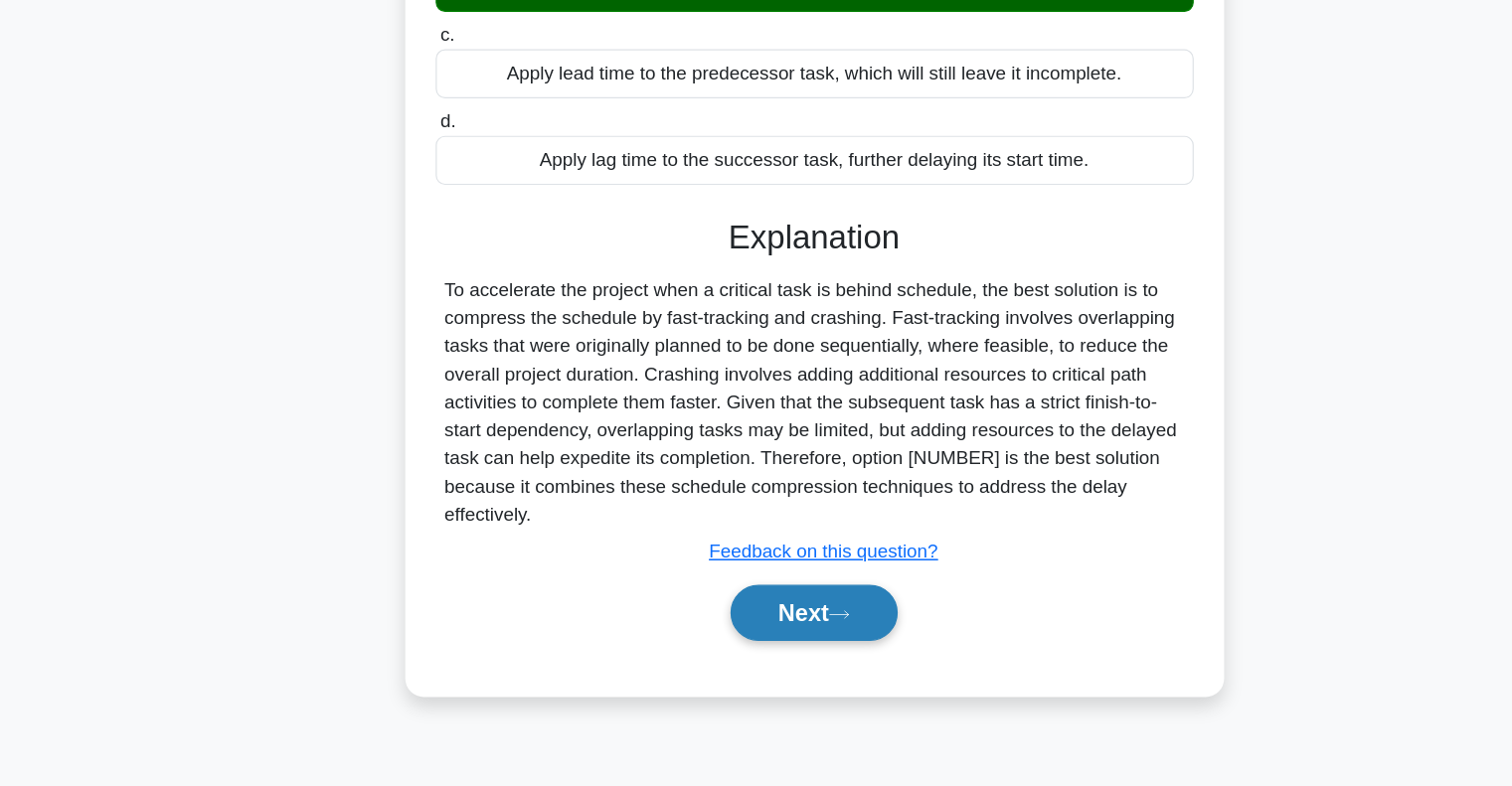 click on "Next" at bounding box center [756, 639] 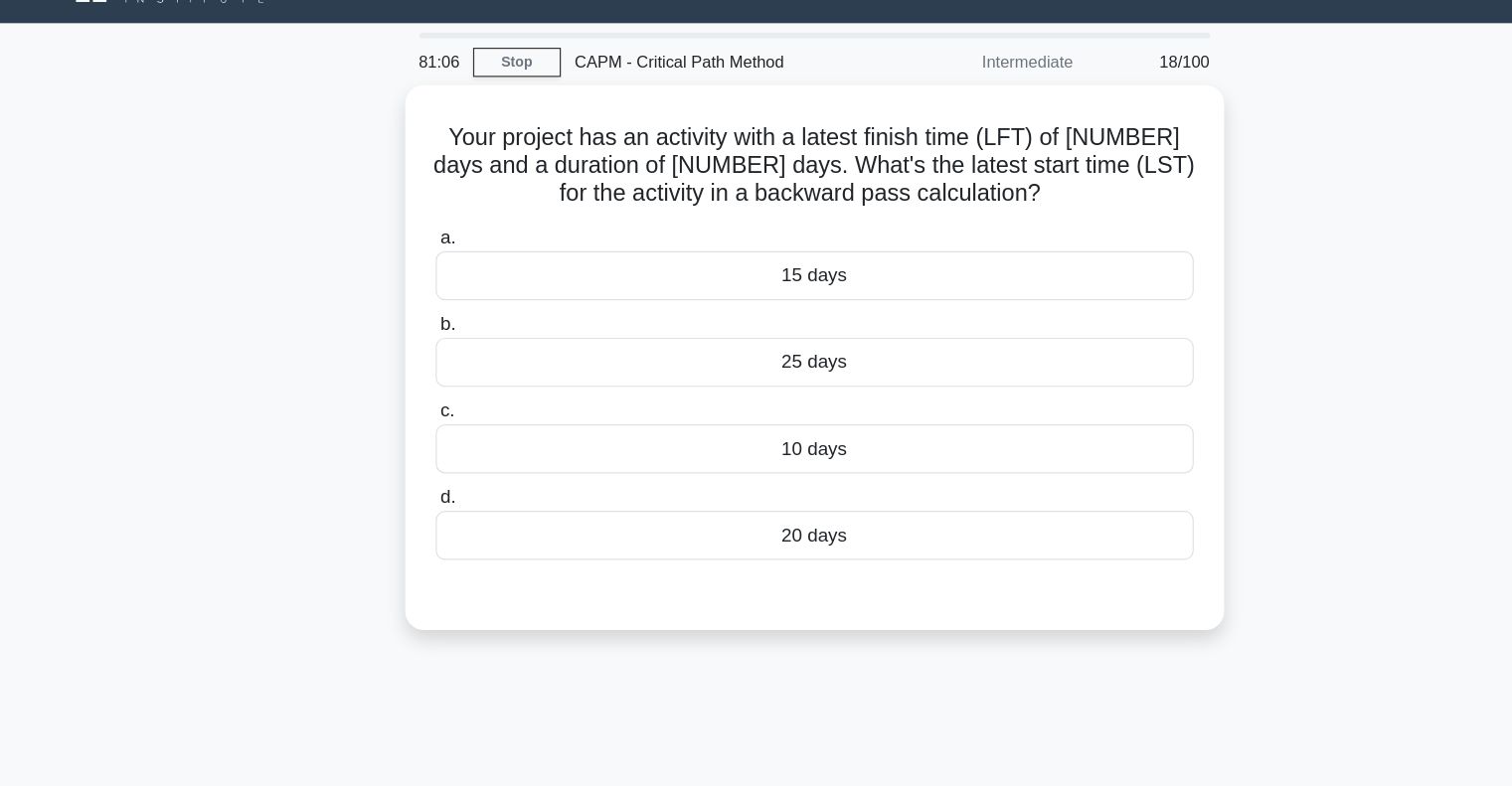 scroll, scrollTop: 0, scrollLeft: 0, axis: both 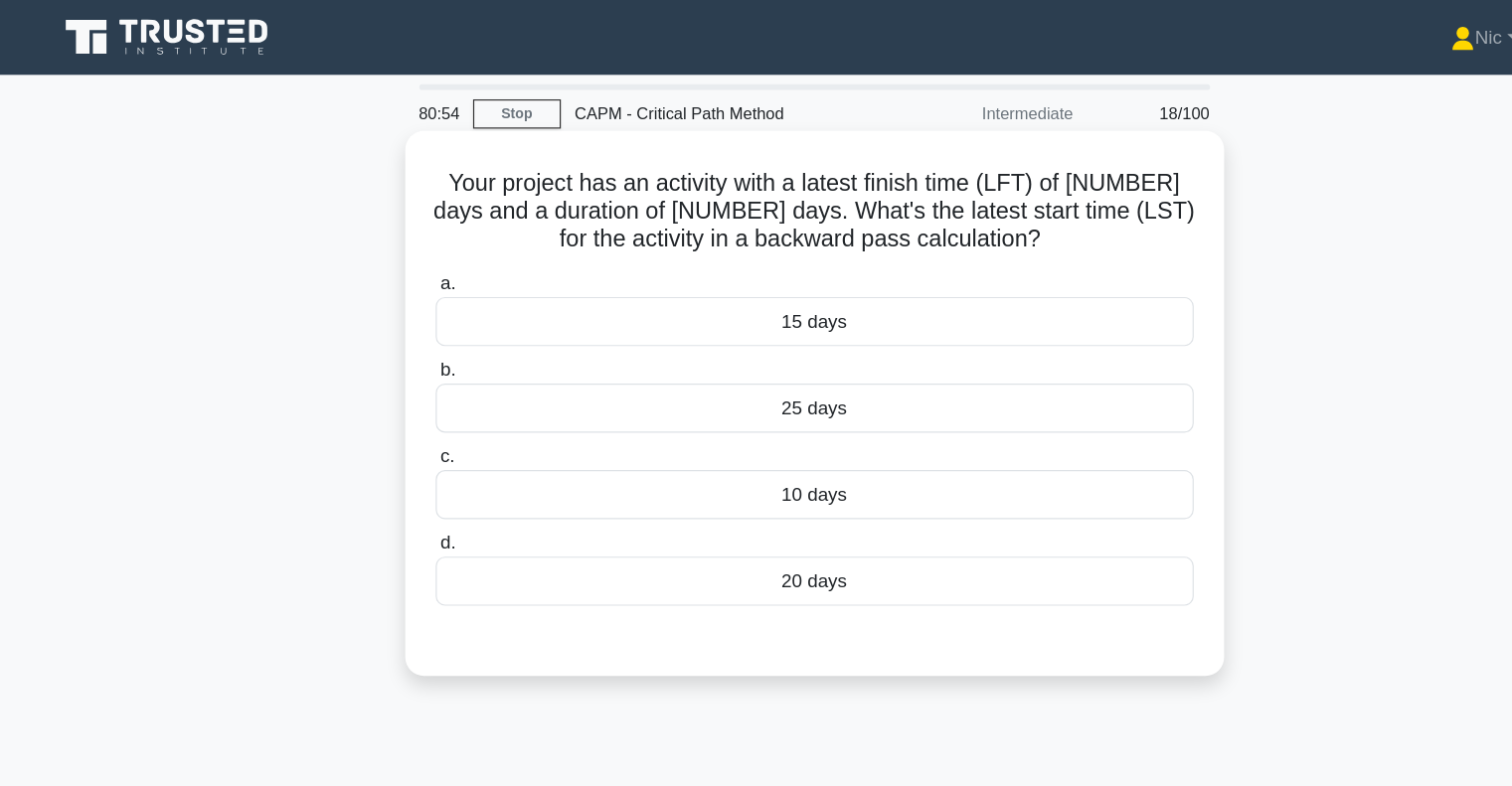 click on "15 days" at bounding box center (756, 273) 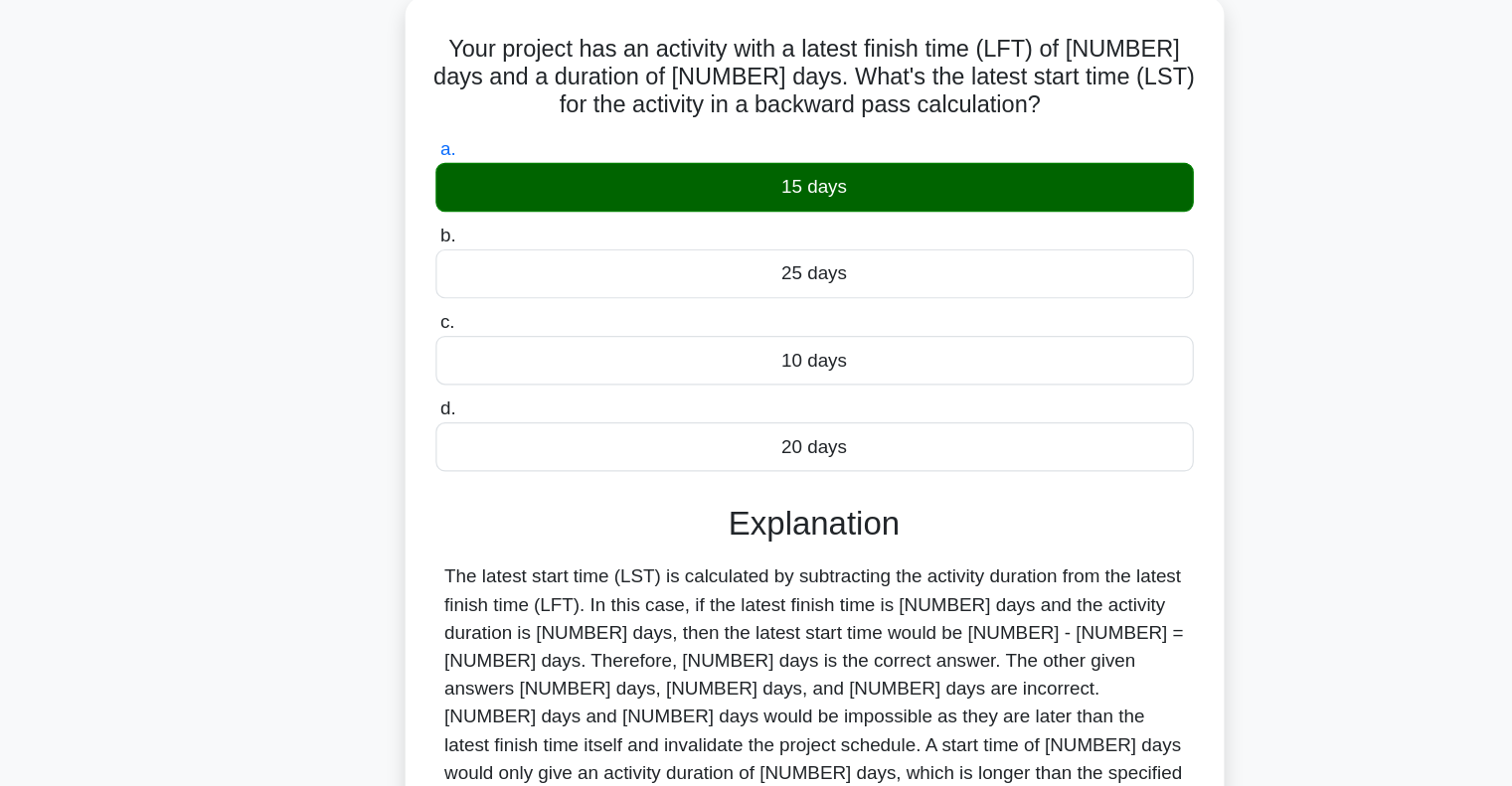 scroll, scrollTop: 287, scrollLeft: 0, axis: vertical 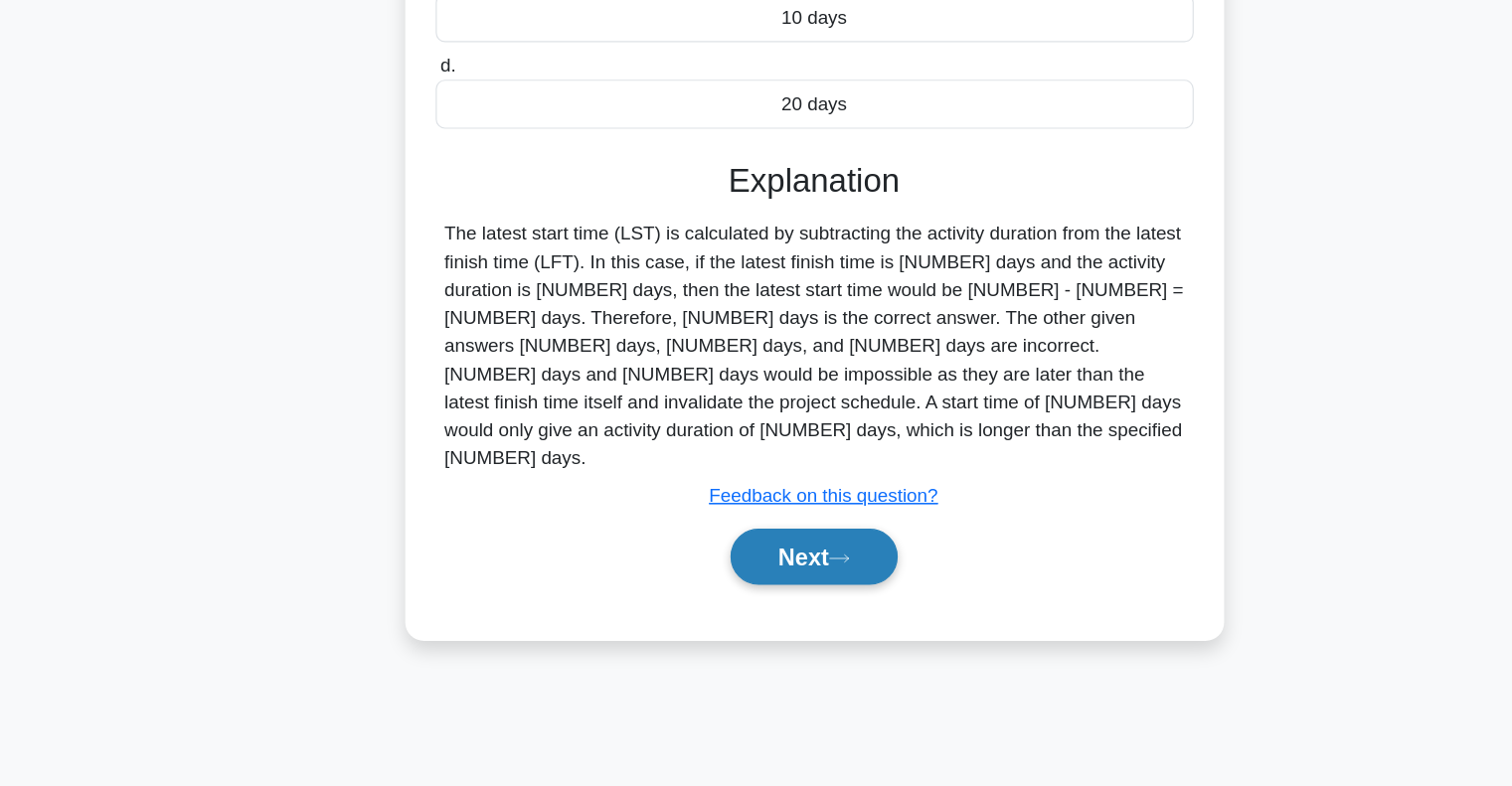 click on "Next" at bounding box center (756, 591) 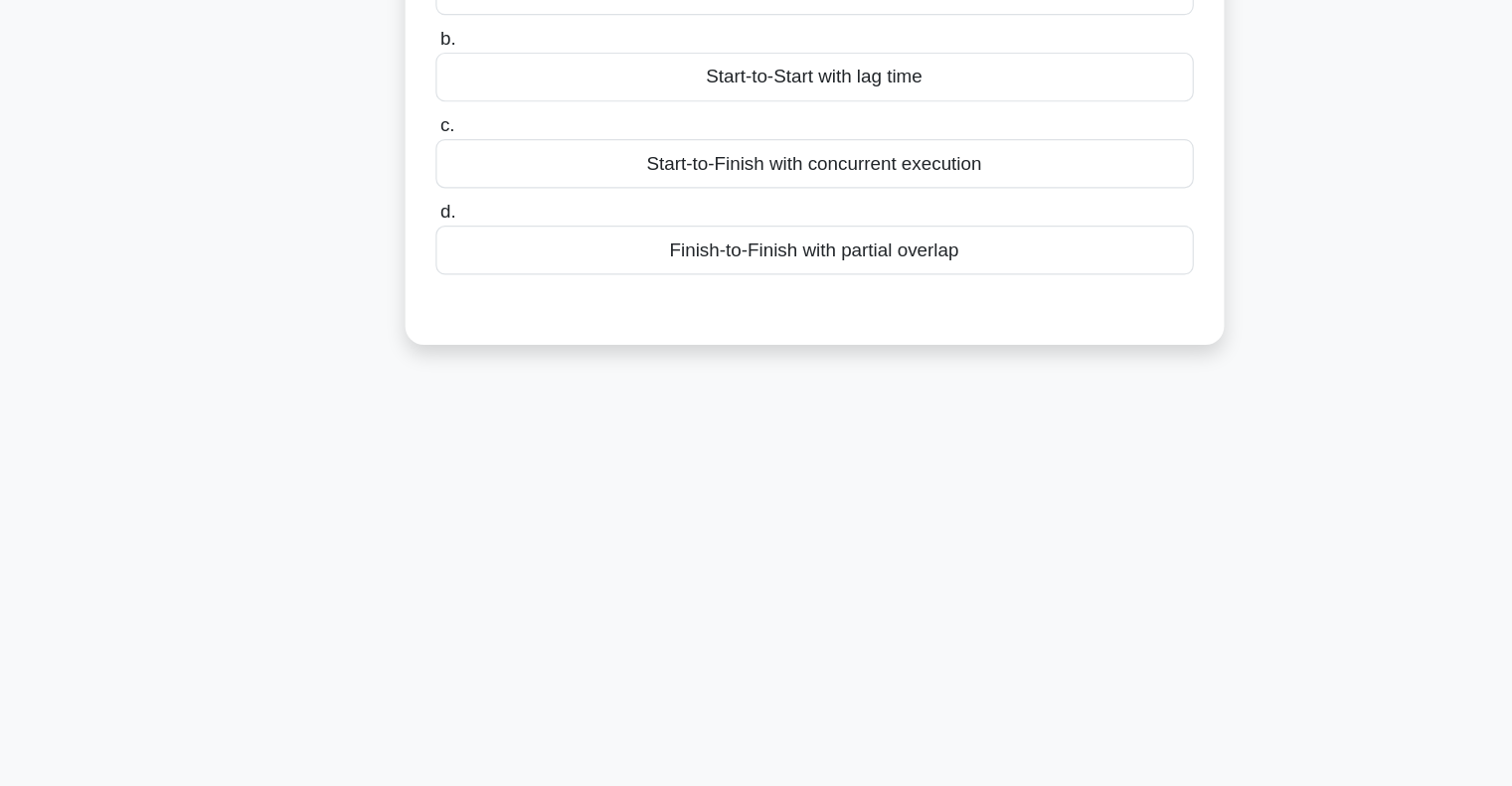 scroll, scrollTop: 0, scrollLeft: 0, axis: both 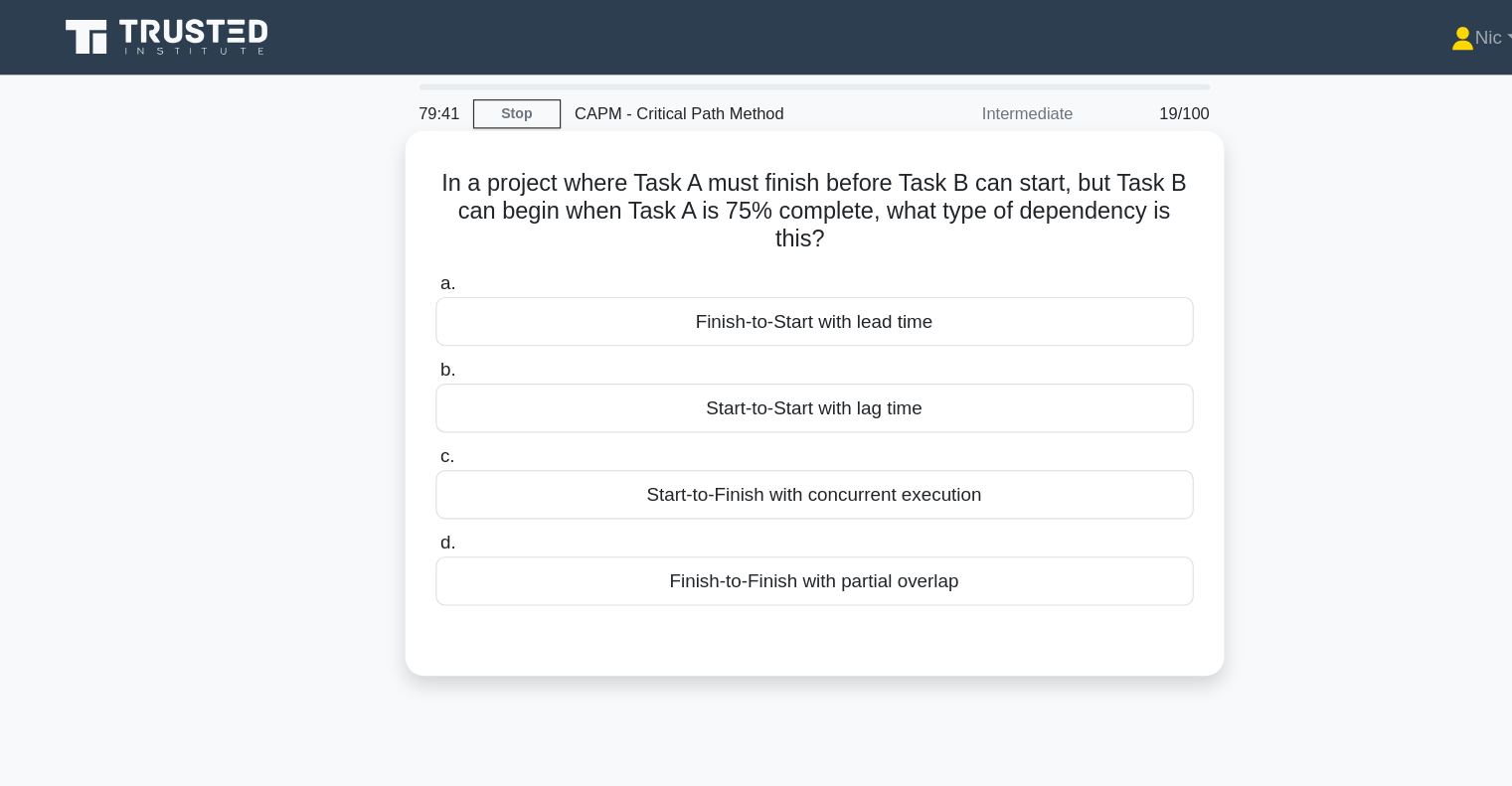 drag, startPoint x: 775, startPoint y: 149, endPoint x: 893, endPoint y: 213, distance: 134.23859 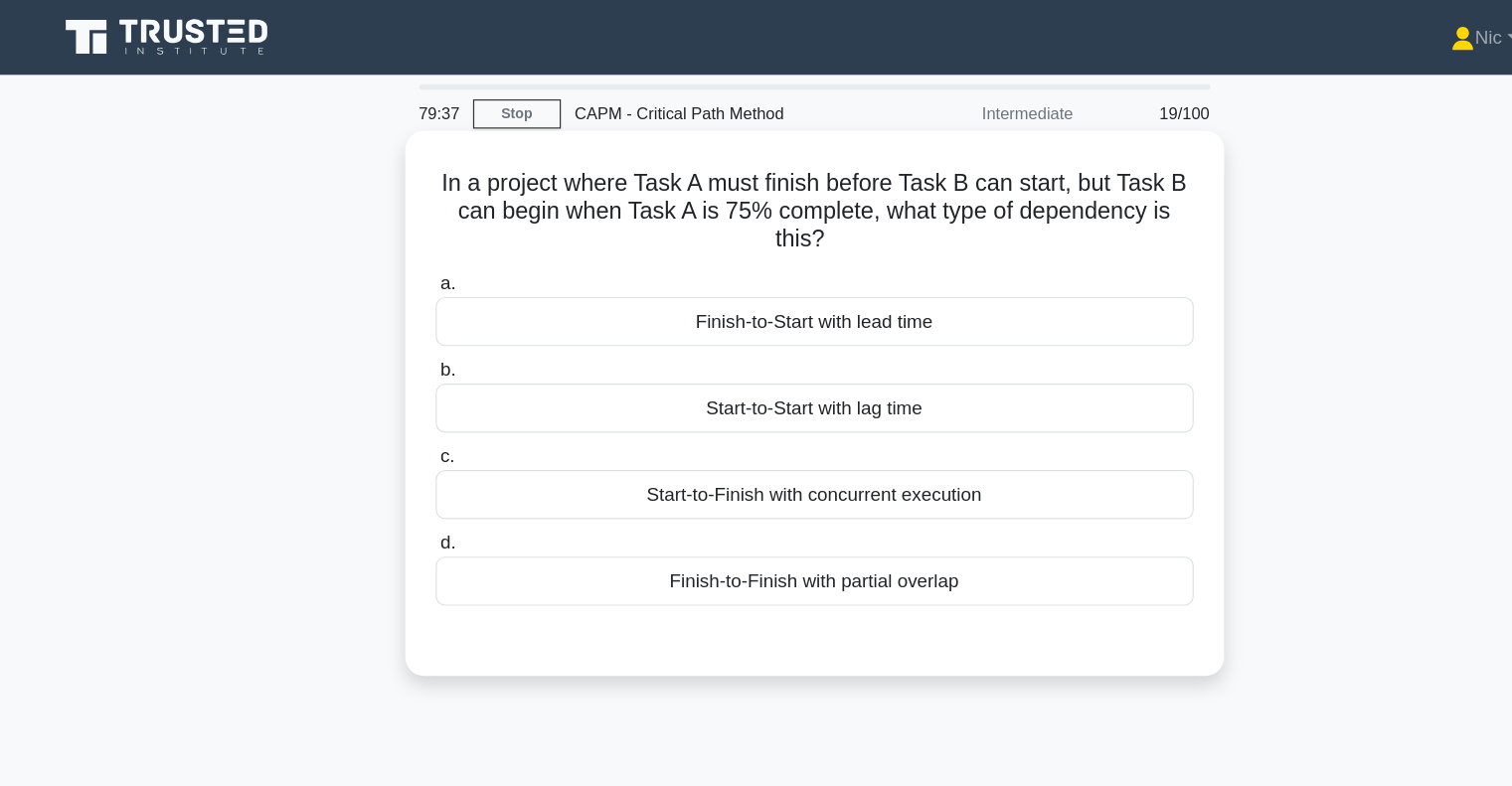 click on "Finish-to-Start with lead time" at bounding box center [756, 273] 